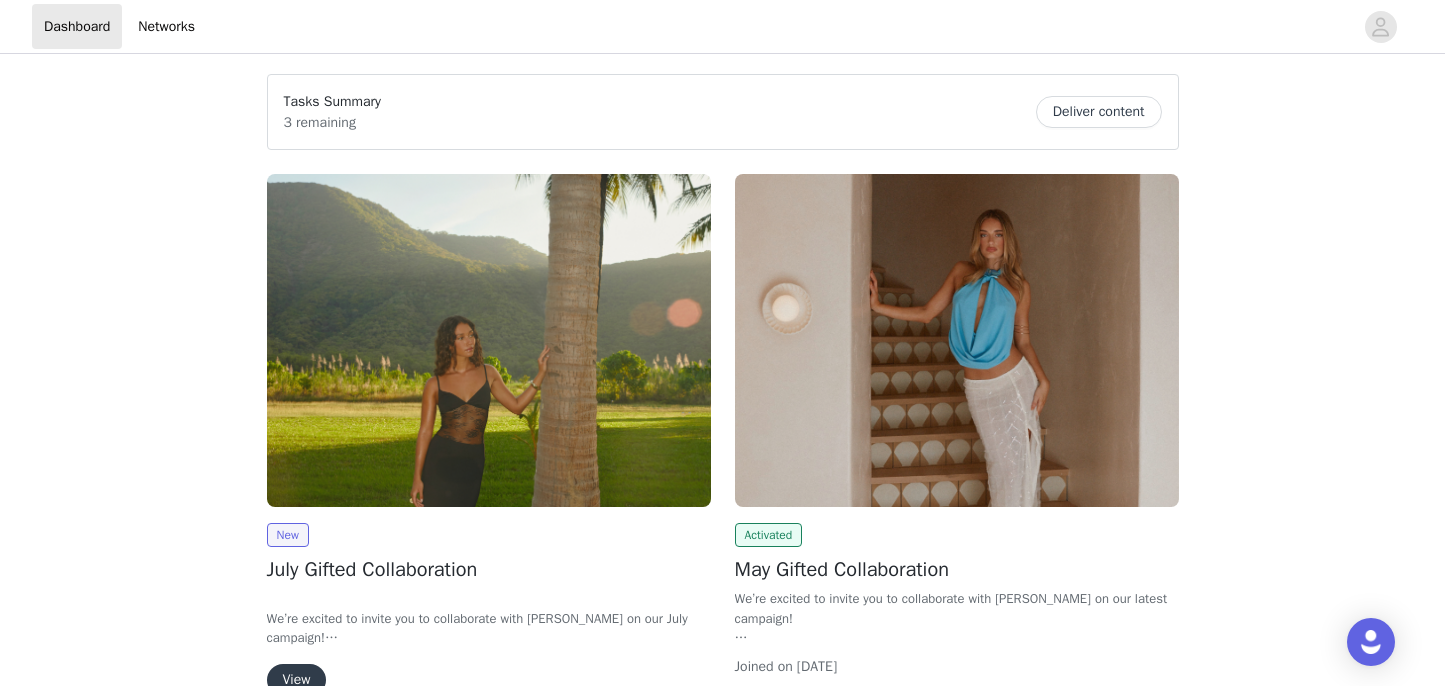 scroll, scrollTop: 0, scrollLeft: 0, axis: both 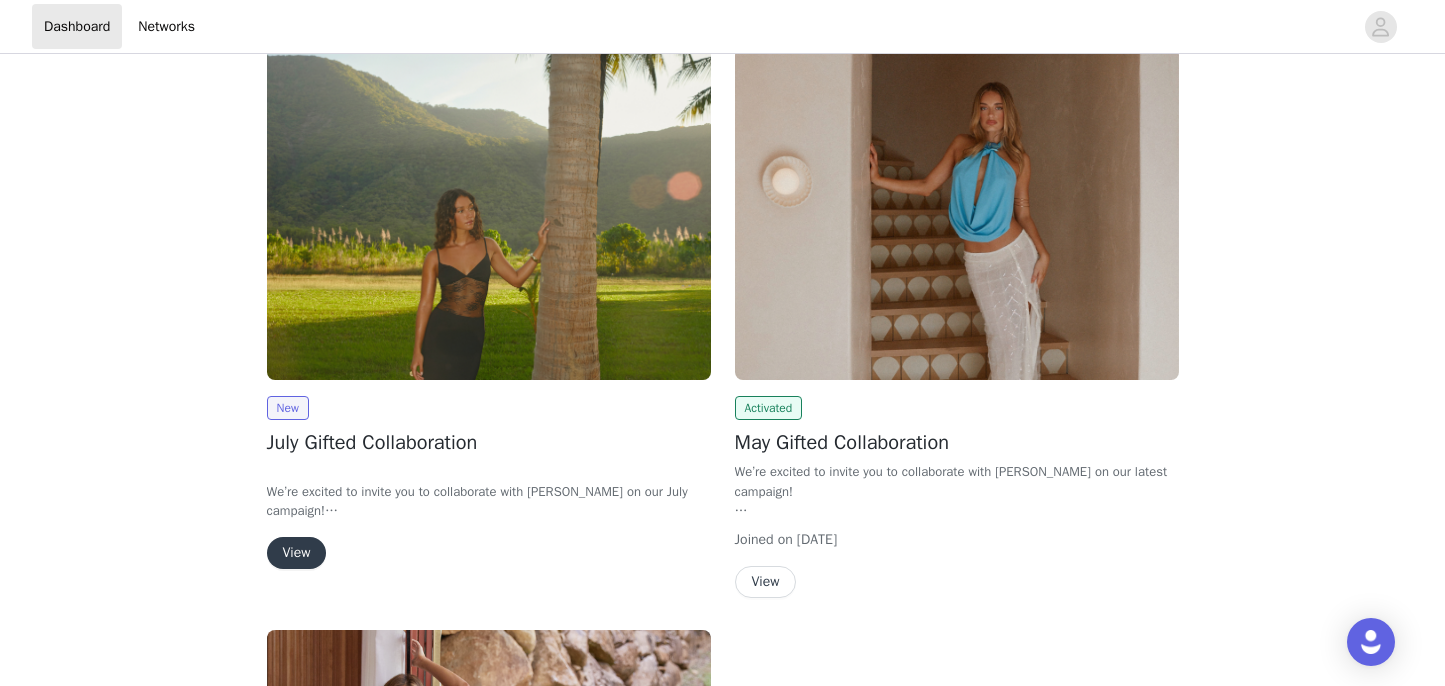click on "View" at bounding box center (297, 553) 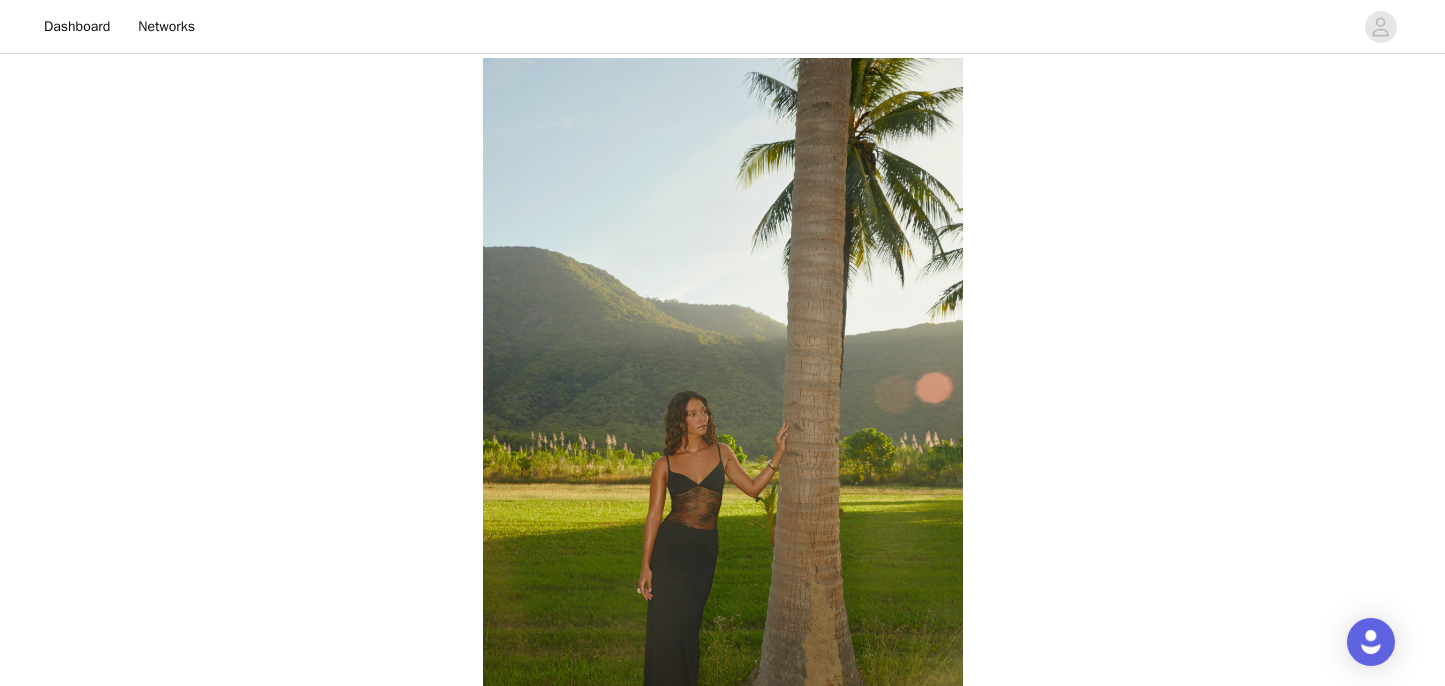 scroll, scrollTop: 675, scrollLeft: 0, axis: vertical 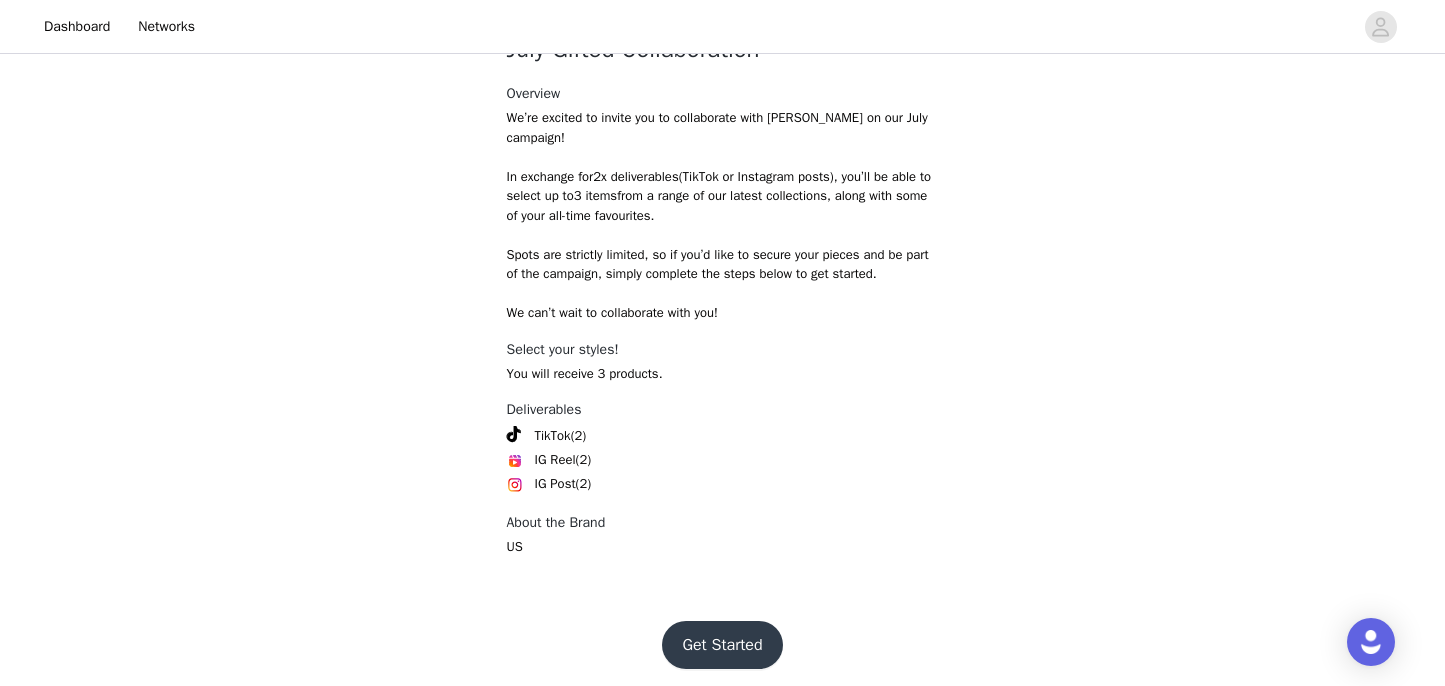 click on "Get Started" at bounding box center (722, 645) 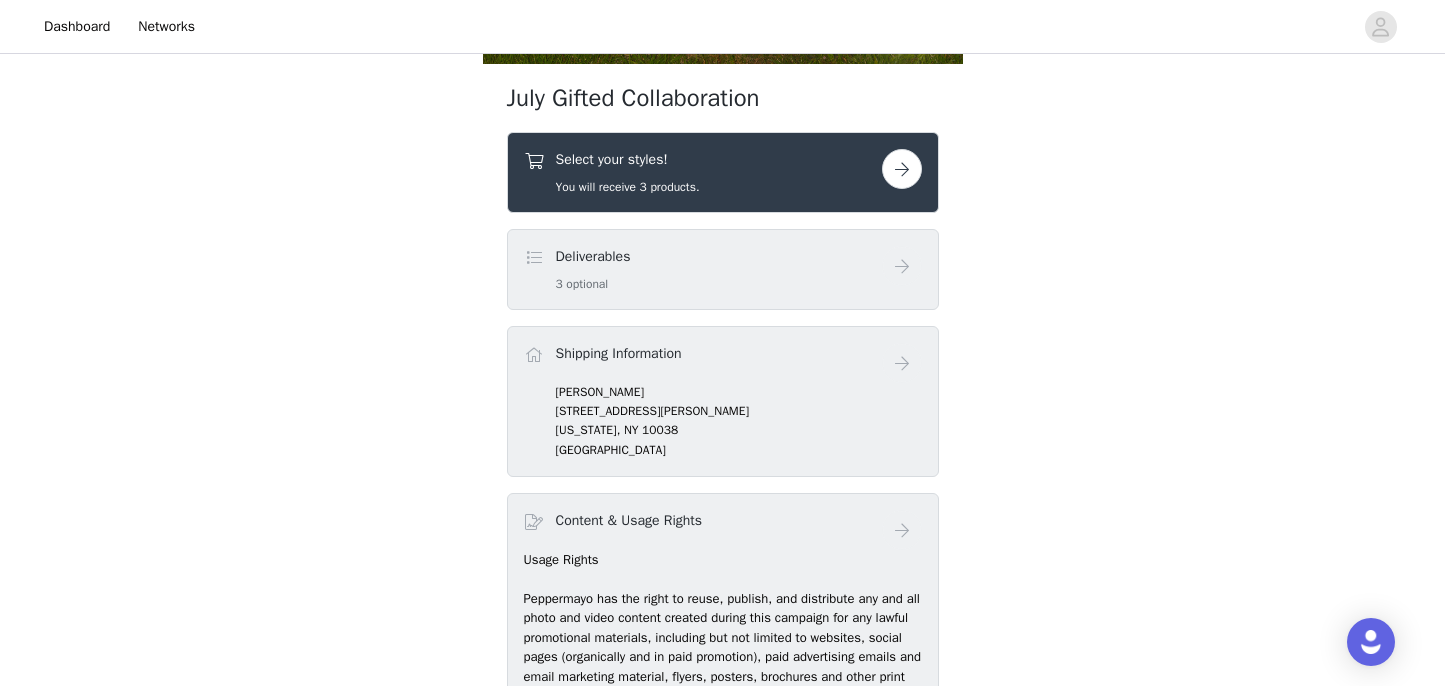 scroll, scrollTop: 715, scrollLeft: 0, axis: vertical 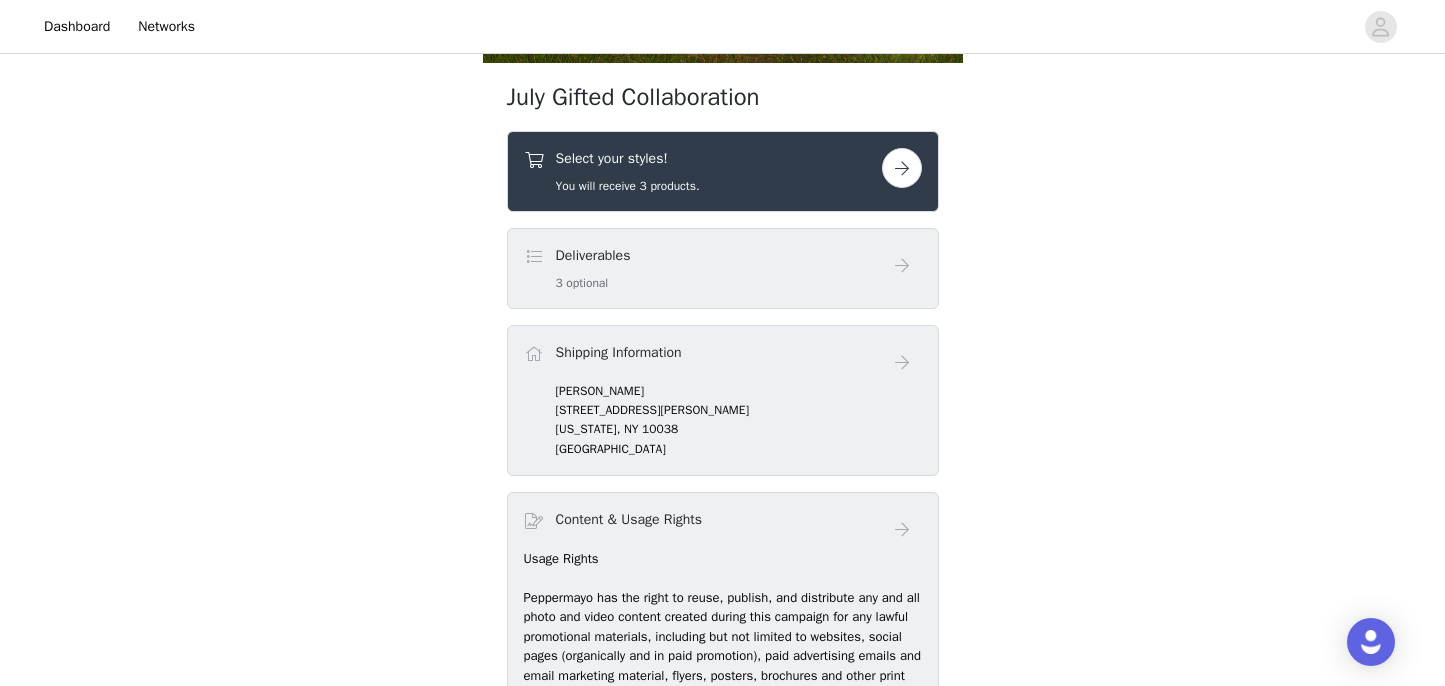 click on "Shipping Information" at bounding box center [703, 356] 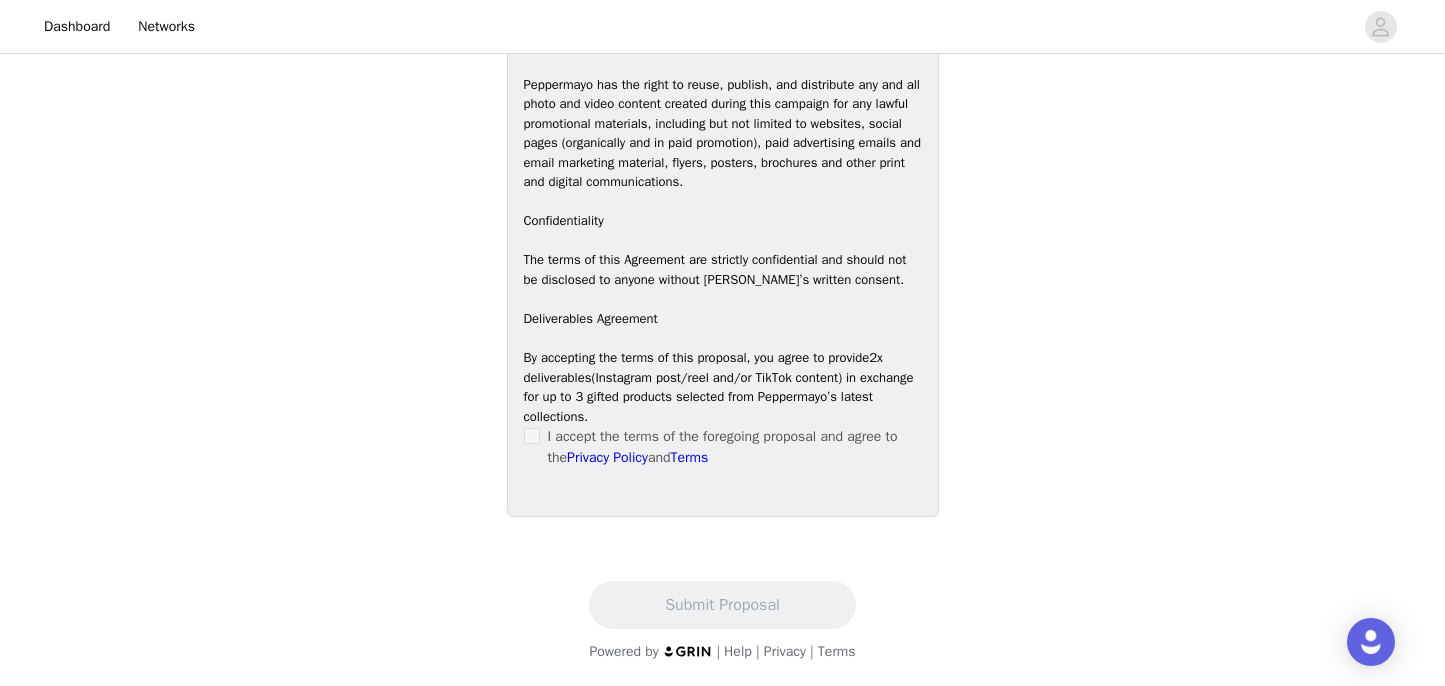 scroll, scrollTop: 537, scrollLeft: 0, axis: vertical 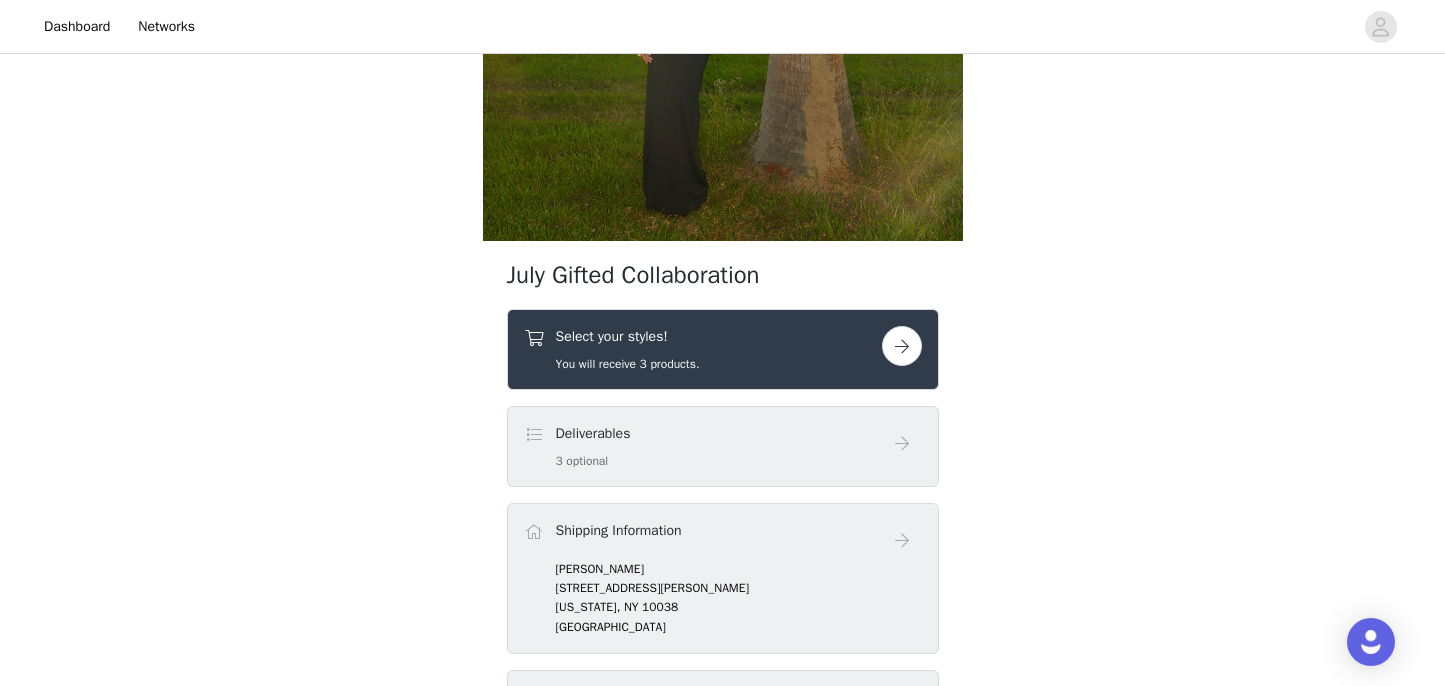 click at bounding box center [902, 346] 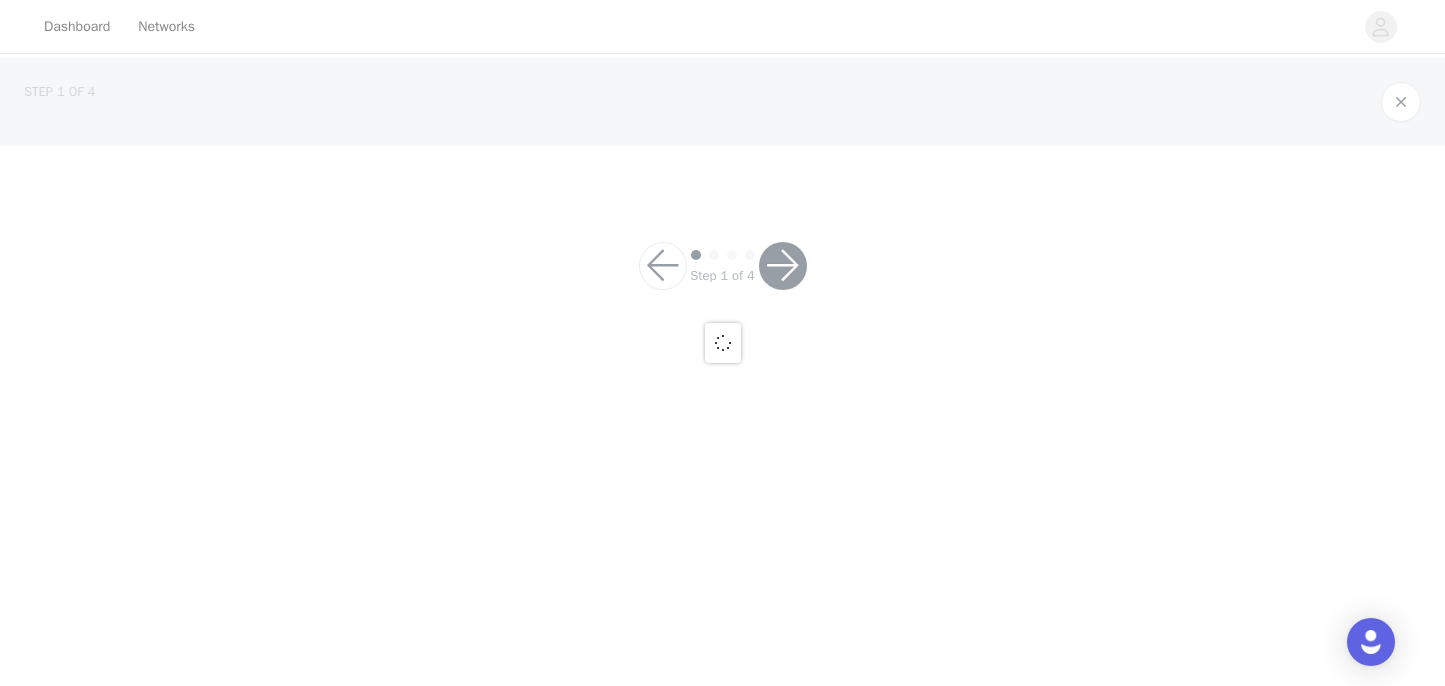 scroll, scrollTop: 0, scrollLeft: 0, axis: both 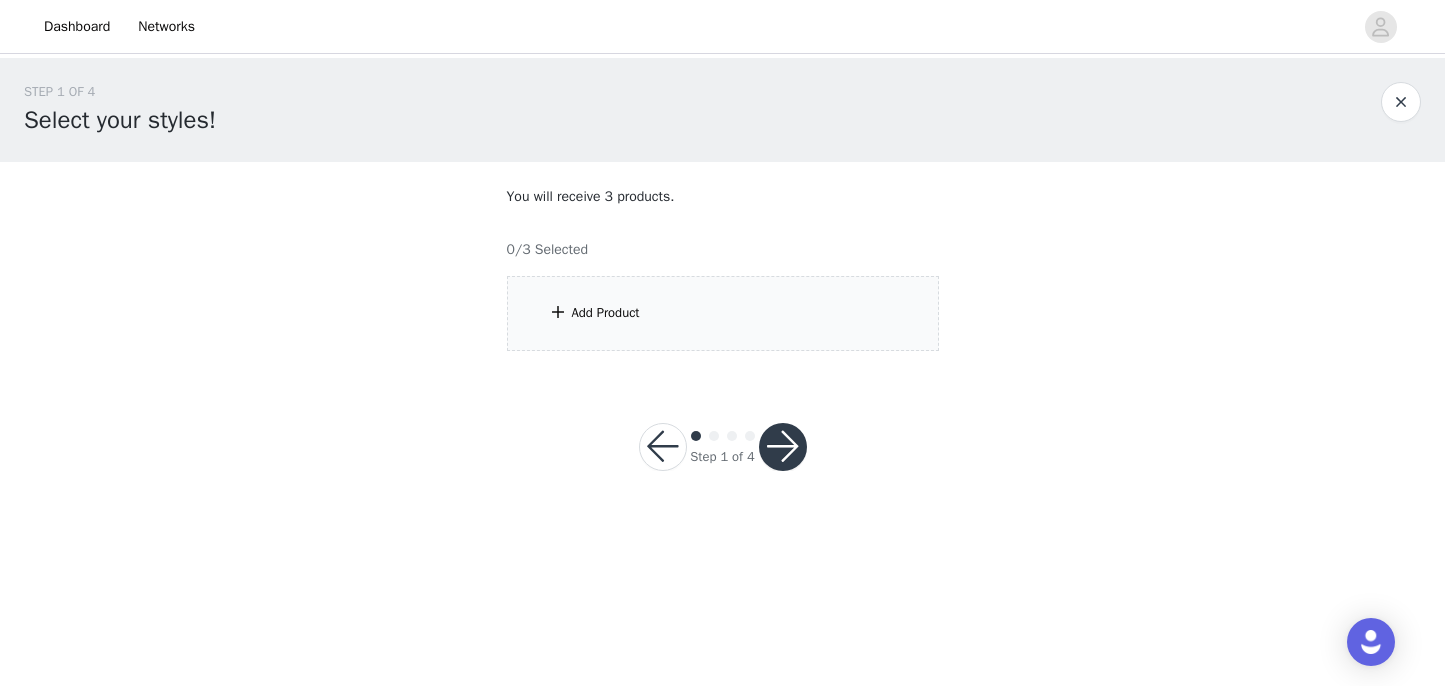 click on "Add Product" at bounding box center (723, 313) 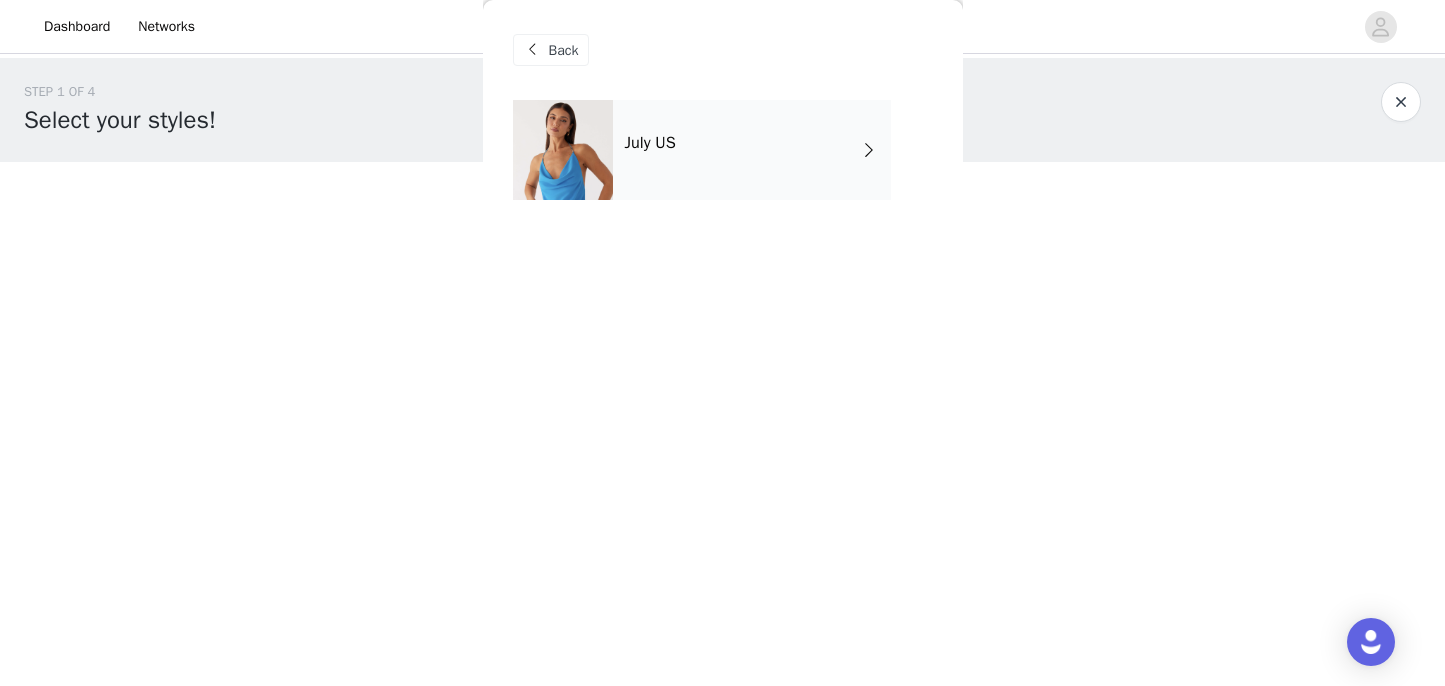 click on "July US" at bounding box center (752, 150) 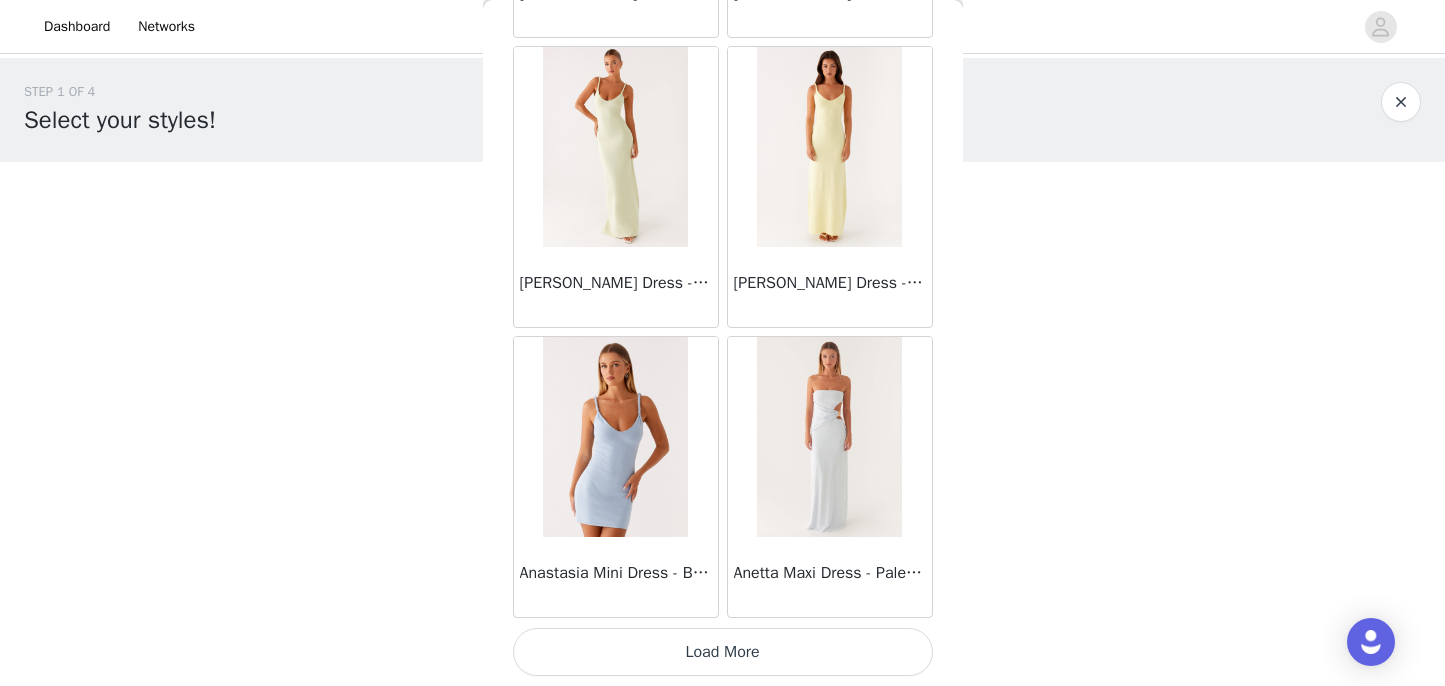 click on "Load More" at bounding box center [723, 652] 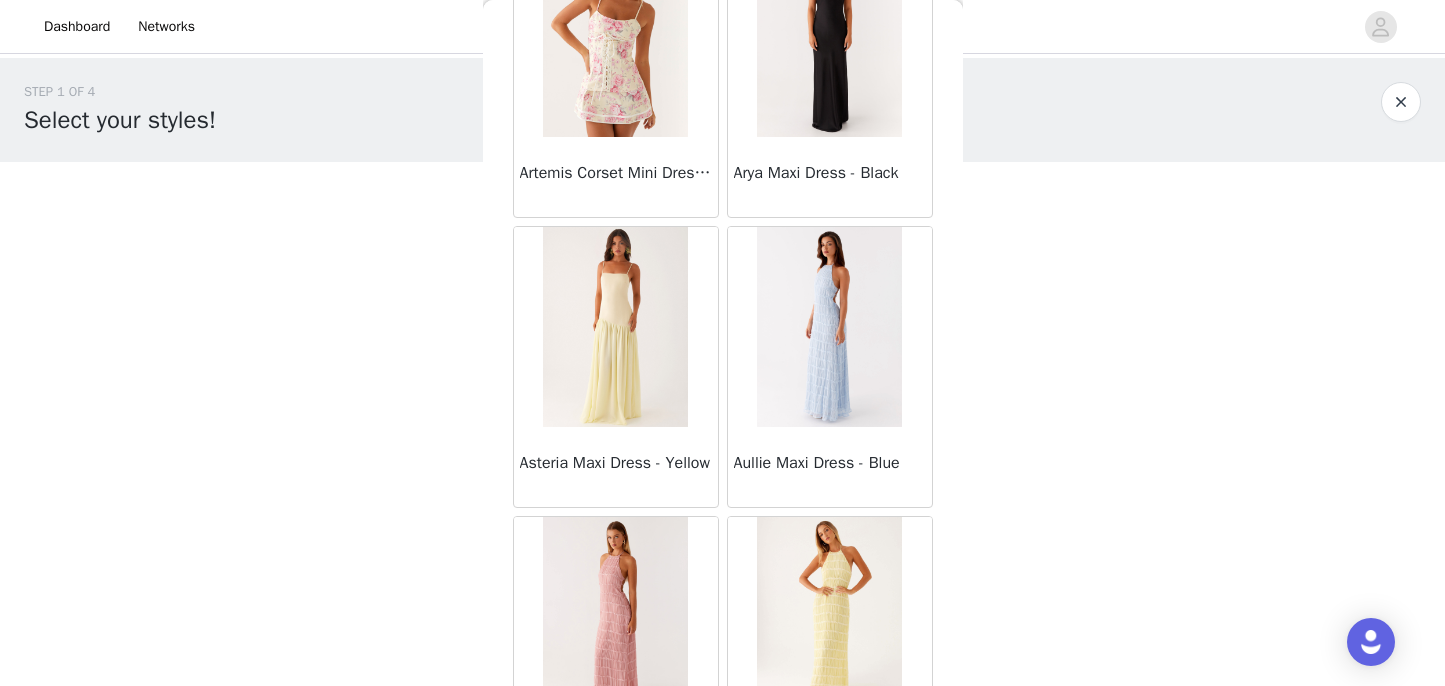 scroll, scrollTop: 3933, scrollLeft: 0, axis: vertical 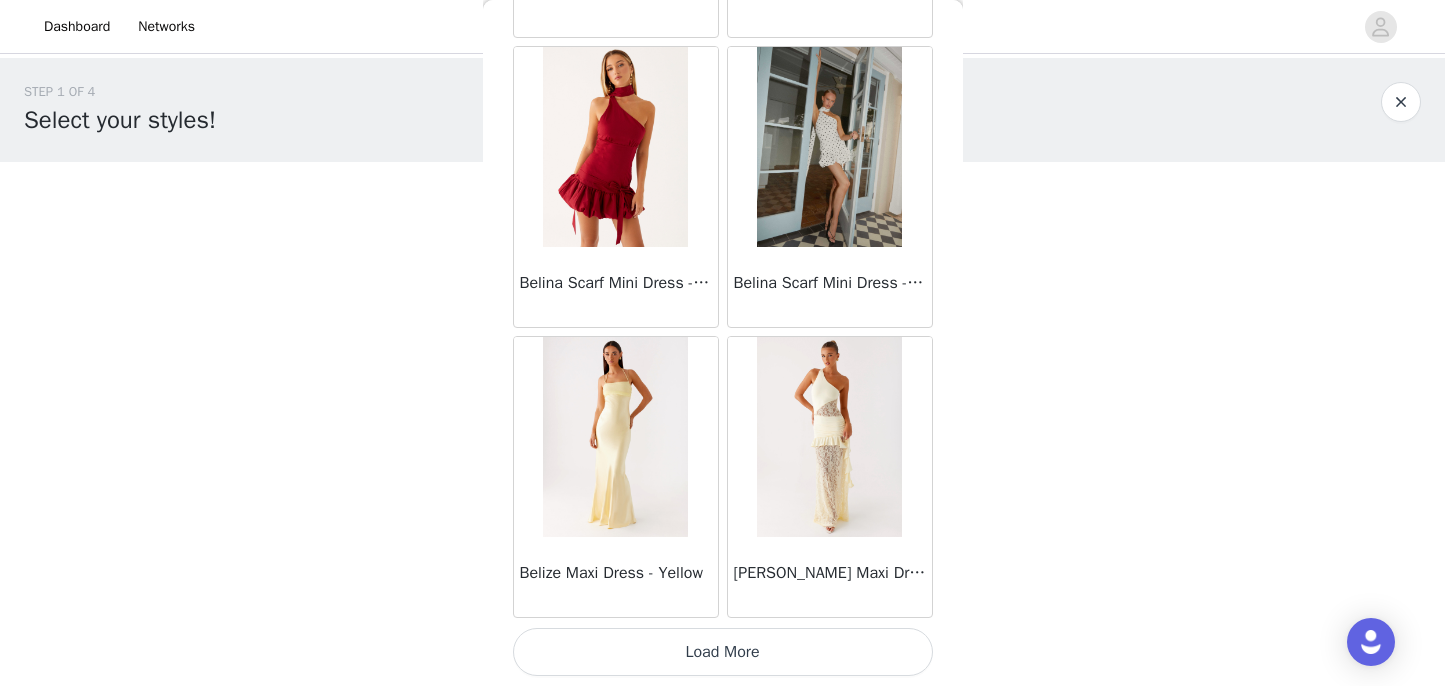 click on "Load More" at bounding box center (723, 652) 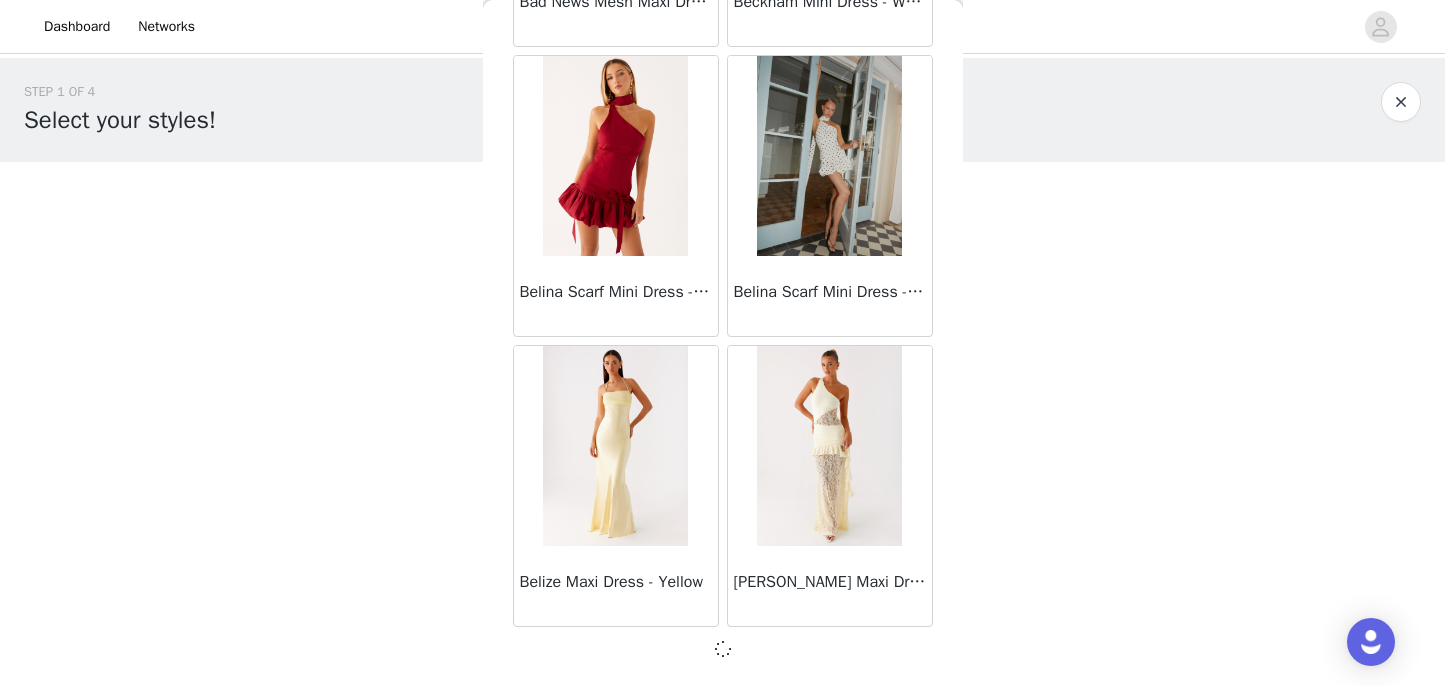 scroll, scrollTop: 0, scrollLeft: 0, axis: both 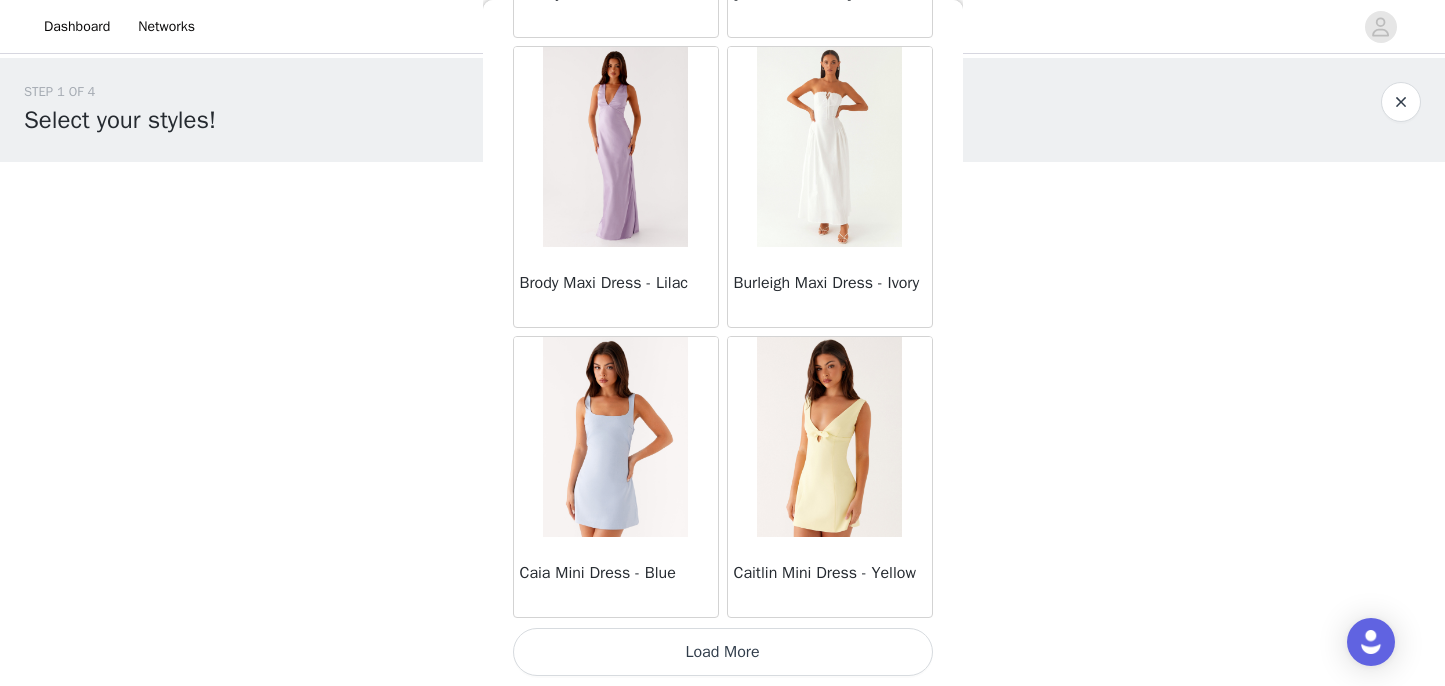 click on "Load More" at bounding box center [723, 652] 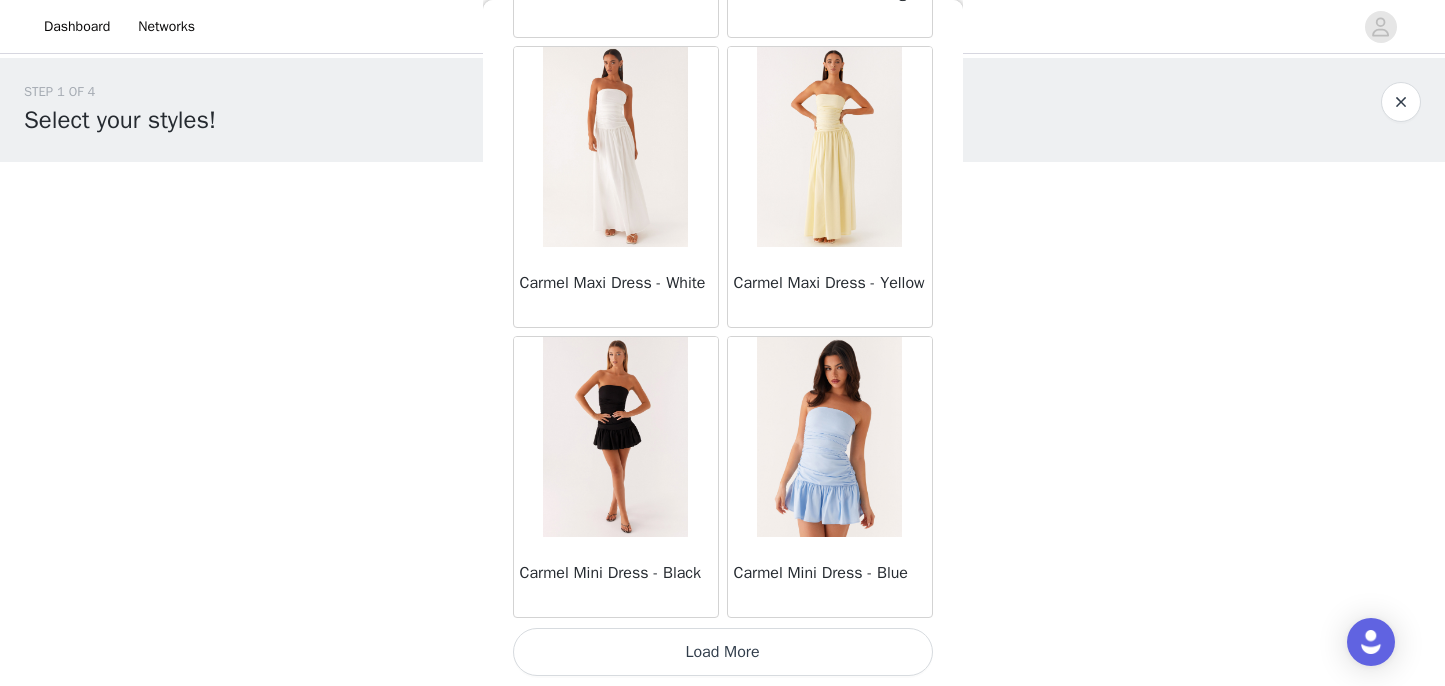 click on "Load More" at bounding box center (723, 652) 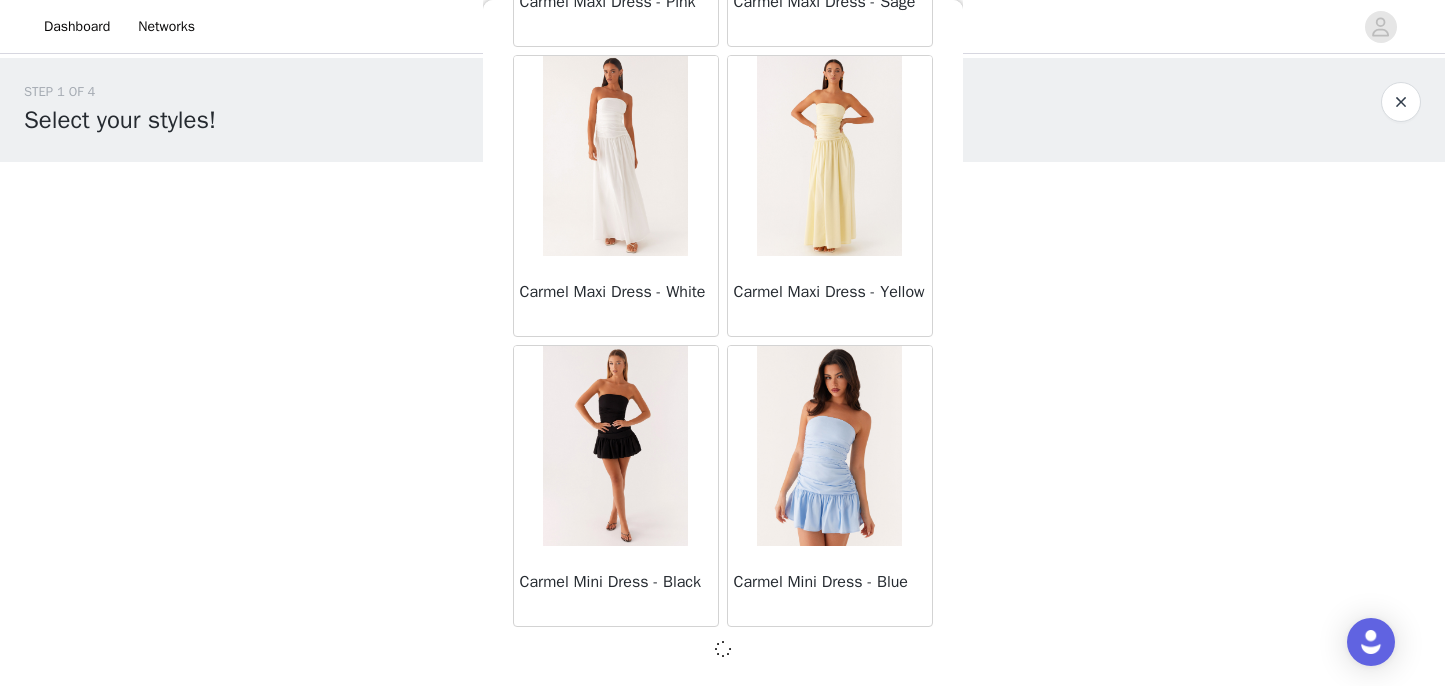scroll, scrollTop: 11065, scrollLeft: 0, axis: vertical 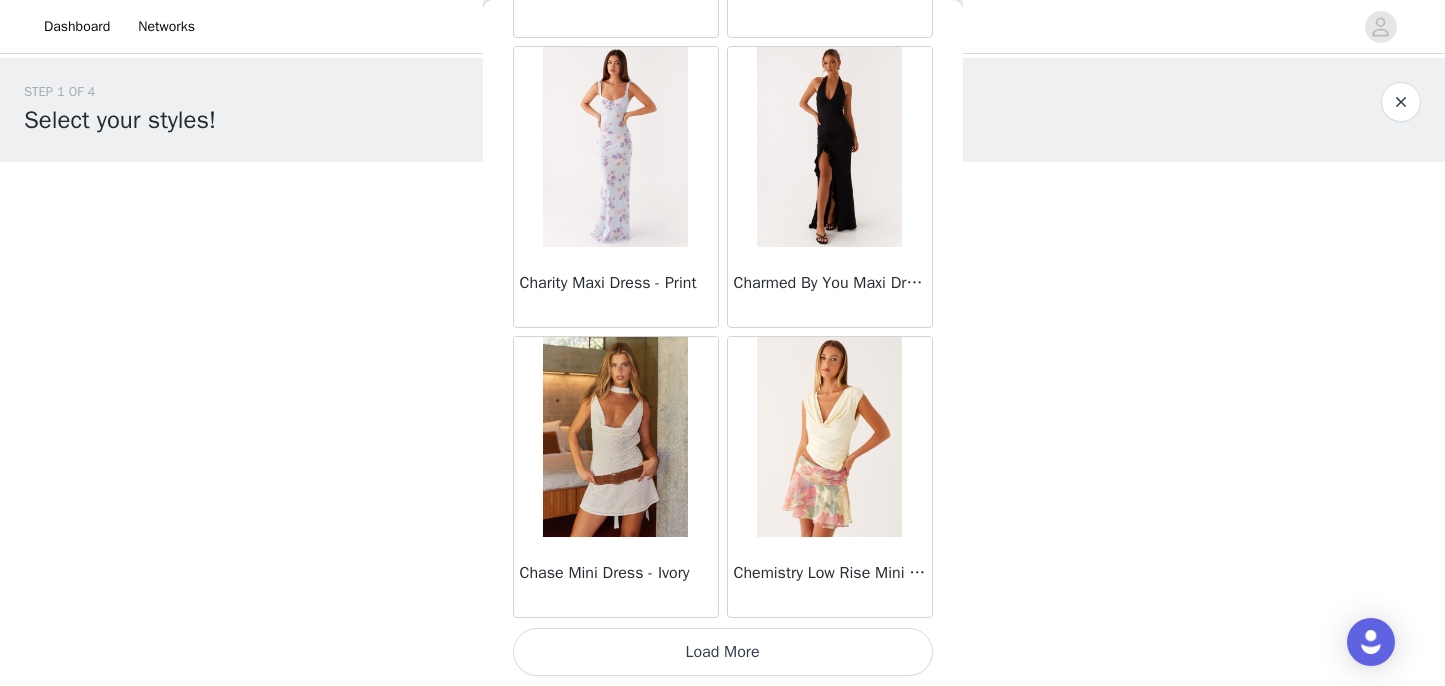 click on "Load More" at bounding box center [723, 652] 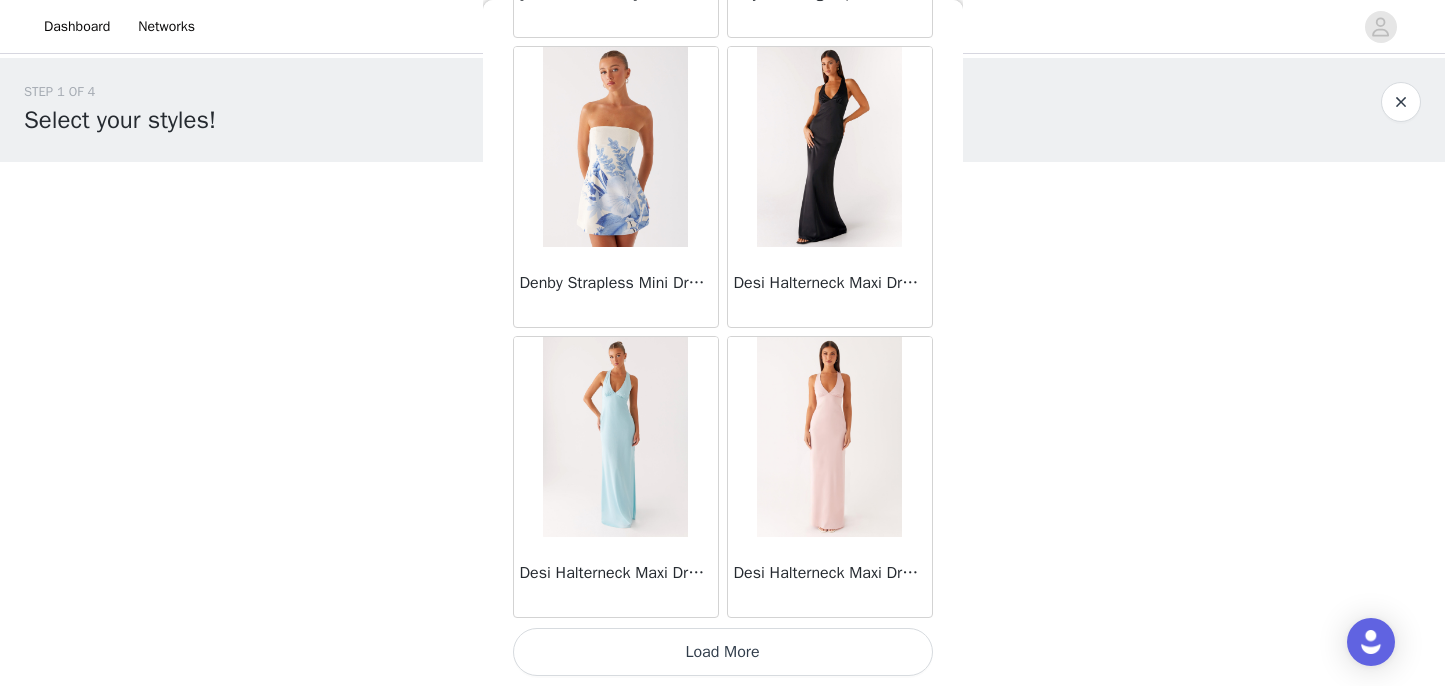 scroll, scrollTop: 16874, scrollLeft: 0, axis: vertical 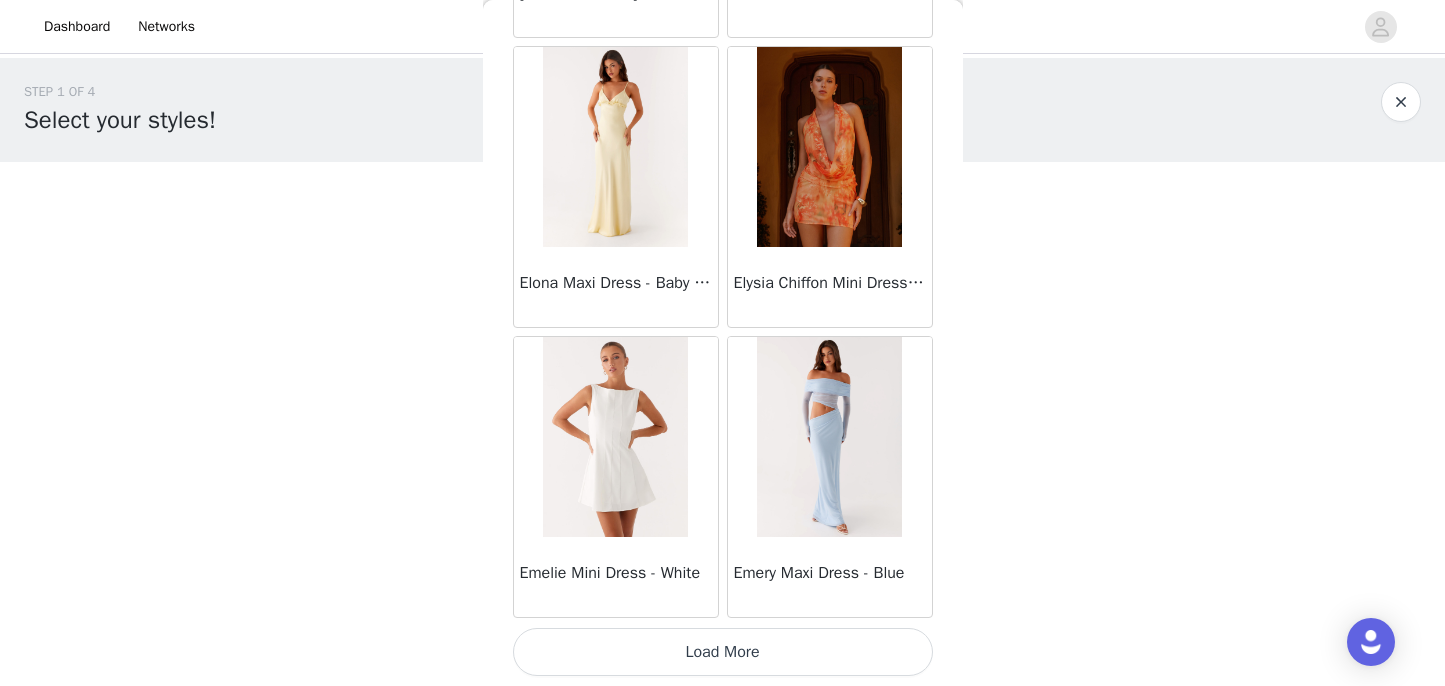 click on "Load More" at bounding box center [723, 652] 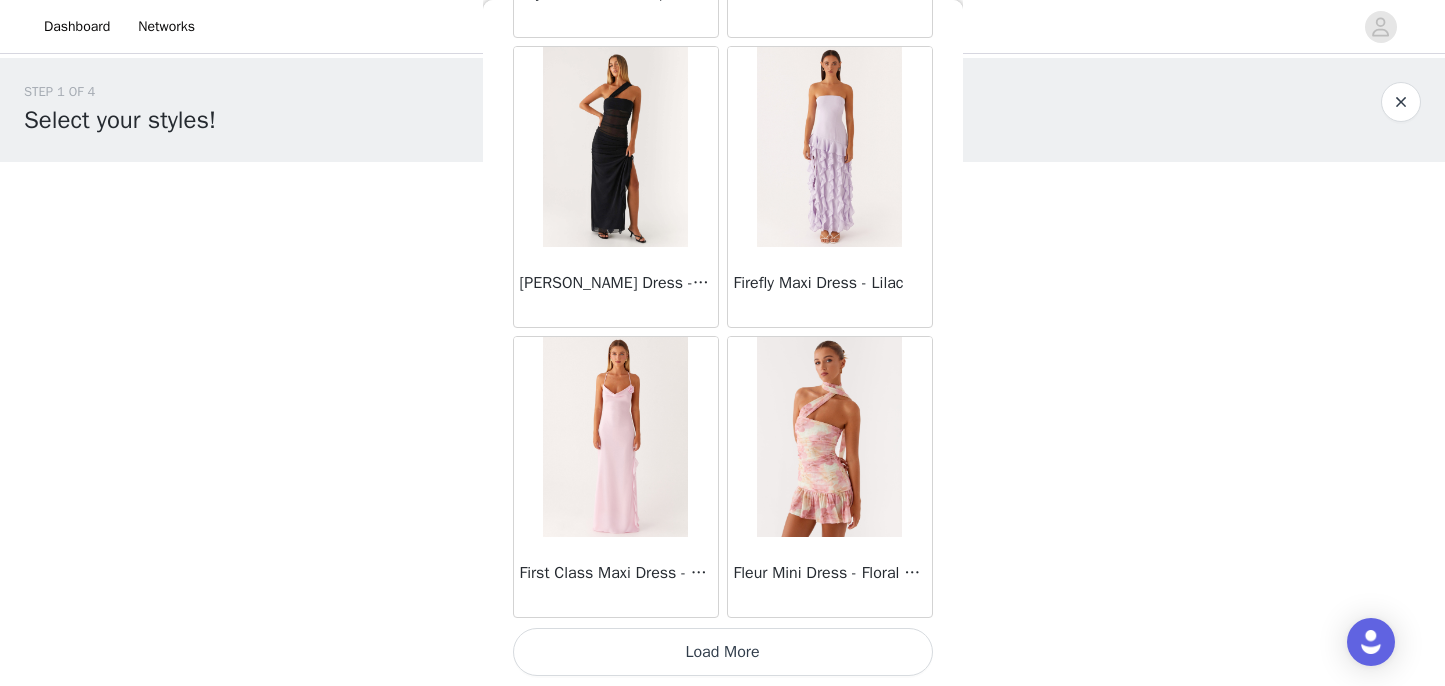 scroll, scrollTop: 22674, scrollLeft: 0, axis: vertical 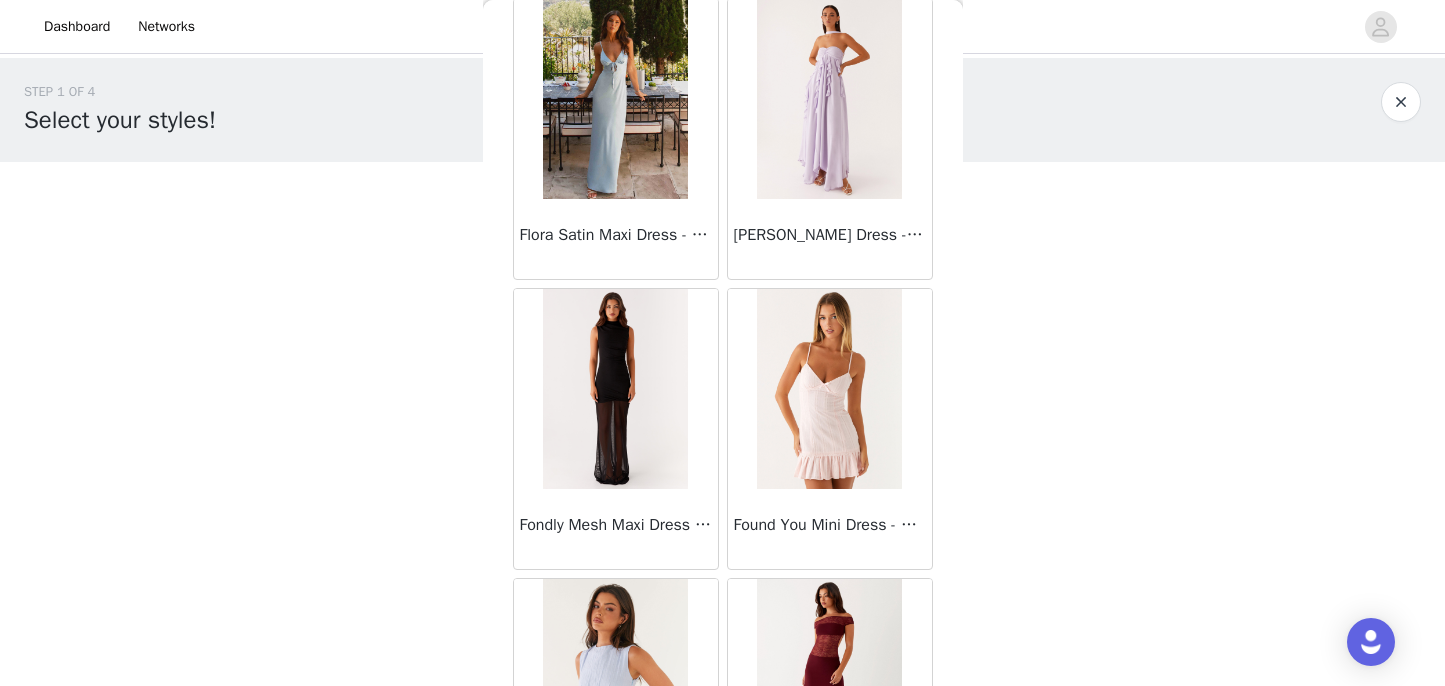 drag, startPoint x: 942, startPoint y: 6, endPoint x: 723, endPoint y: 279, distance: 349.98572 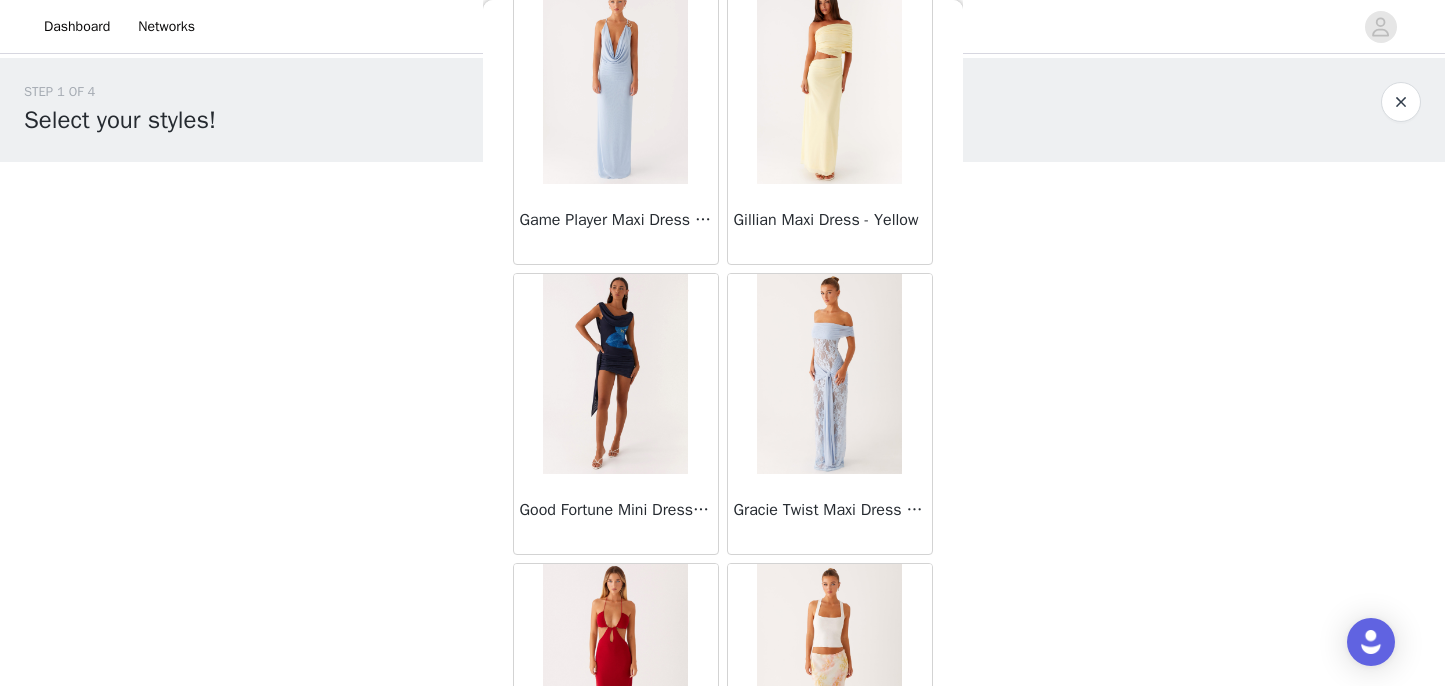 scroll, scrollTop: 25092, scrollLeft: 0, axis: vertical 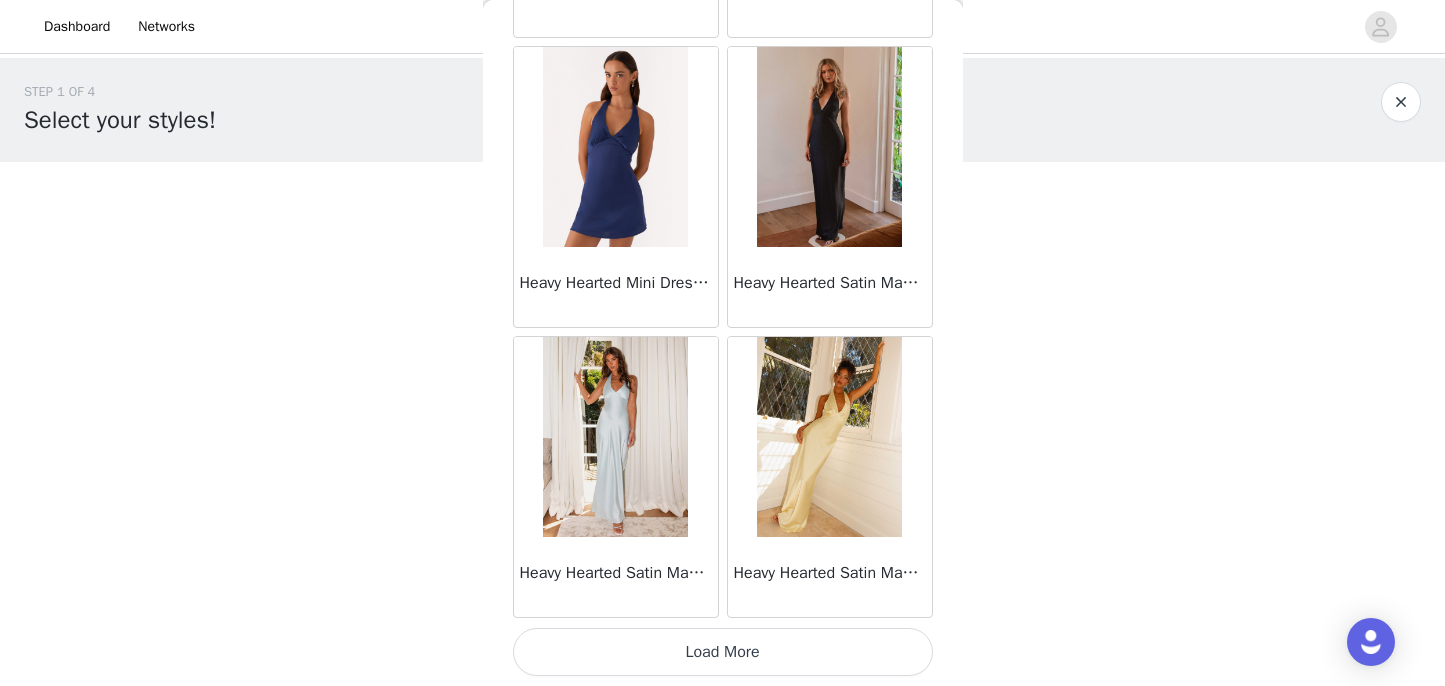 click on "Load More" at bounding box center (723, 652) 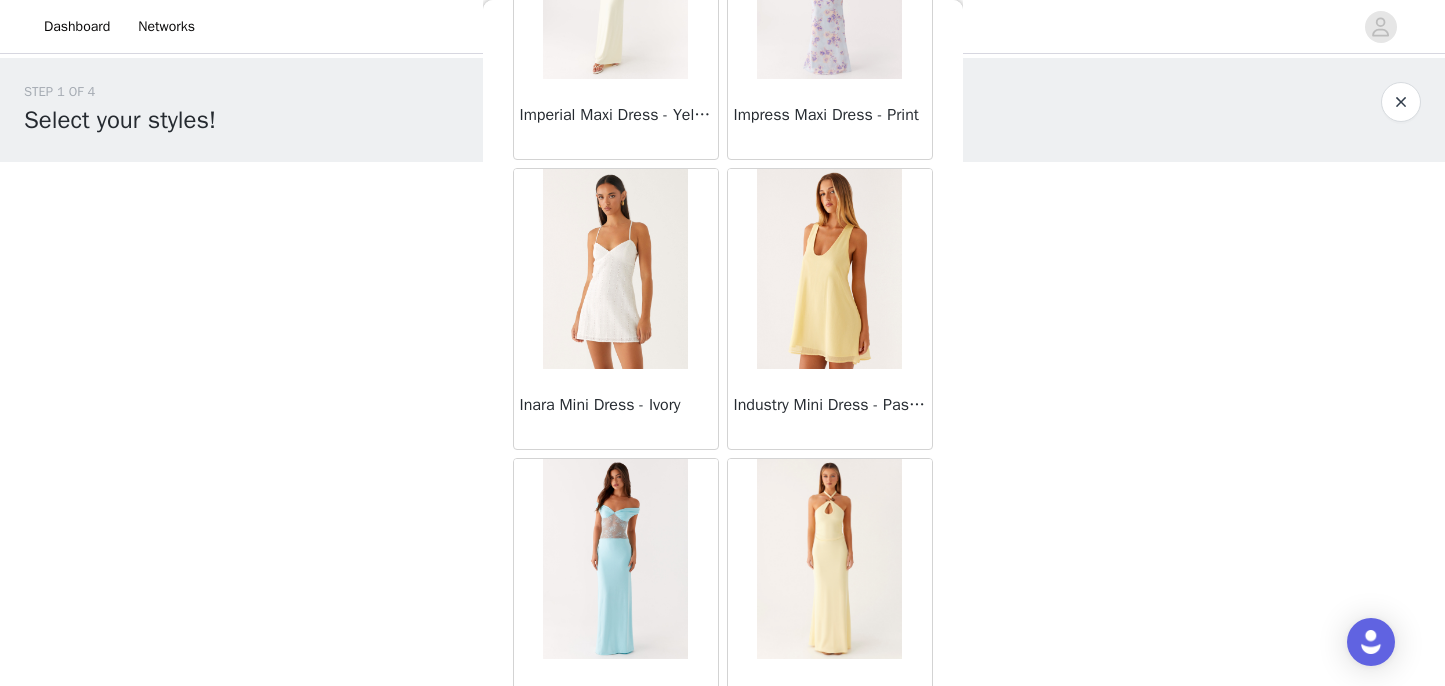scroll, scrollTop: 27901, scrollLeft: 0, axis: vertical 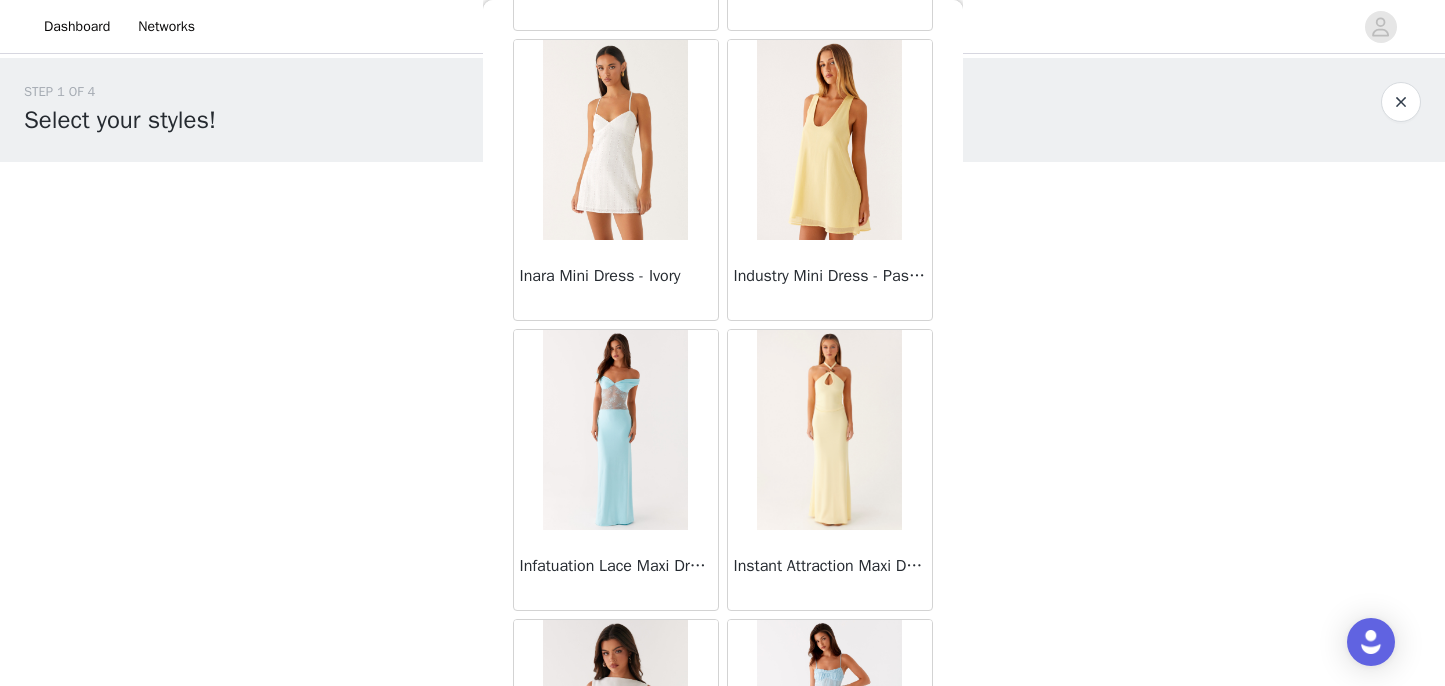 click at bounding box center (829, 140) 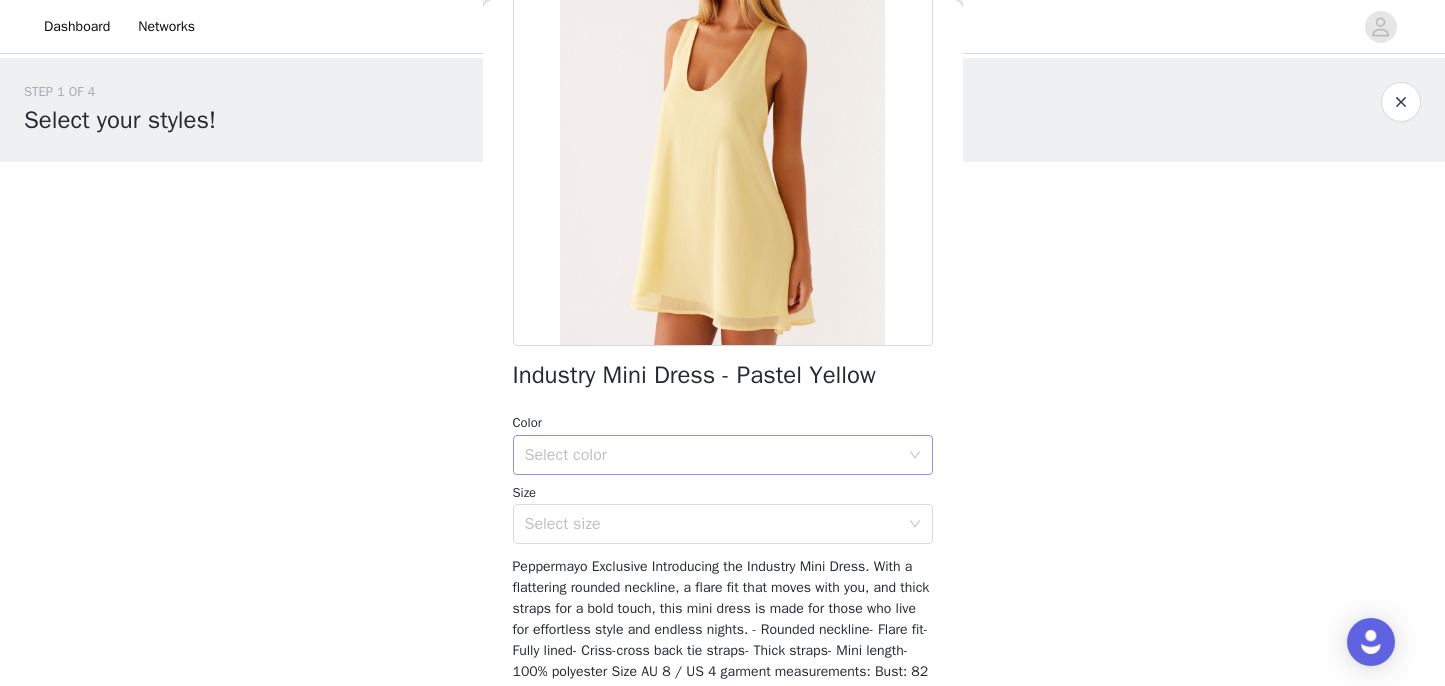 scroll, scrollTop: 188, scrollLeft: 0, axis: vertical 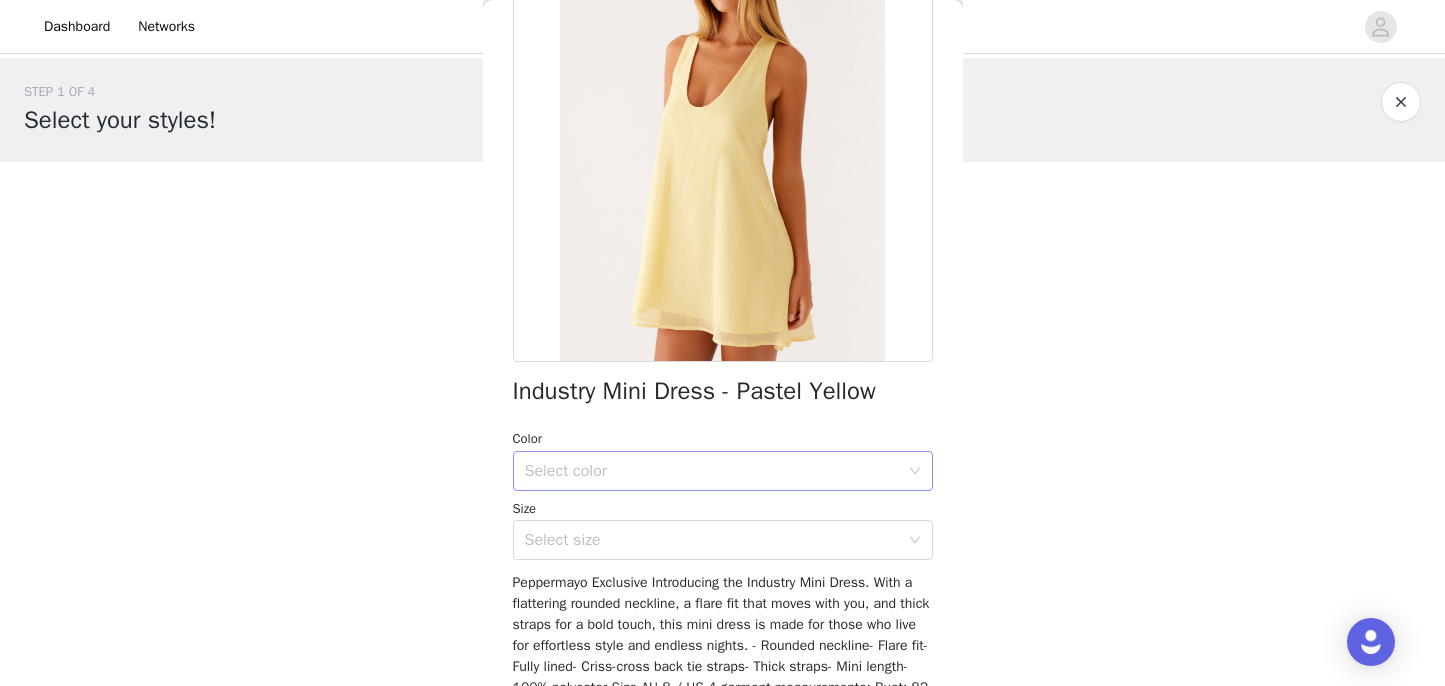 click on "Select color" at bounding box center (712, 471) 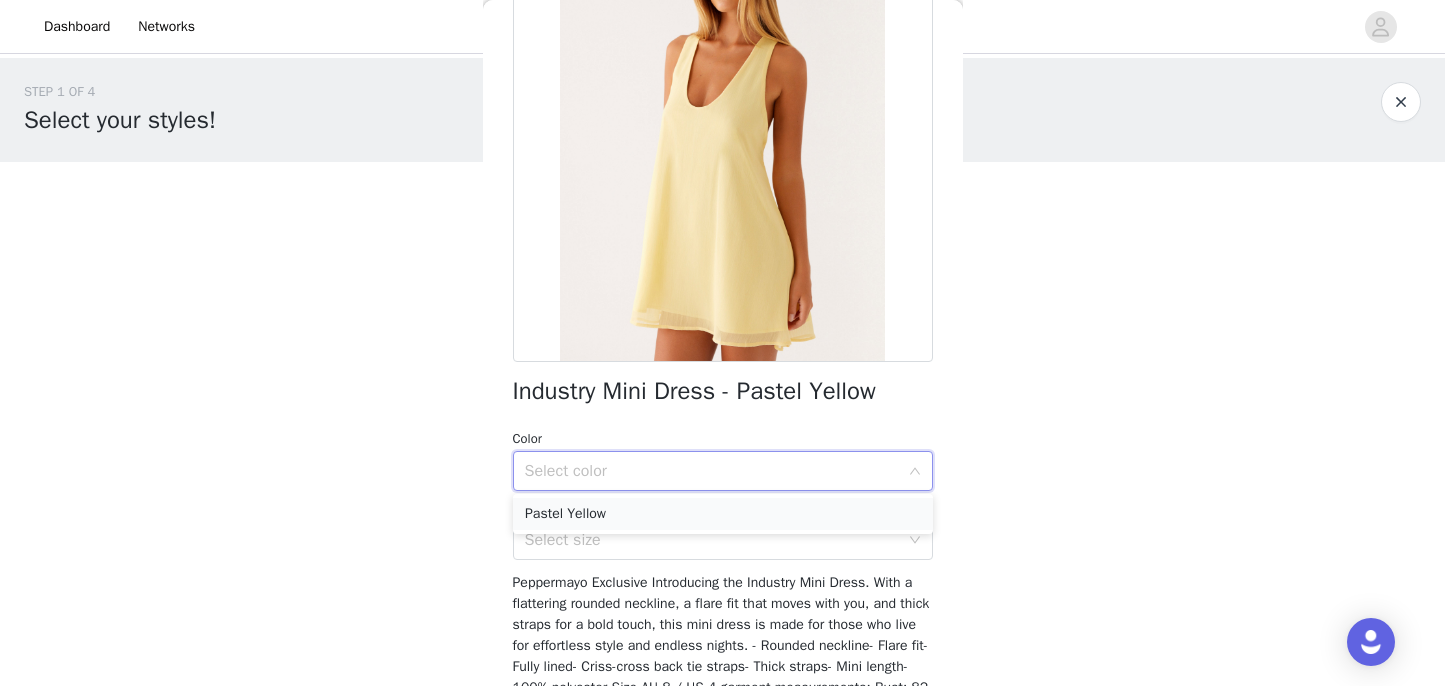 click on "Pastel Yellow" at bounding box center [723, 514] 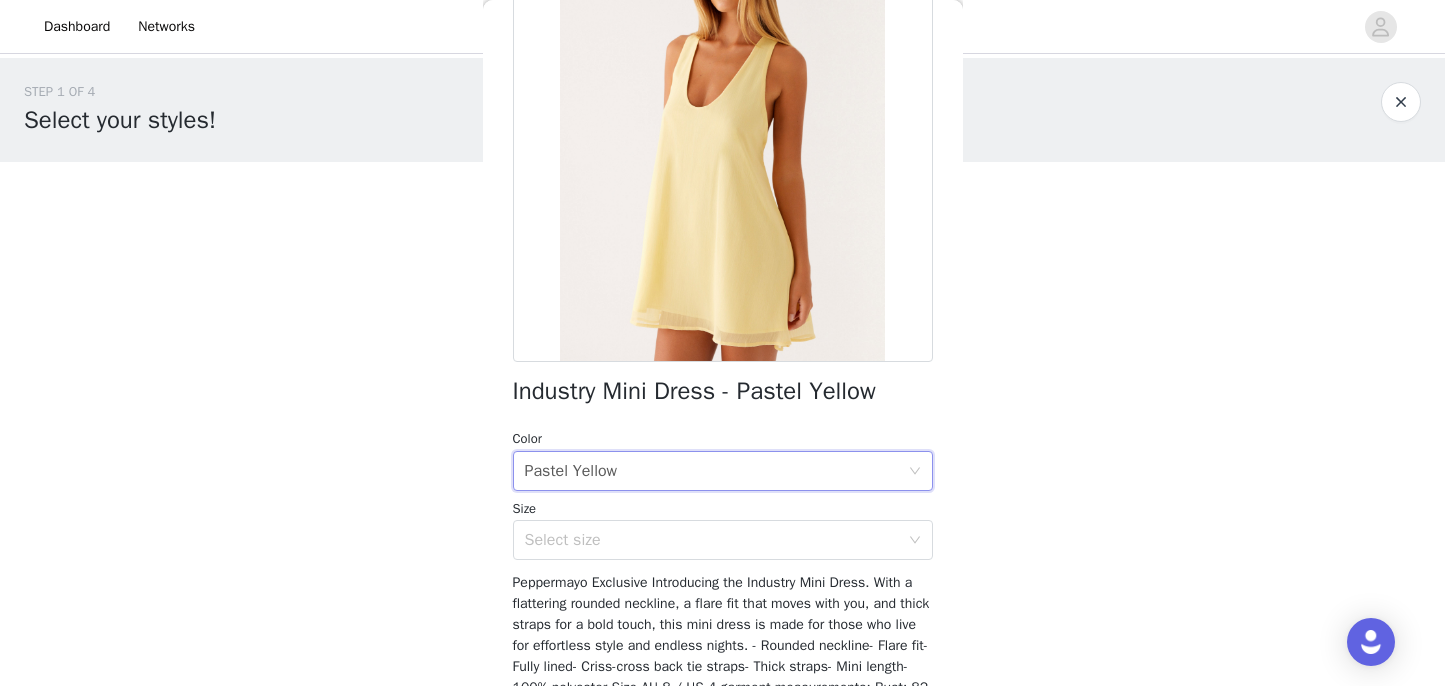 click on "Industry Mini Dress - Pastel Yellow               Color   Select color Pastel Yellow Size   Select size   Peppermayo Exclusive Introducing the Industry Mini Dress. With a flattering rounded neckline, a flare fit that moves with you, and thick straps for a bold touch, this mini dress is made for those who live for effortless style and endless nights. - Rounded neckline- Flare fit- Fully lined- Criss-cross back tie straps- Thick straps- Mini length- 100% polyester Size AU 8 / US 4 garment measurements: Bust: 82 cm / 32.3 inHem: 167 cm / 65.7 inLength: 80 cm / 31.5 in [MEDICAL_DATA] is 174cm and wears size AU 6 / size US 2   Add Product" at bounding box center (723, 368) 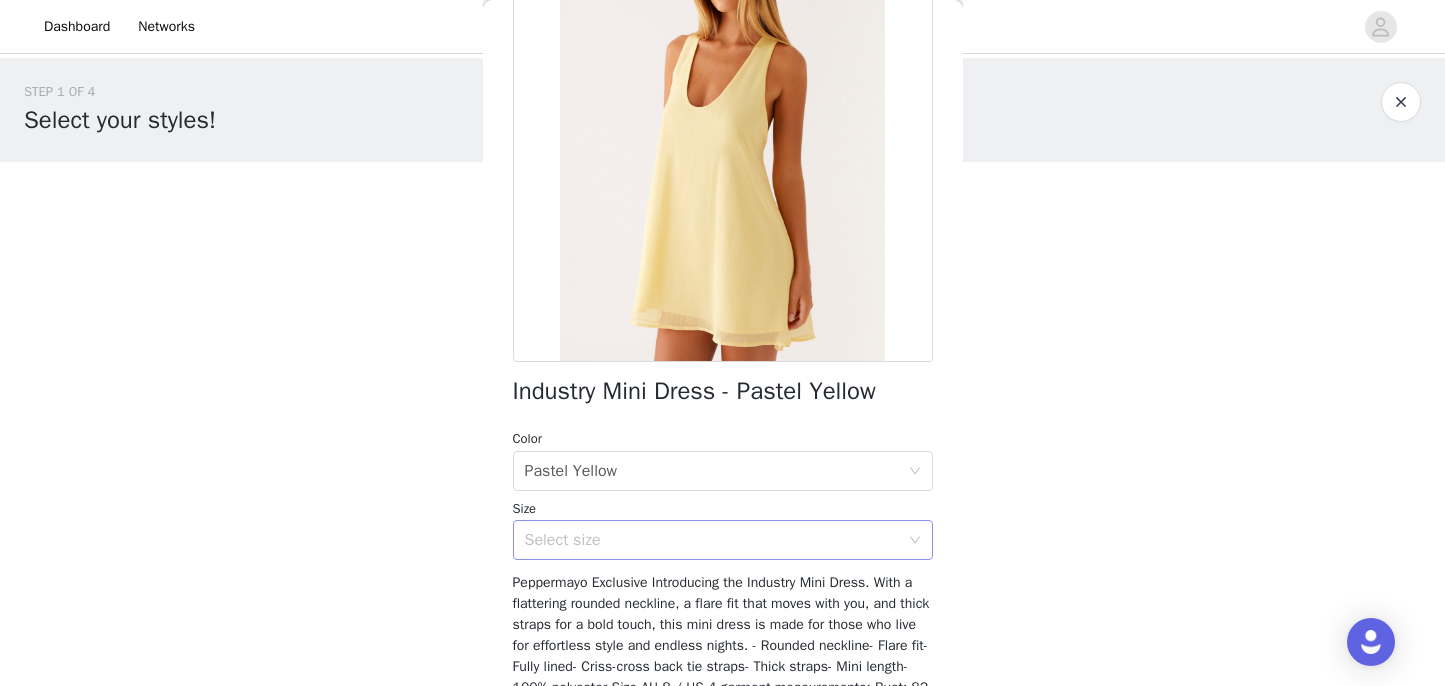 click on "Select size" at bounding box center [712, 540] 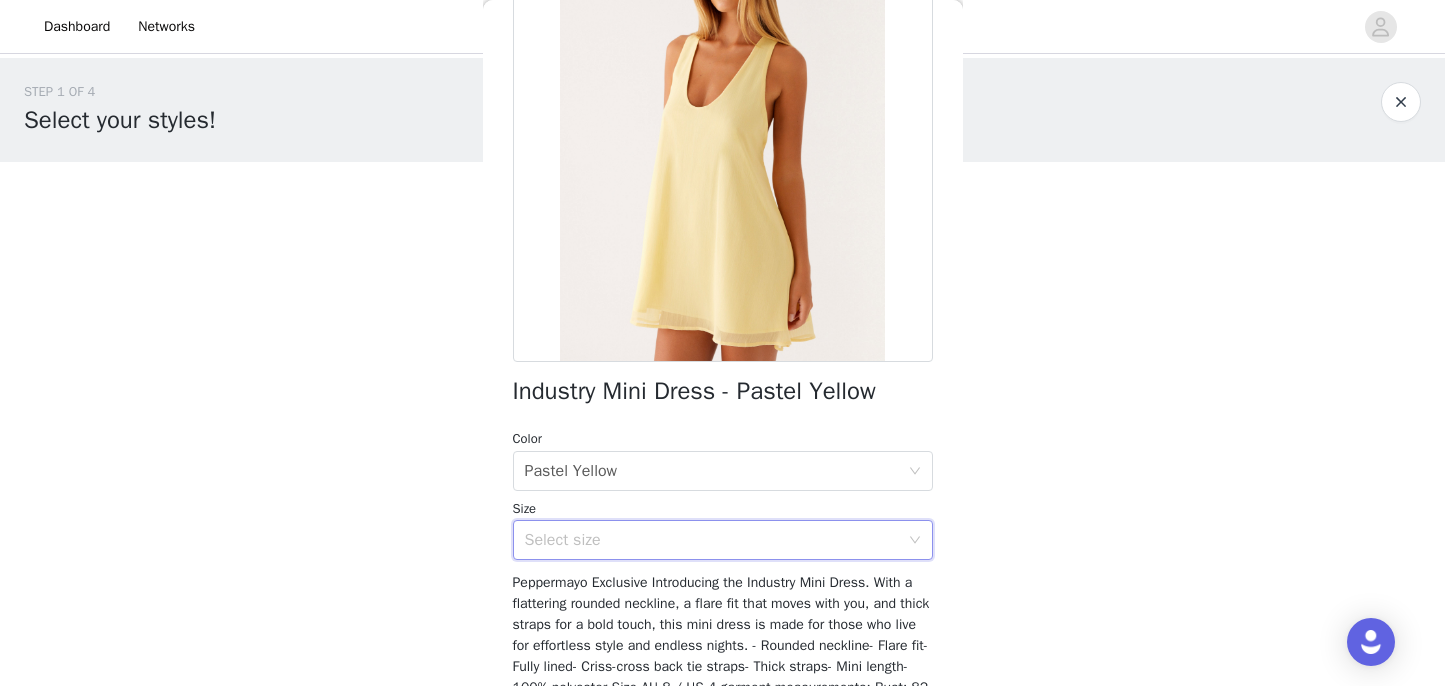 click on "Select size" at bounding box center [712, 540] 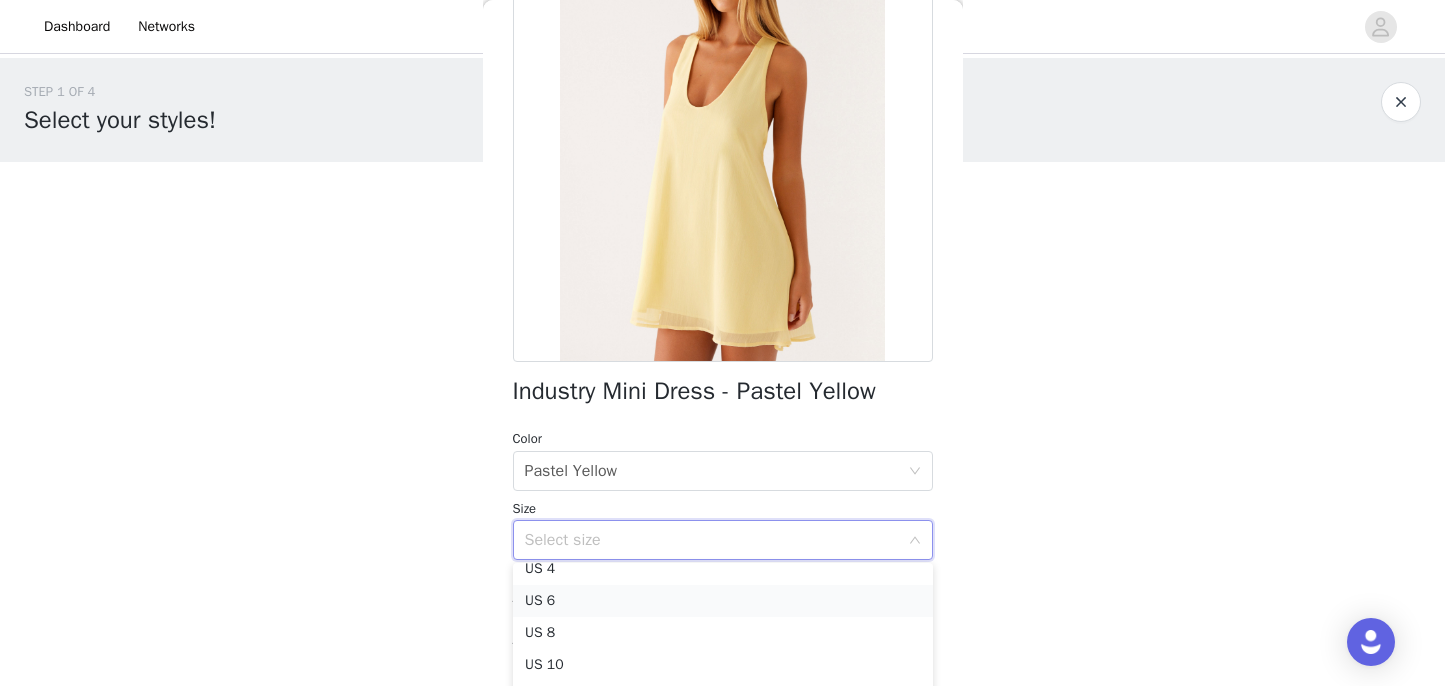 scroll, scrollTop: 68, scrollLeft: 0, axis: vertical 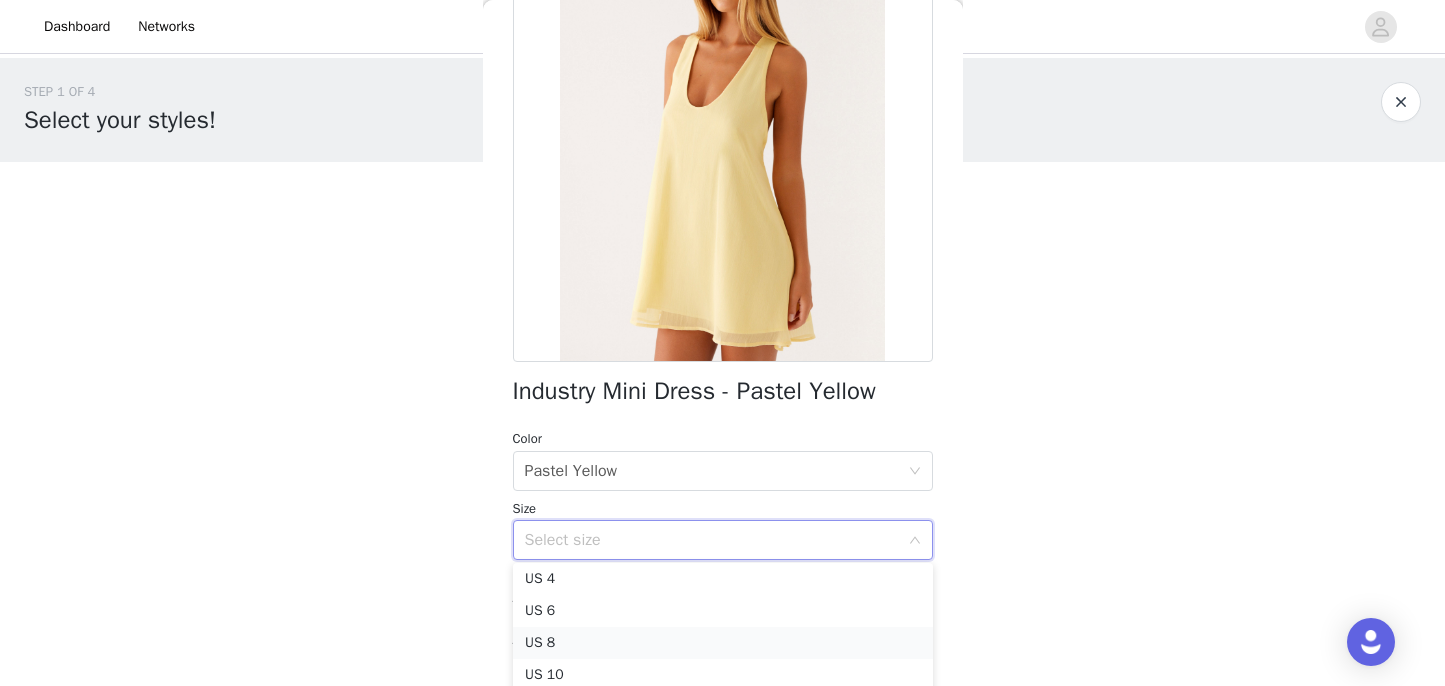 click on "US 8" at bounding box center [723, 643] 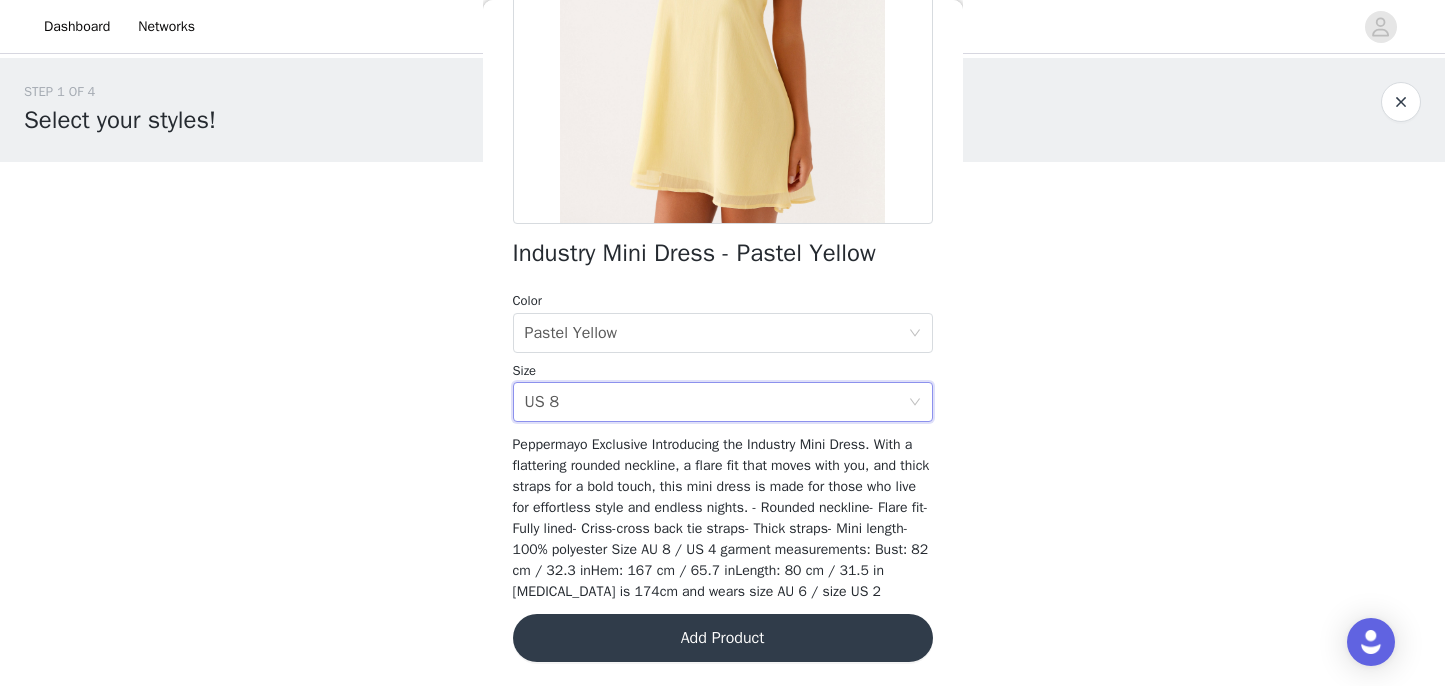 scroll, scrollTop: 346, scrollLeft: 0, axis: vertical 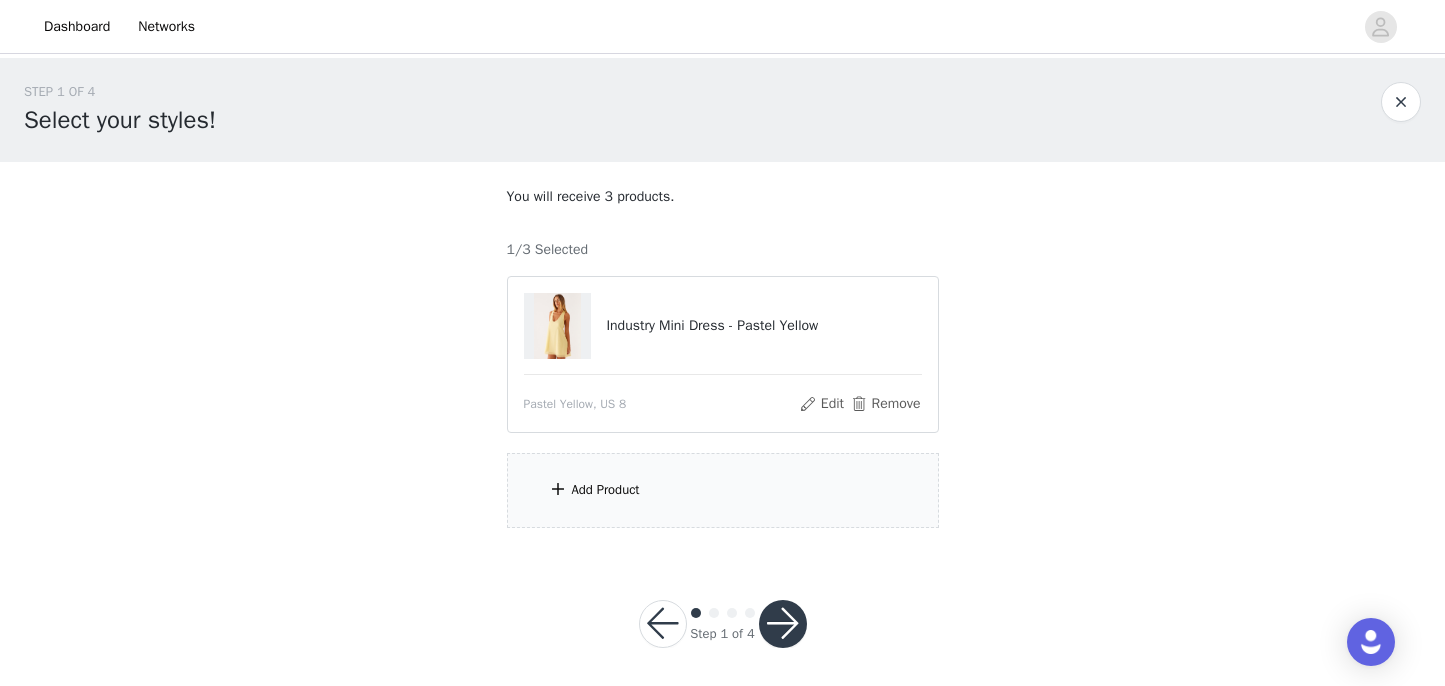 click on "Add Product" at bounding box center (723, 490) 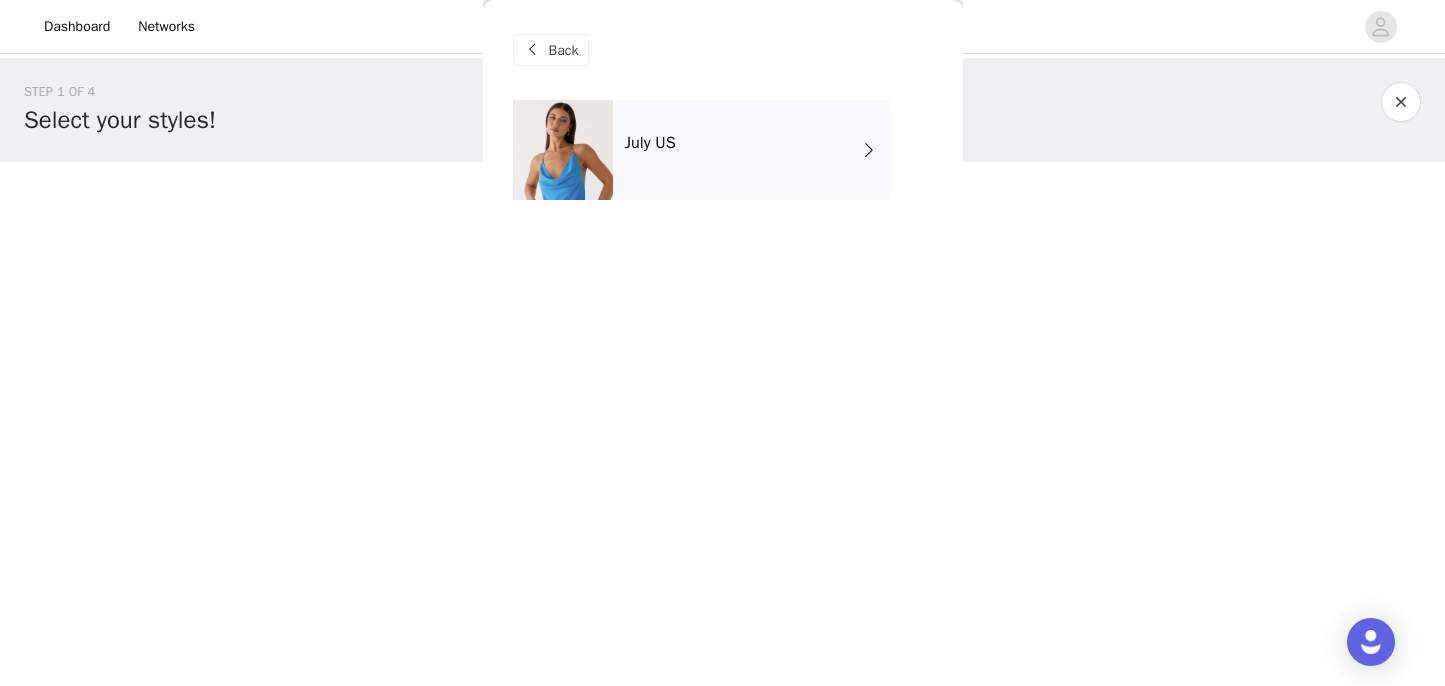 click on "July US" at bounding box center [752, 150] 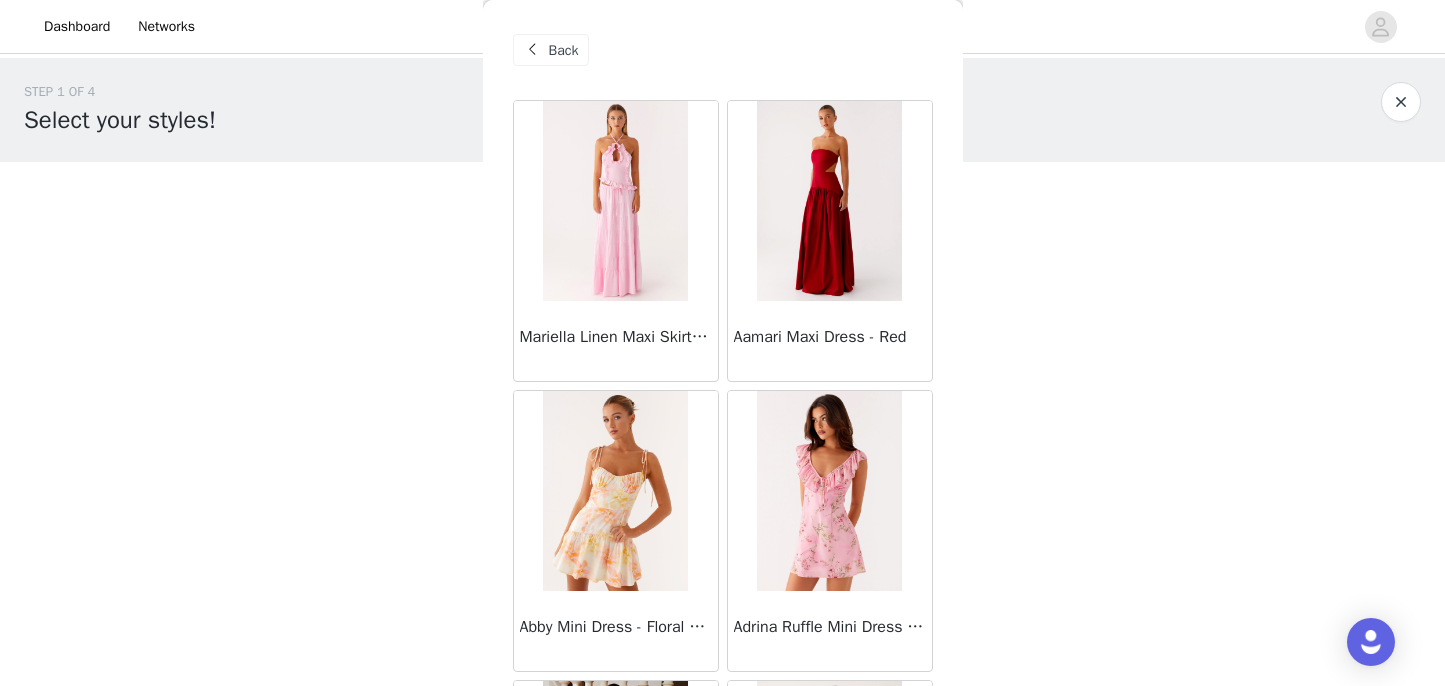 click at bounding box center (615, 201) 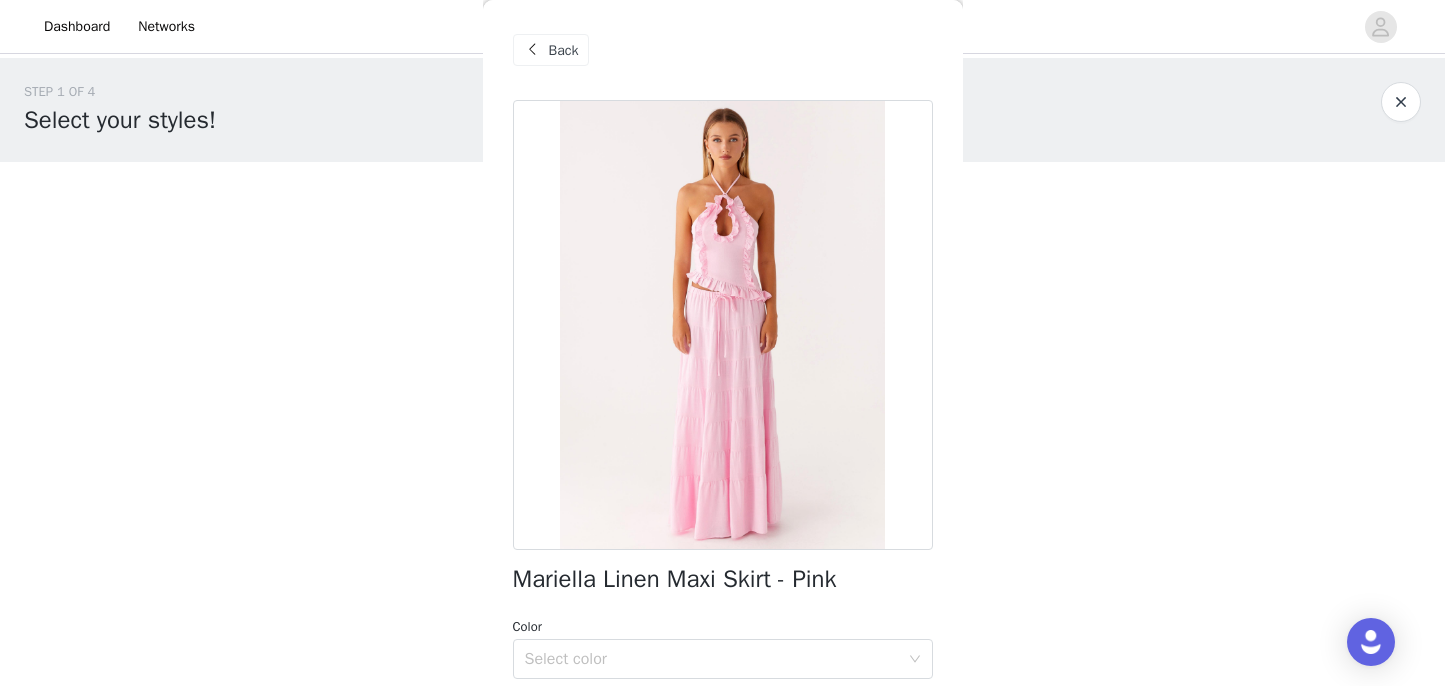 scroll, scrollTop: 0, scrollLeft: 0, axis: both 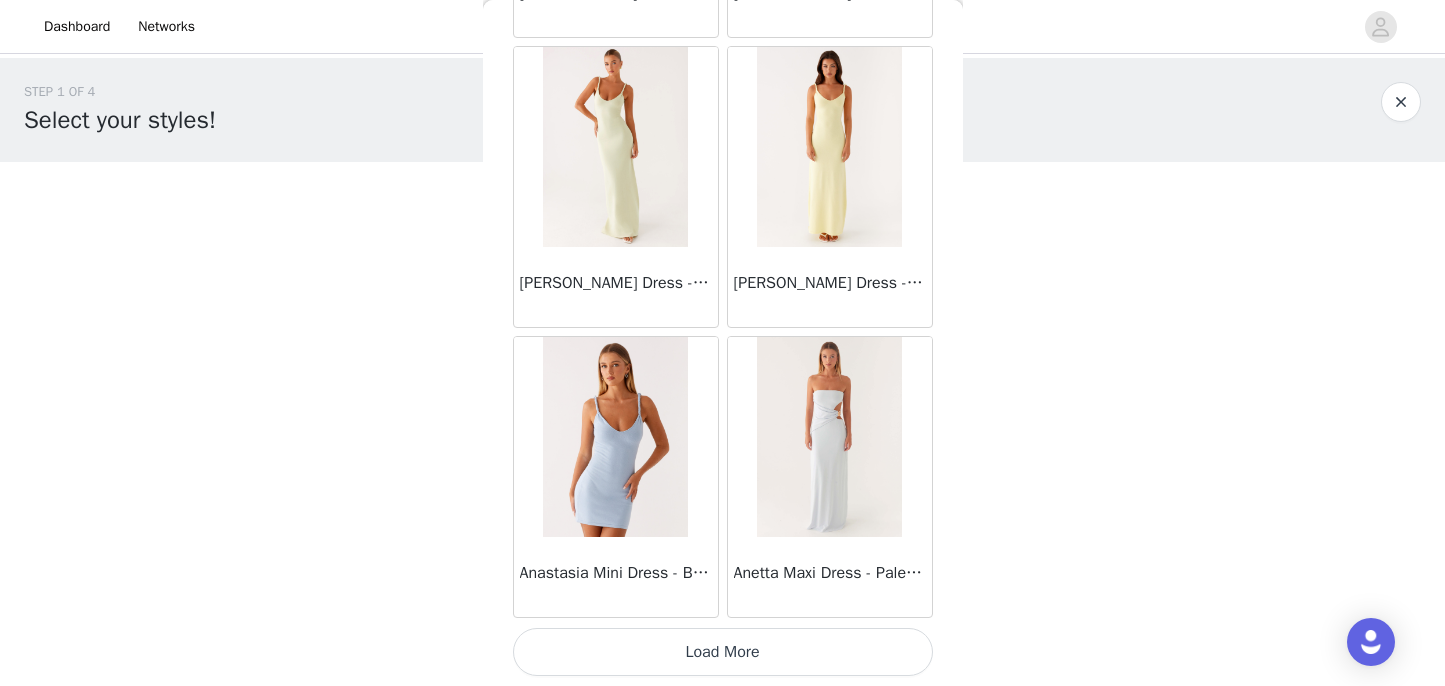 click on "Load More" at bounding box center [723, 652] 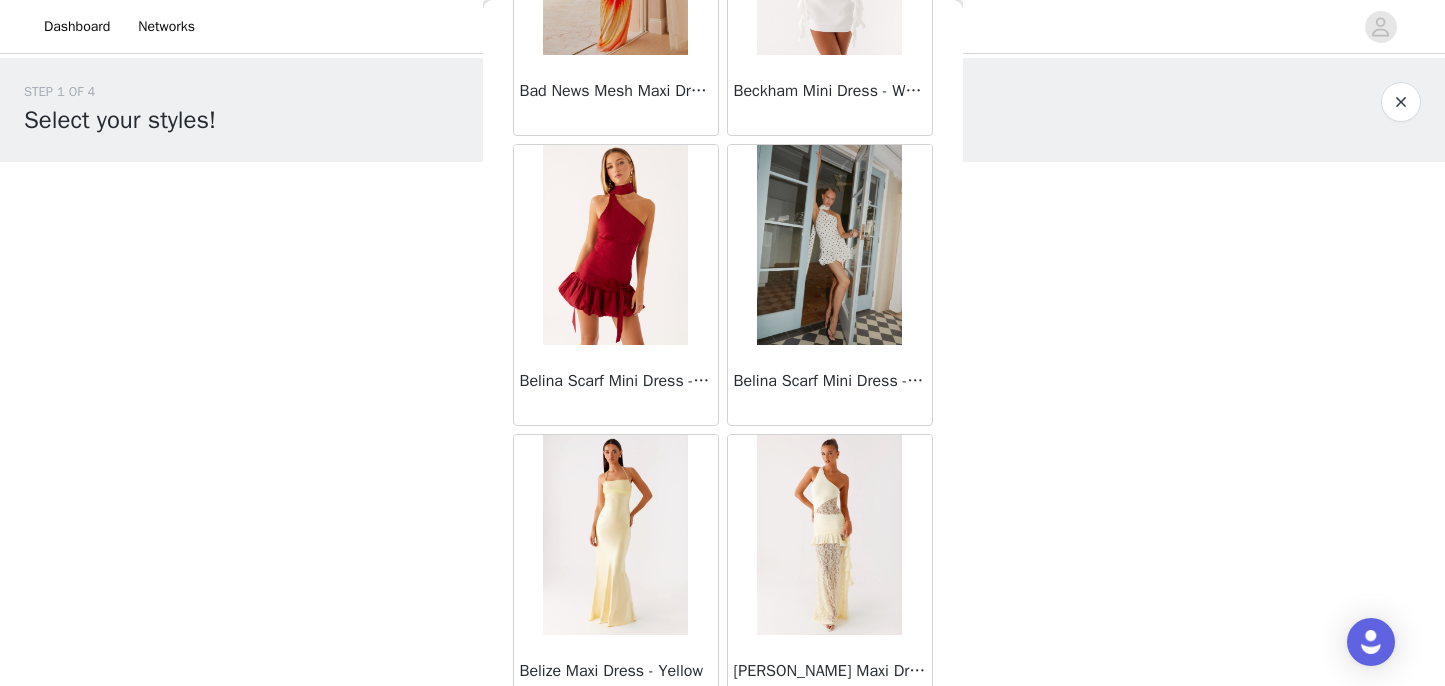 scroll, scrollTop: 5274, scrollLeft: 0, axis: vertical 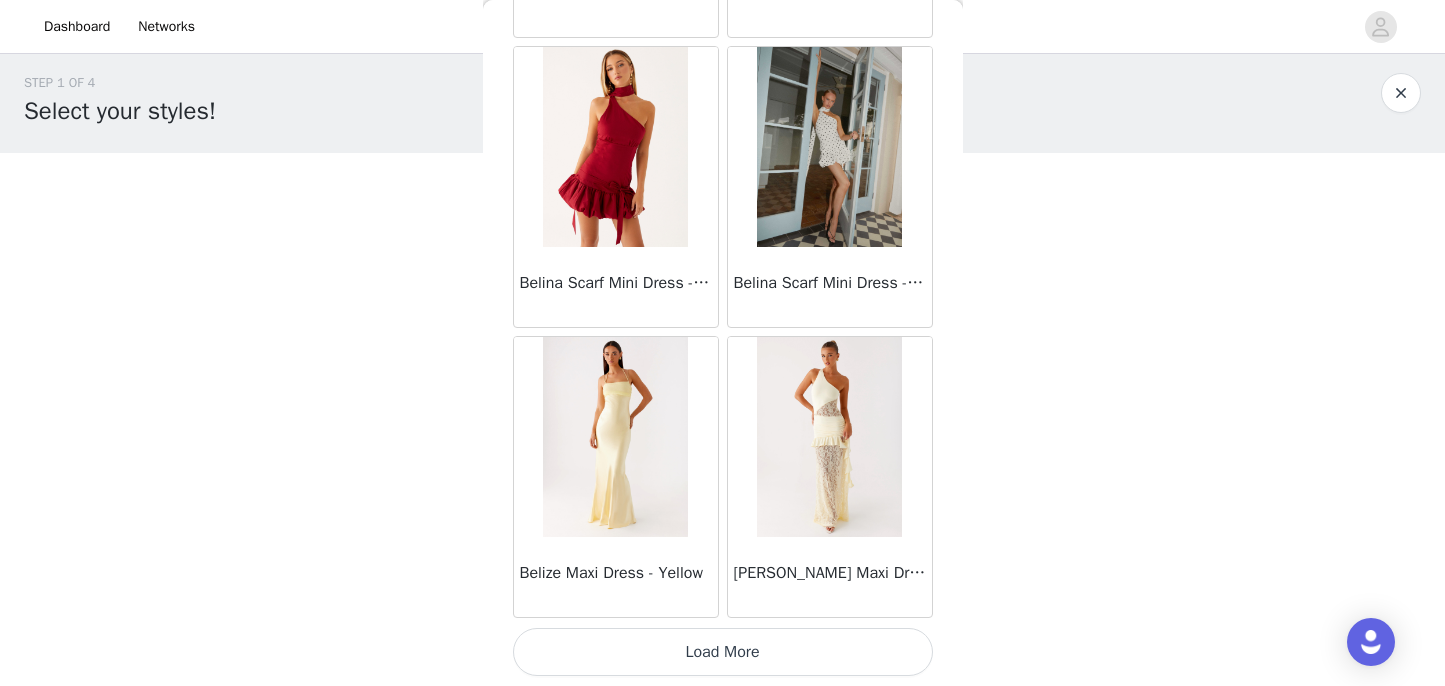 click on "Load More" at bounding box center (723, 652) 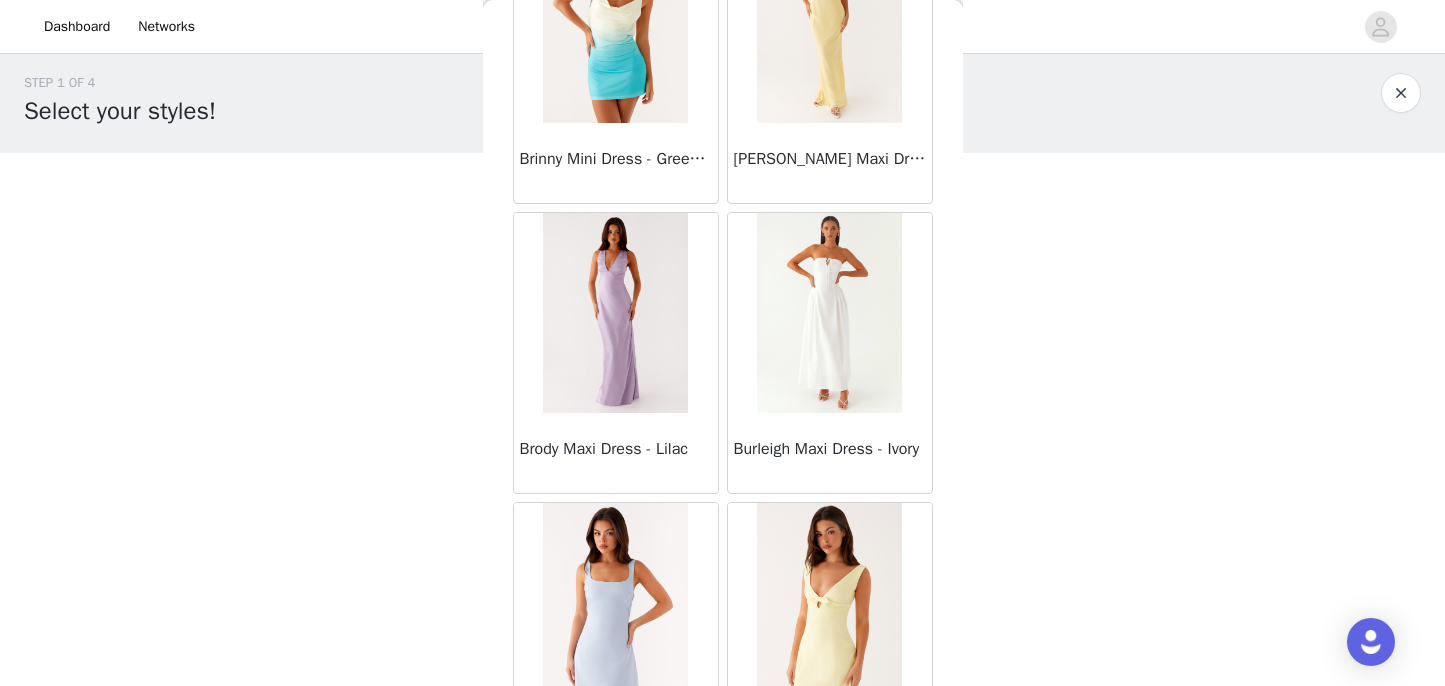 scroll, scrollTop: 8172, scrollLeft: 0, axis: vertical 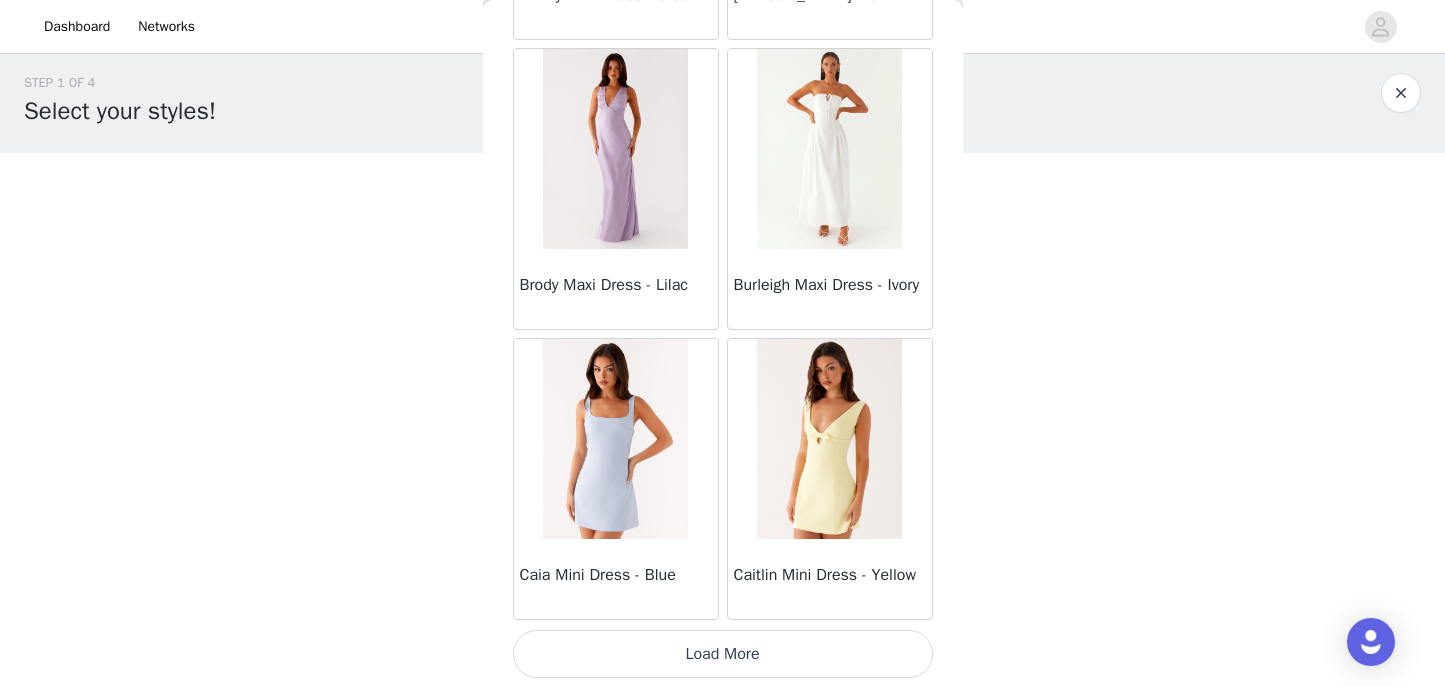 click at bounding box center [829, 149] 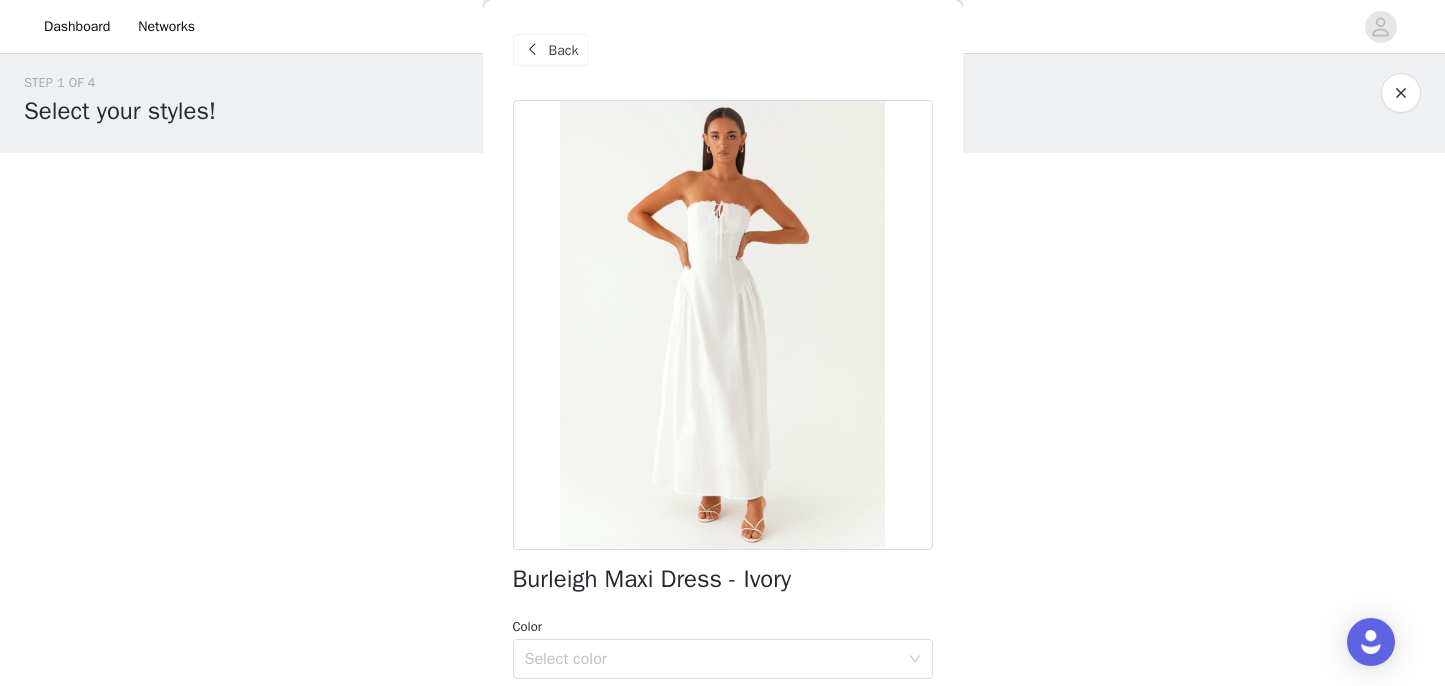 scroll, scrollTop: 0, scrollLeft: 0, axis: both 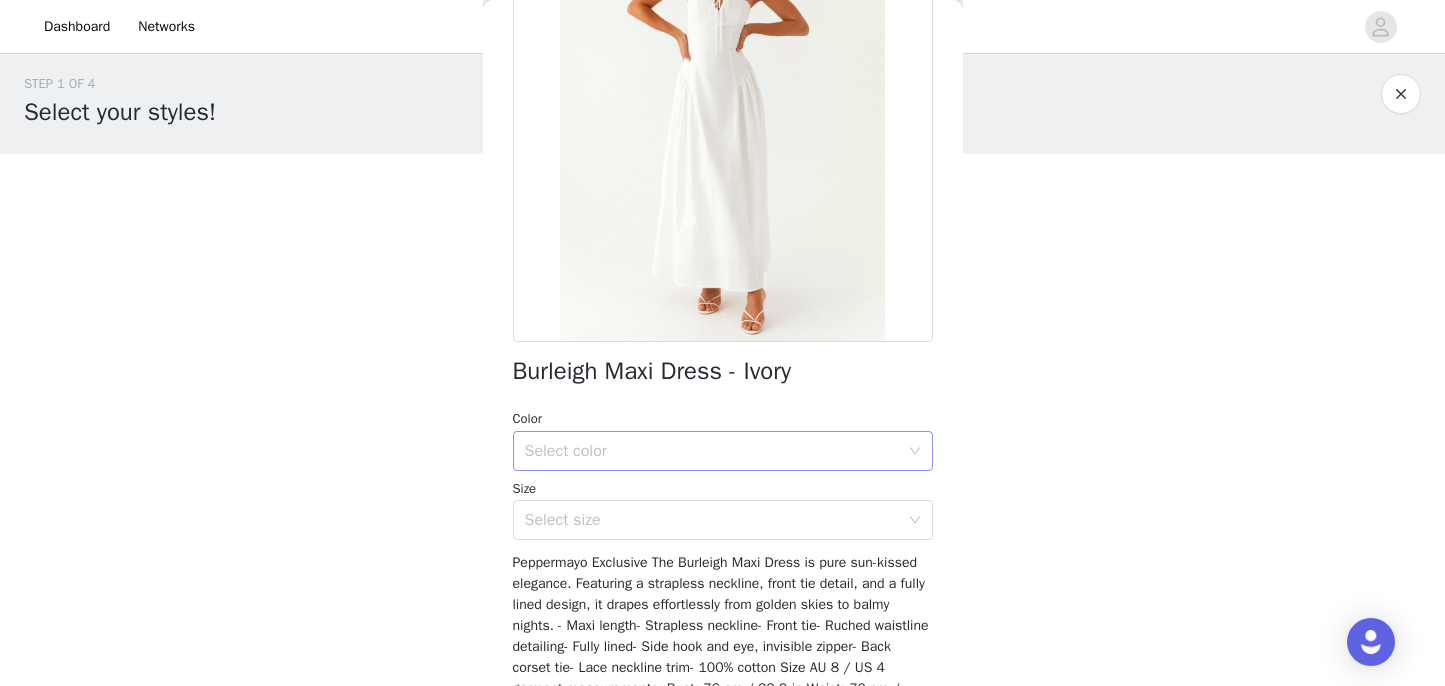 click on "Select color" at bounding box center [712, 451] 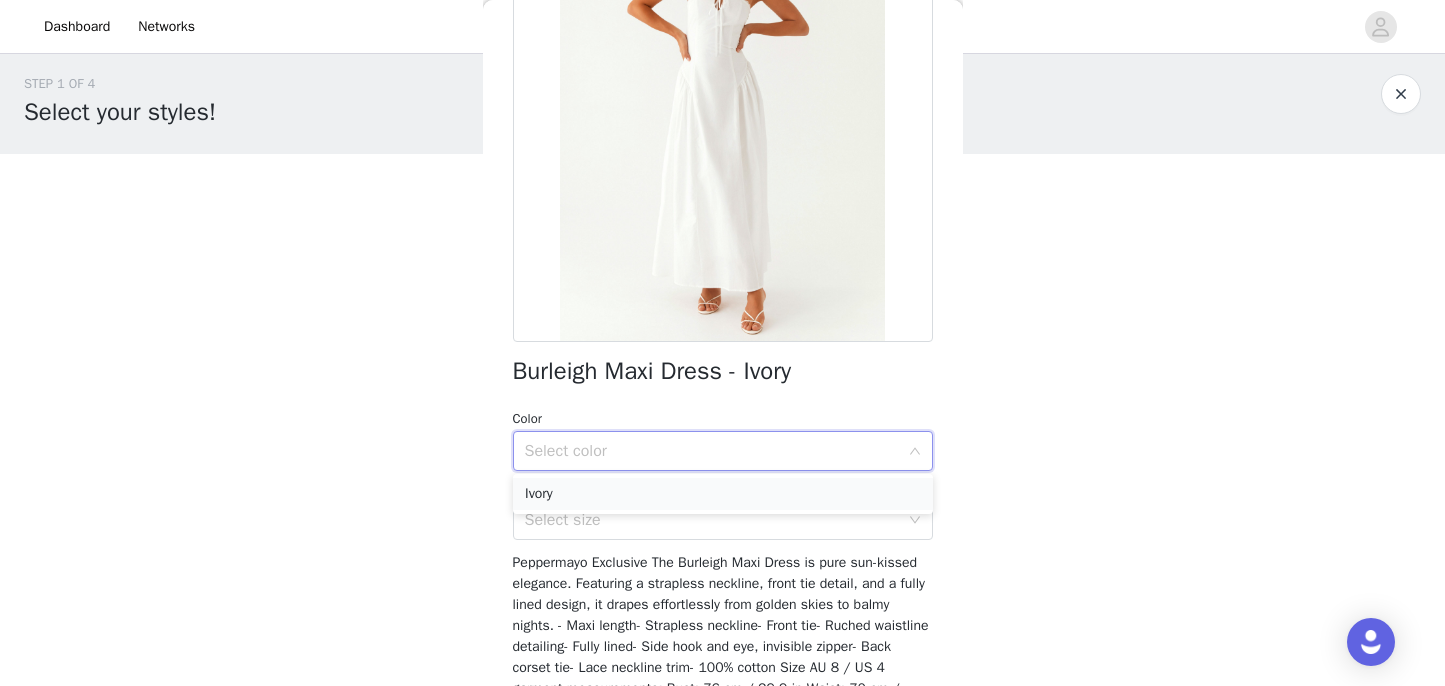 click on "Ivory" at bounding box center [723, 494] 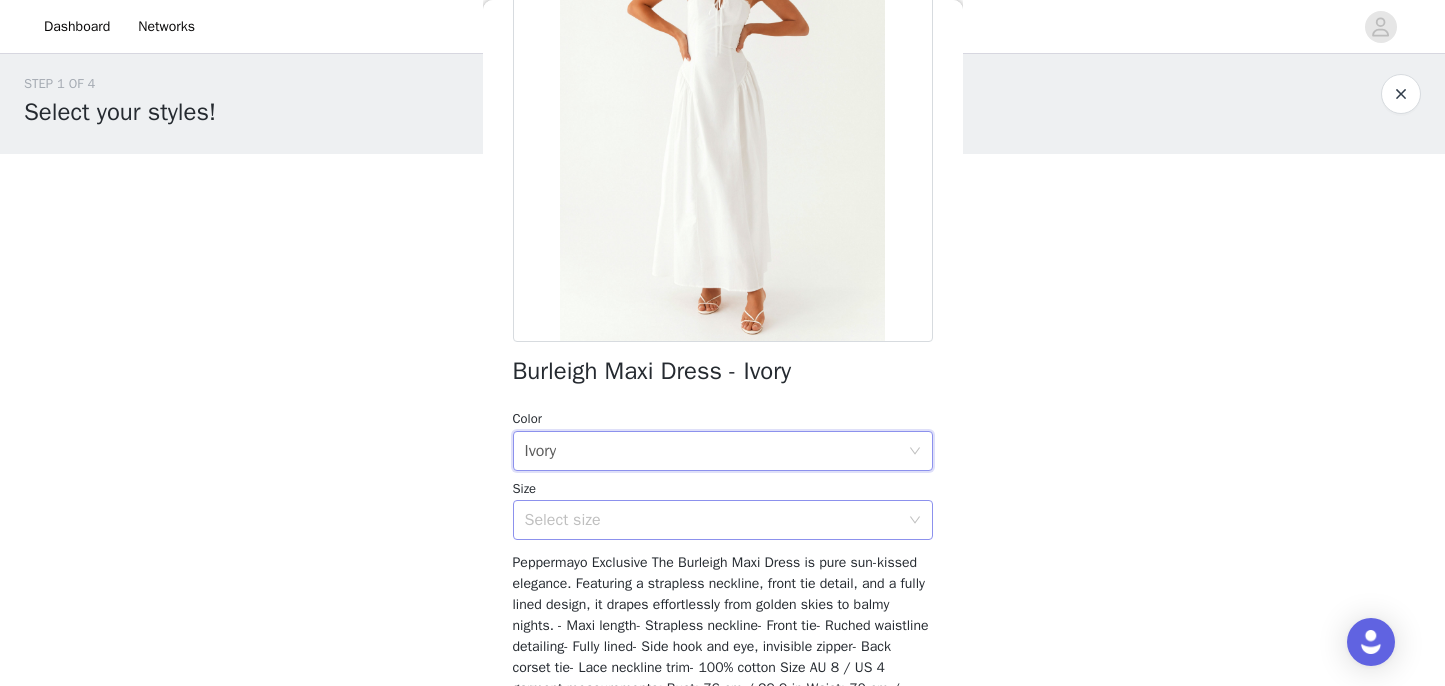 click on "Select size" at bounding box center (712, 520) 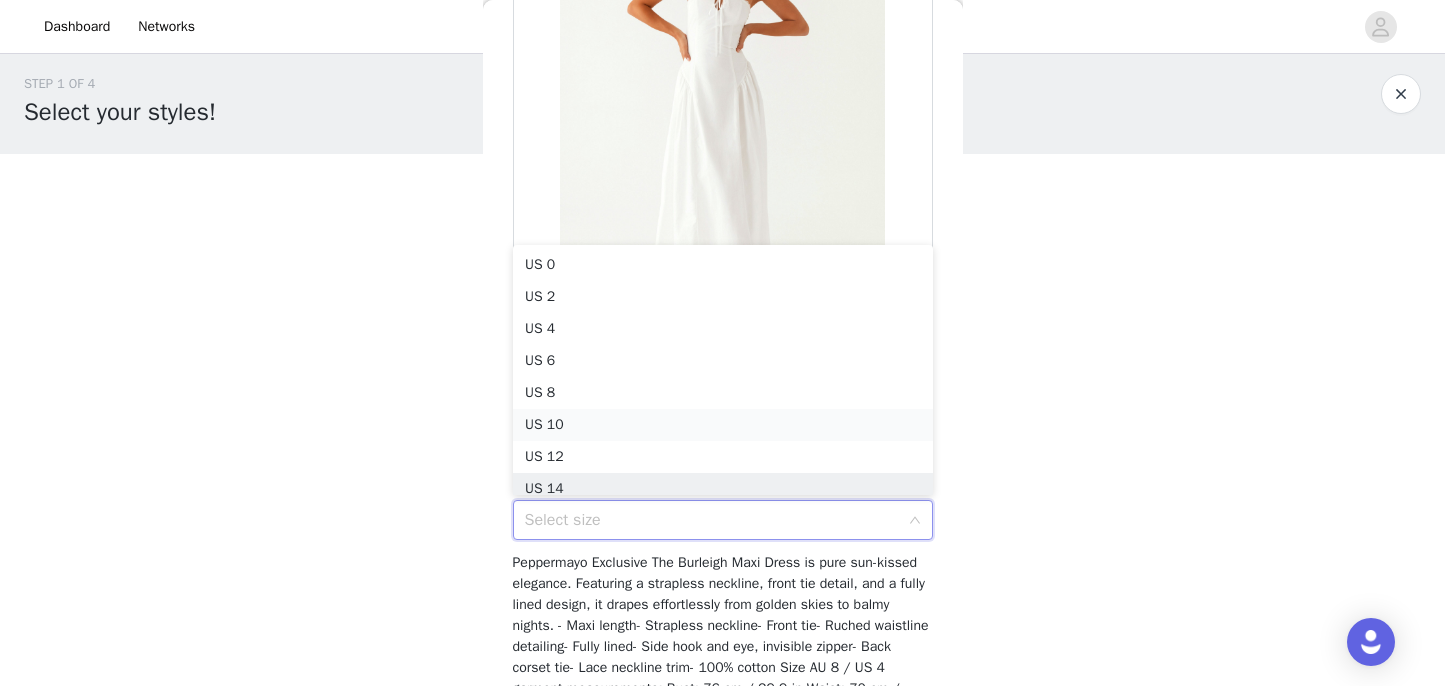 scroll, scrollTop: 10, scrollLeft: 0, axis: vertical 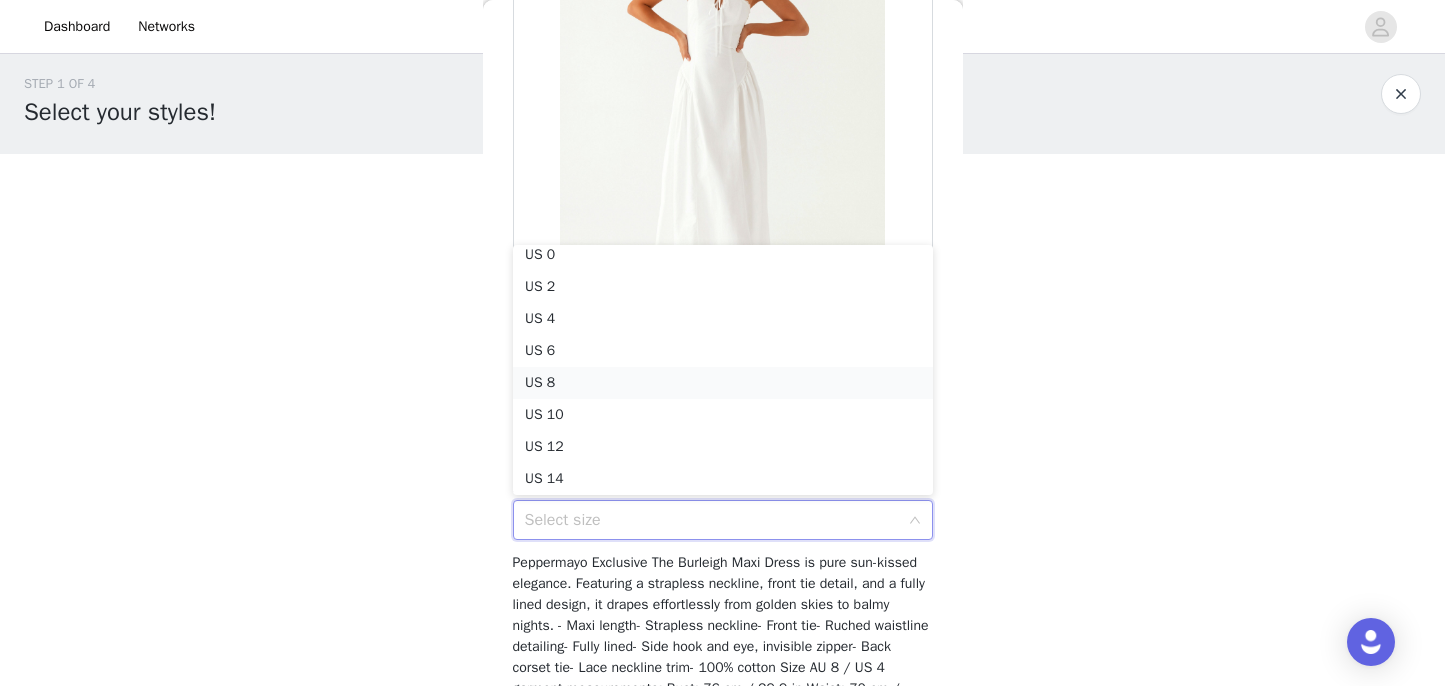 click on "US 8" at bounding box center (723, 383) 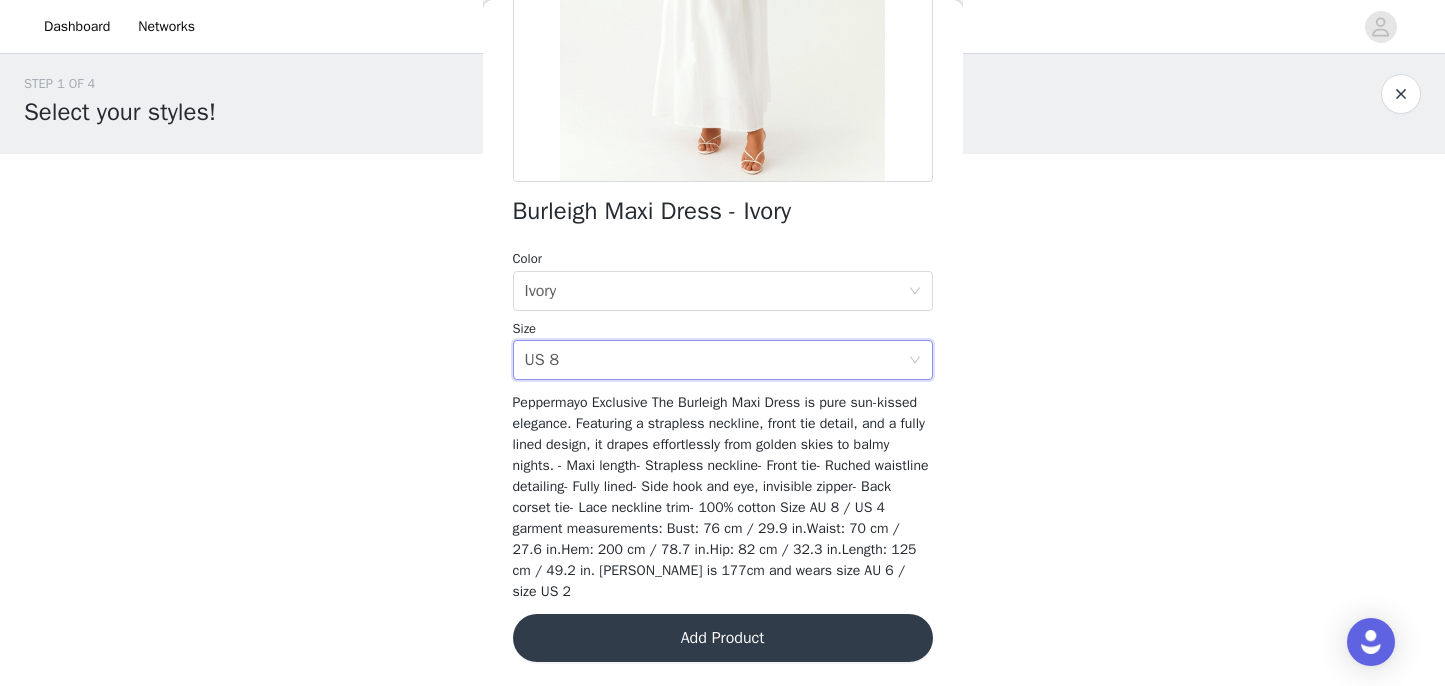 scroll, scrollTop: 367, scrollLeft: 0, axis: vertical 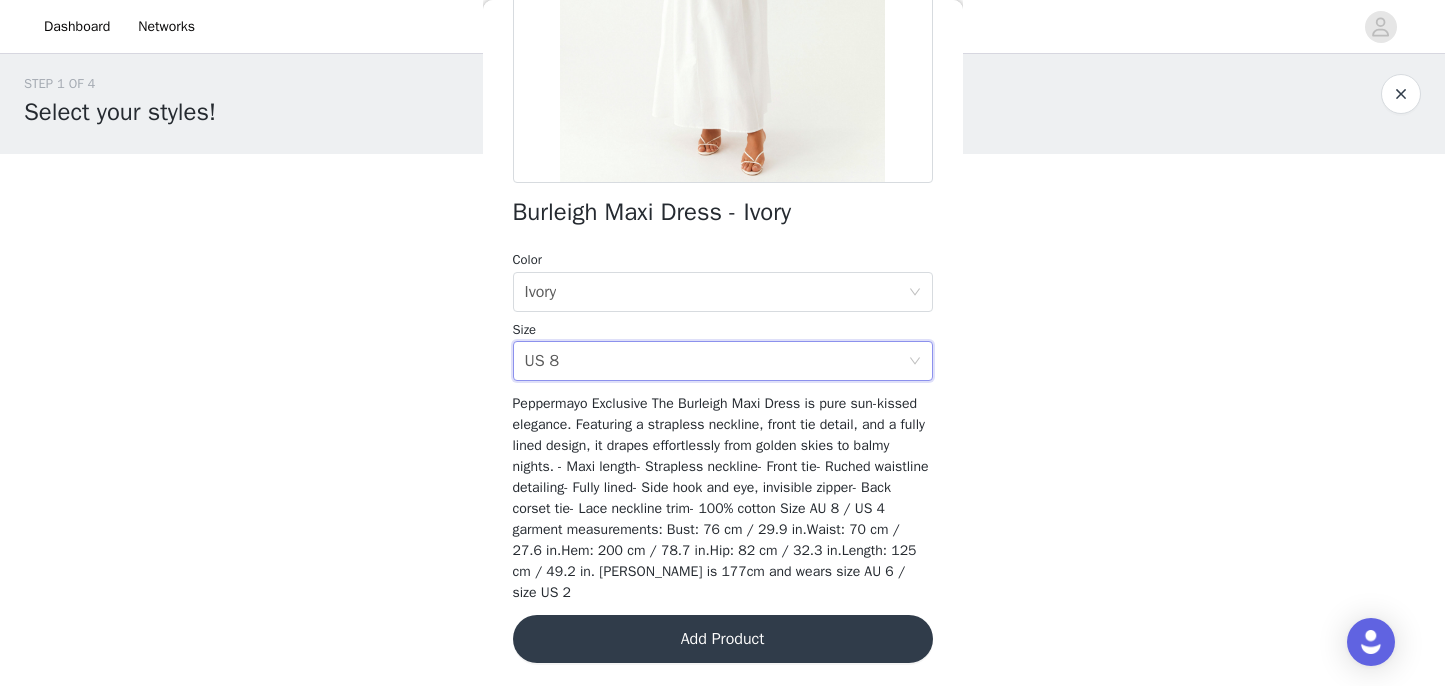 click on "Add Product" at bounding box center (723, 639) 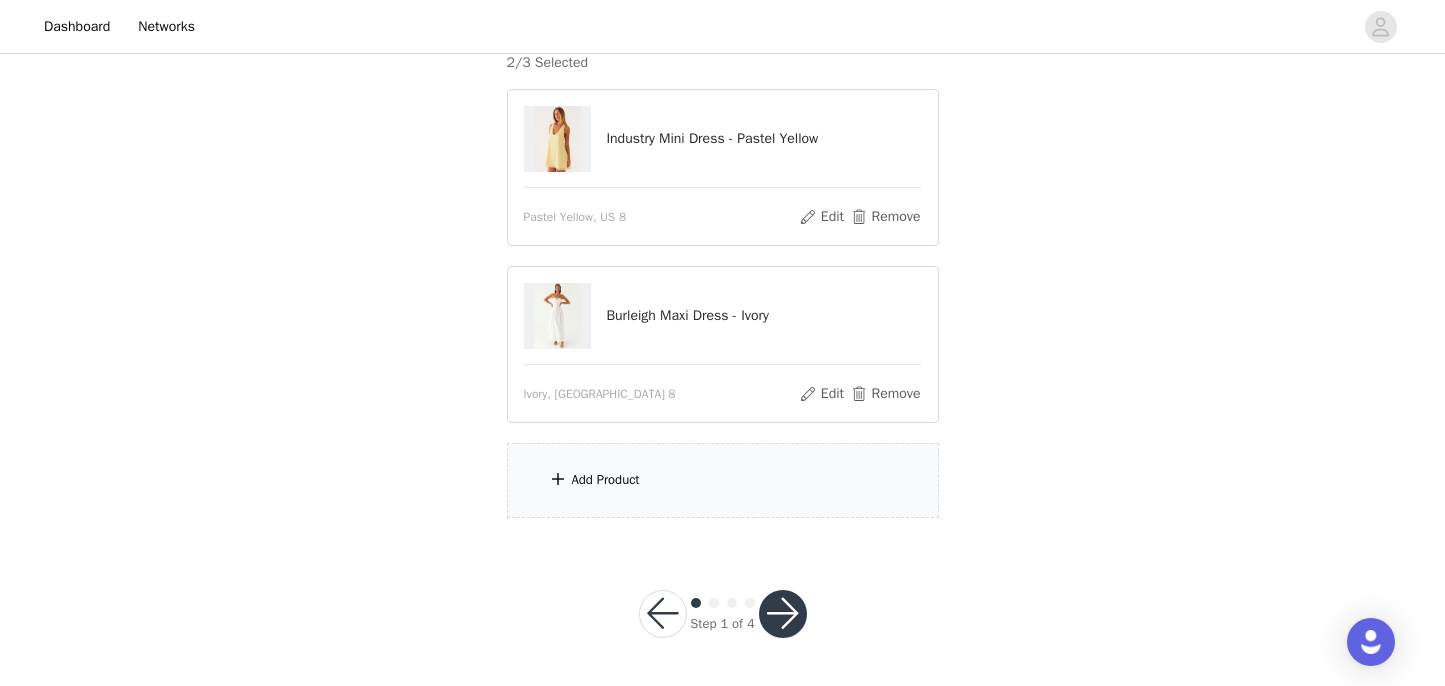 scroll, scrollTop: 186, scrollLeft: 0, axis: vertical 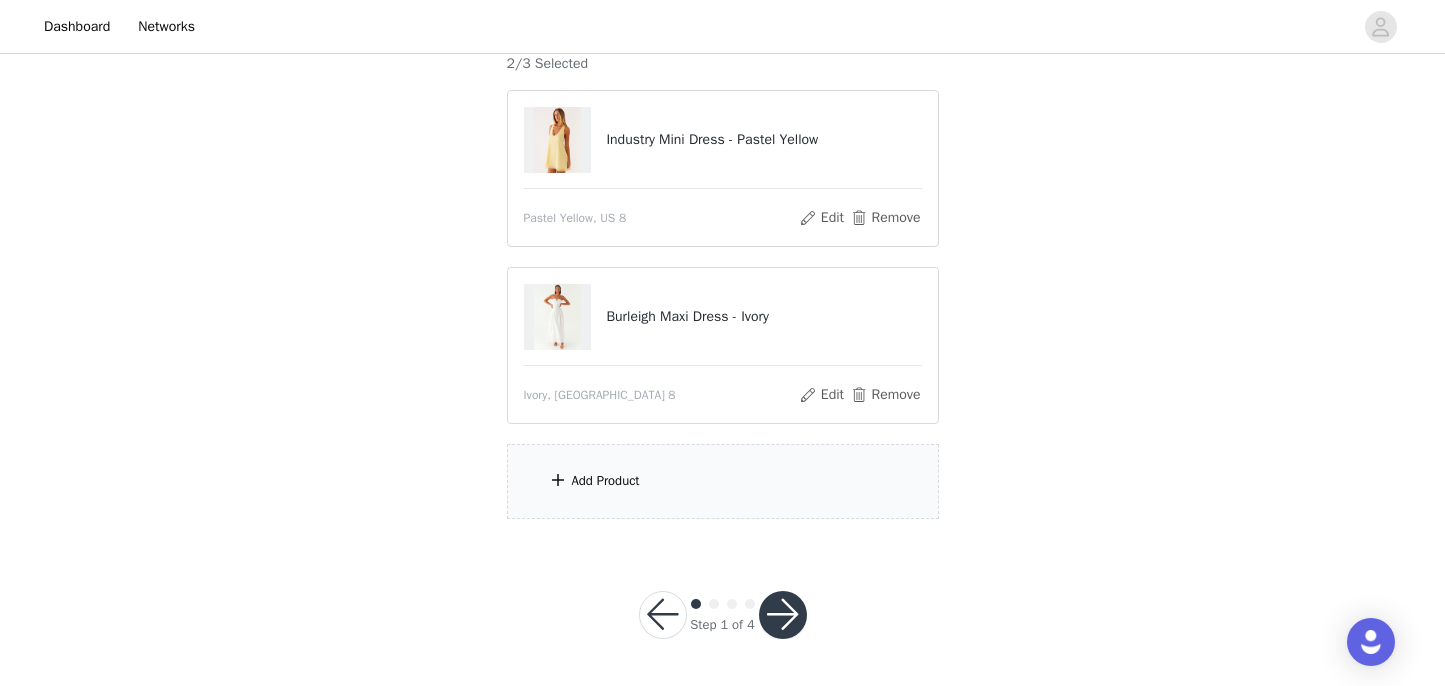 click on "Add Product" at bounding box center (606, 481) 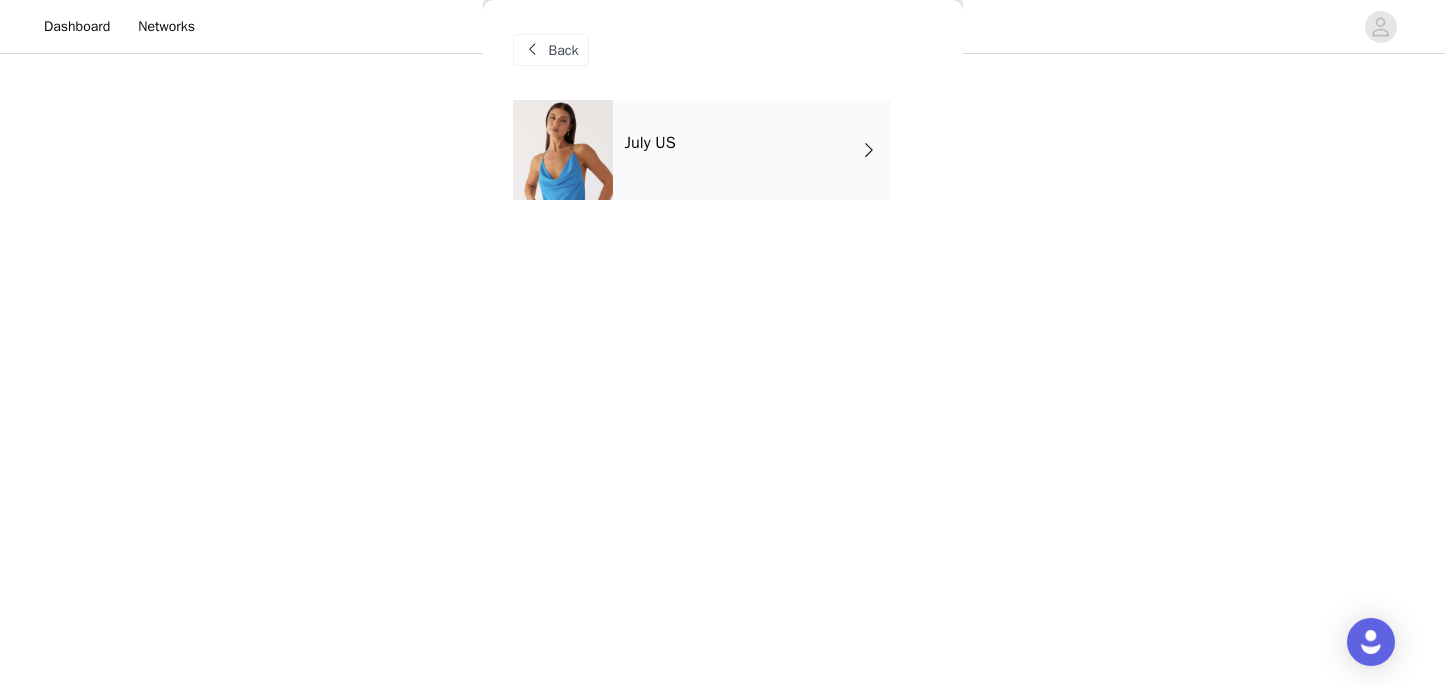 click at bounding box center (869, 150) 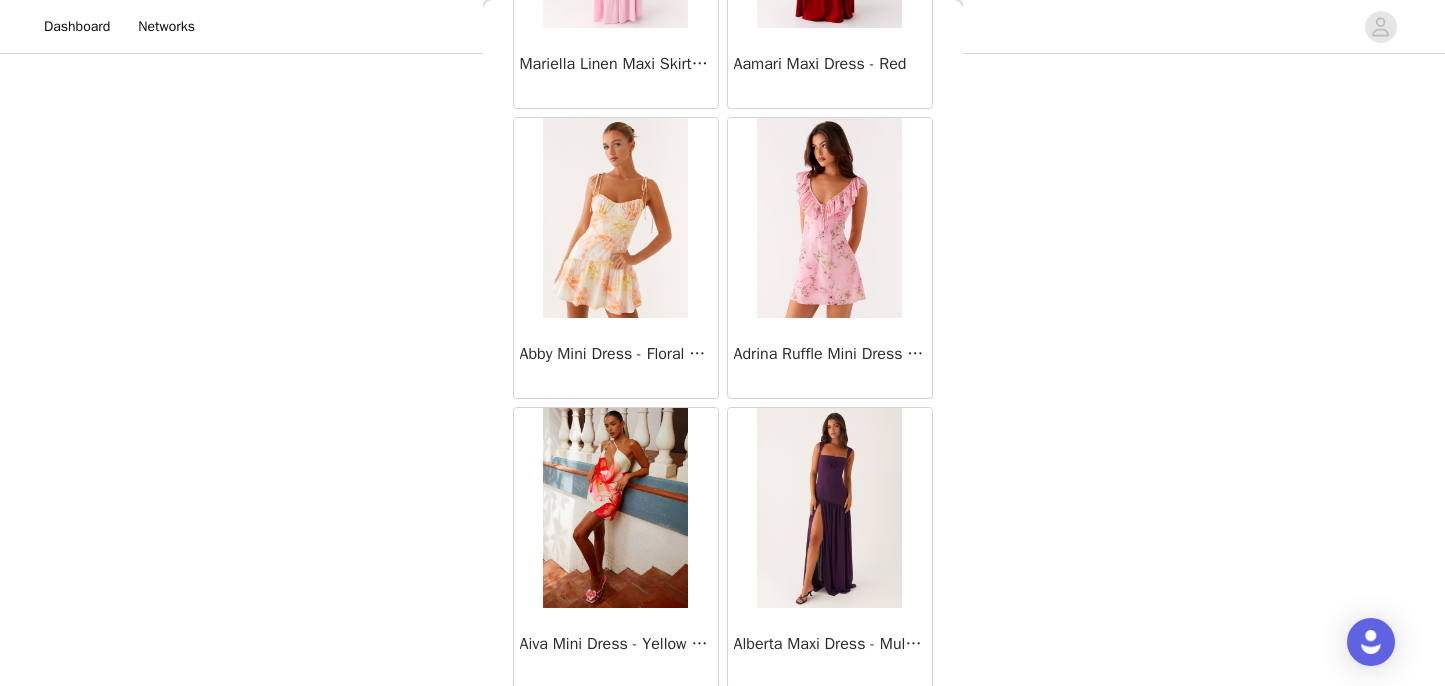 scroll, scrollTop: 274, scrollLeft: 0, axis: vertical 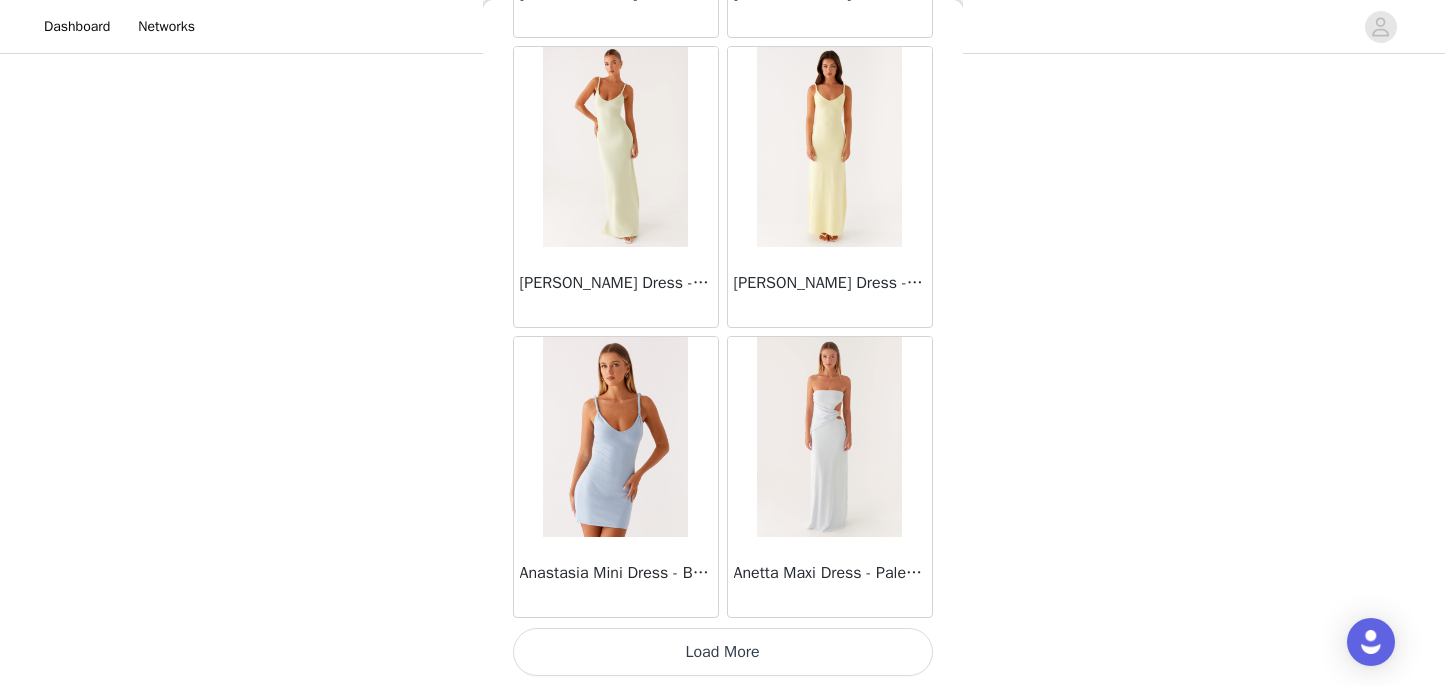 click on "Load More" at bounding box center [723, 652] 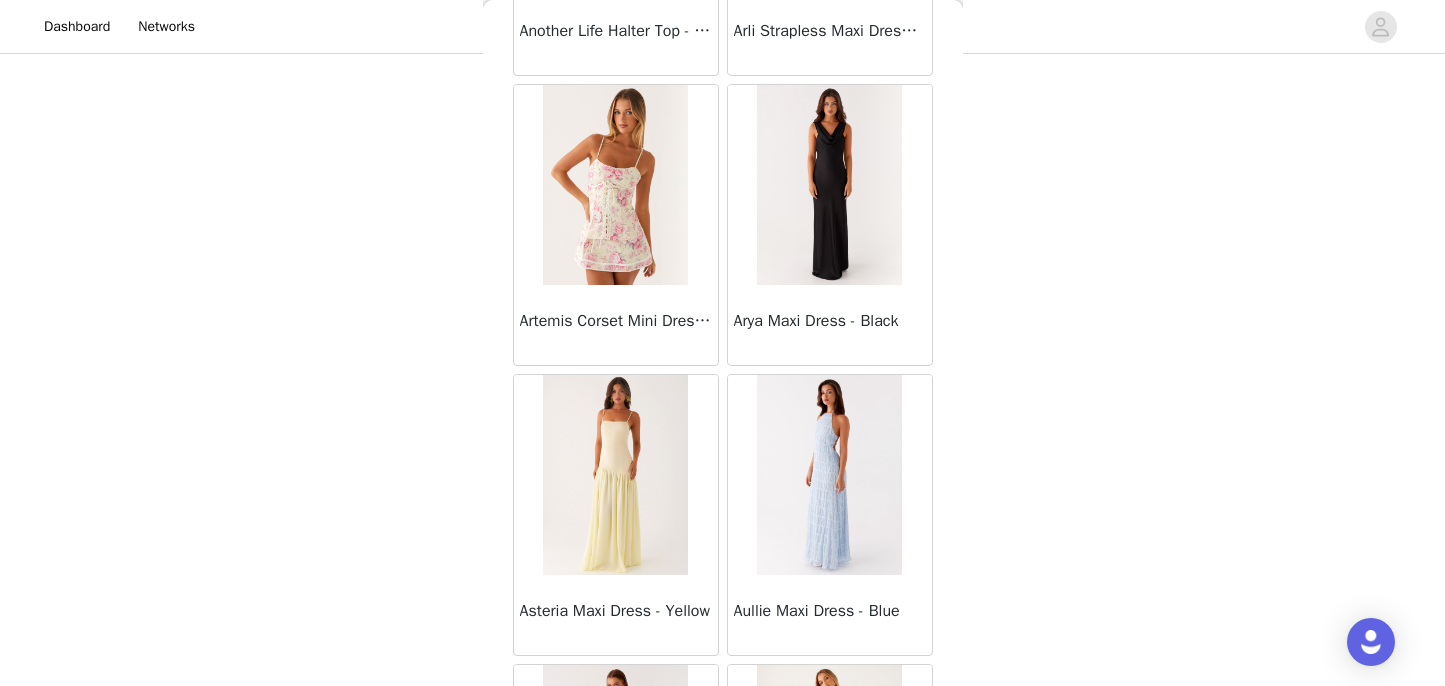 scroll, scrollTop: 4286, scrollLeft: 0, axis: vertical 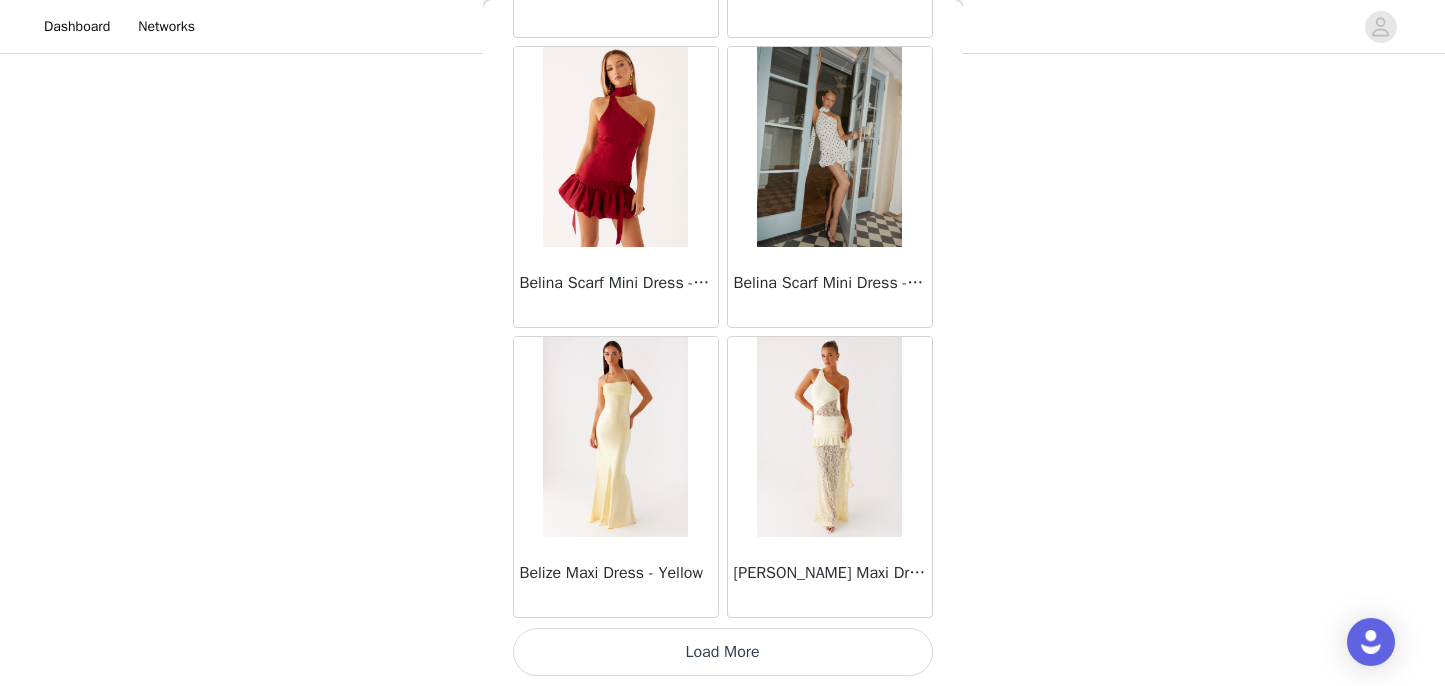 click on "Load More" at bounding box center [723, 652] 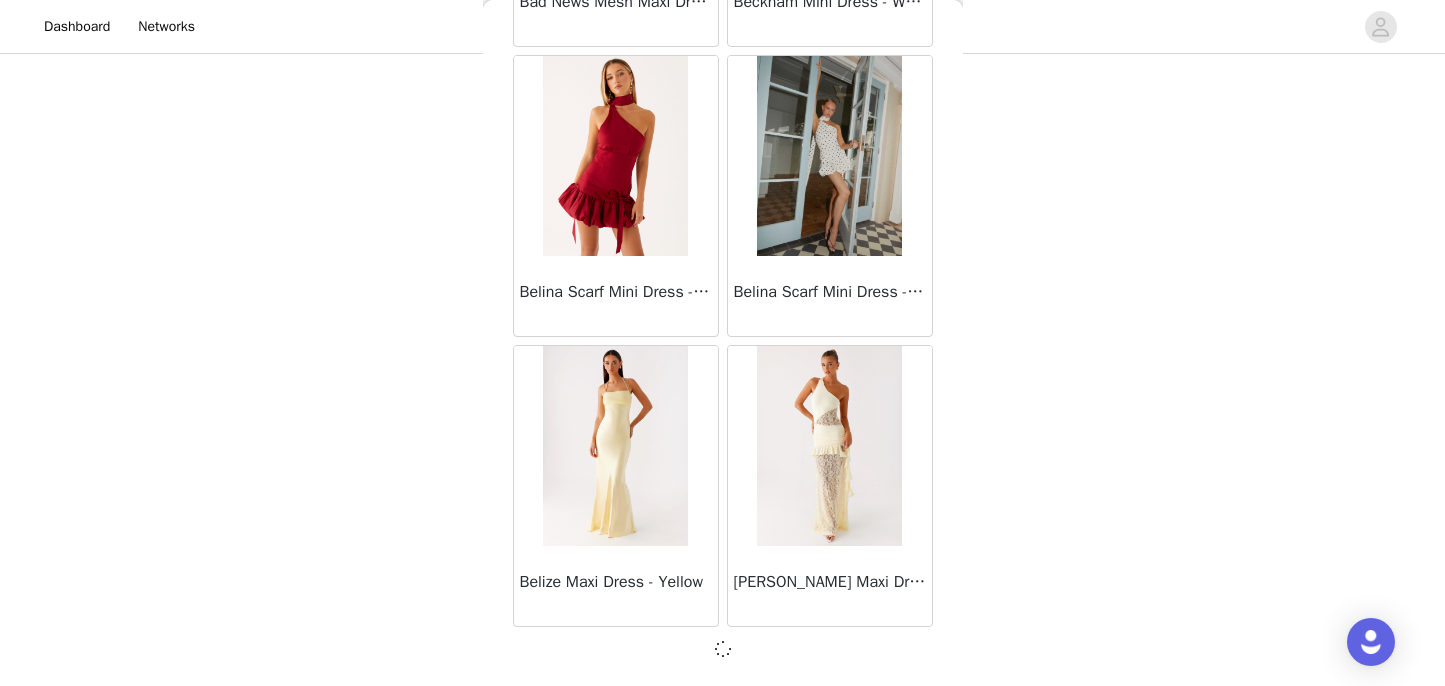 scroll, scrollTop: 186, scrollLeft: 0, axis: vertical 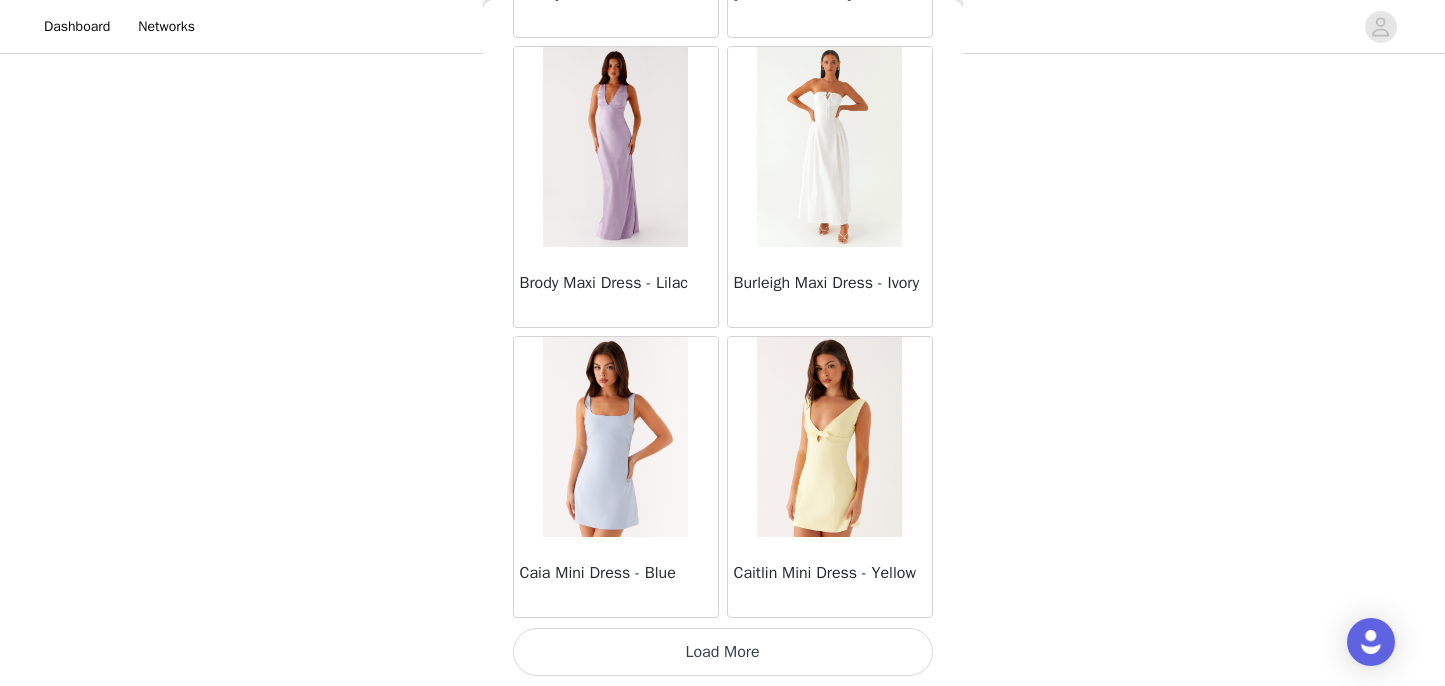click on "Load More" at bounding box center (723, 652) 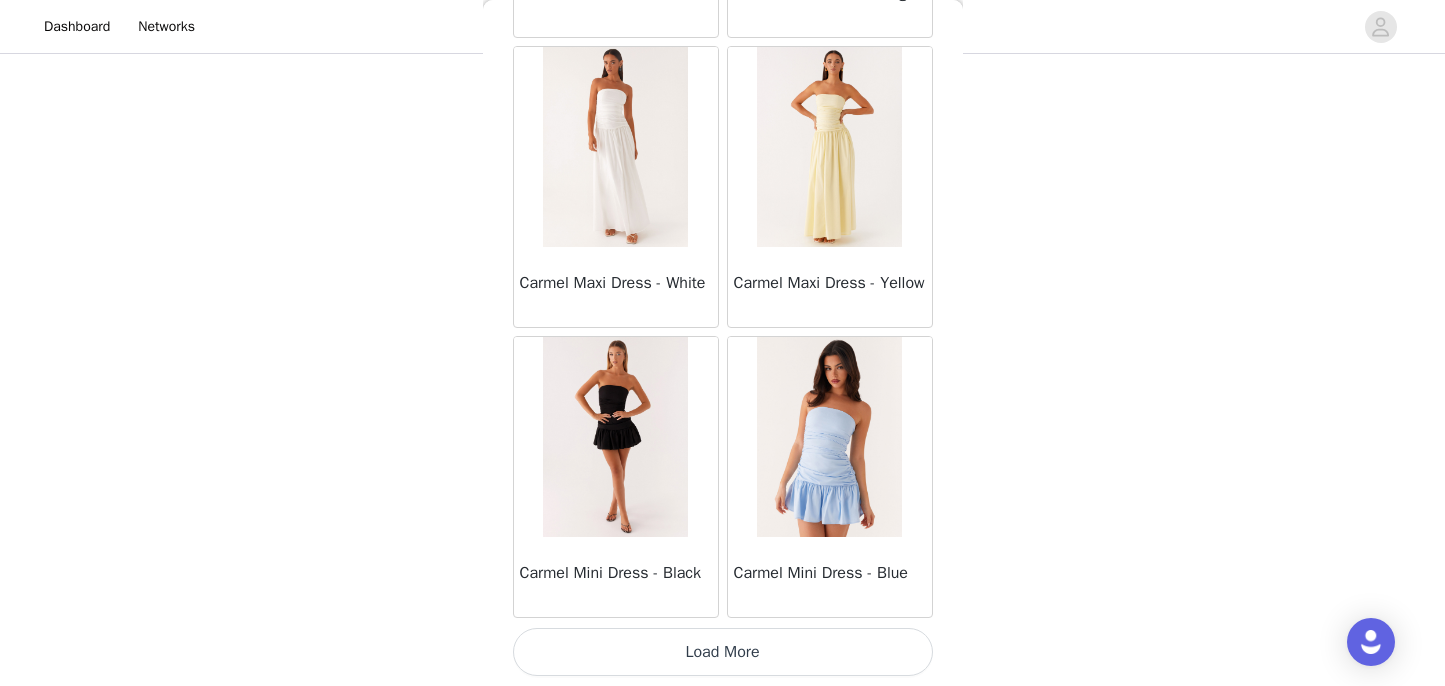 scroll, scrollTop: 11074, scrollLeft: 0, axis: vertical 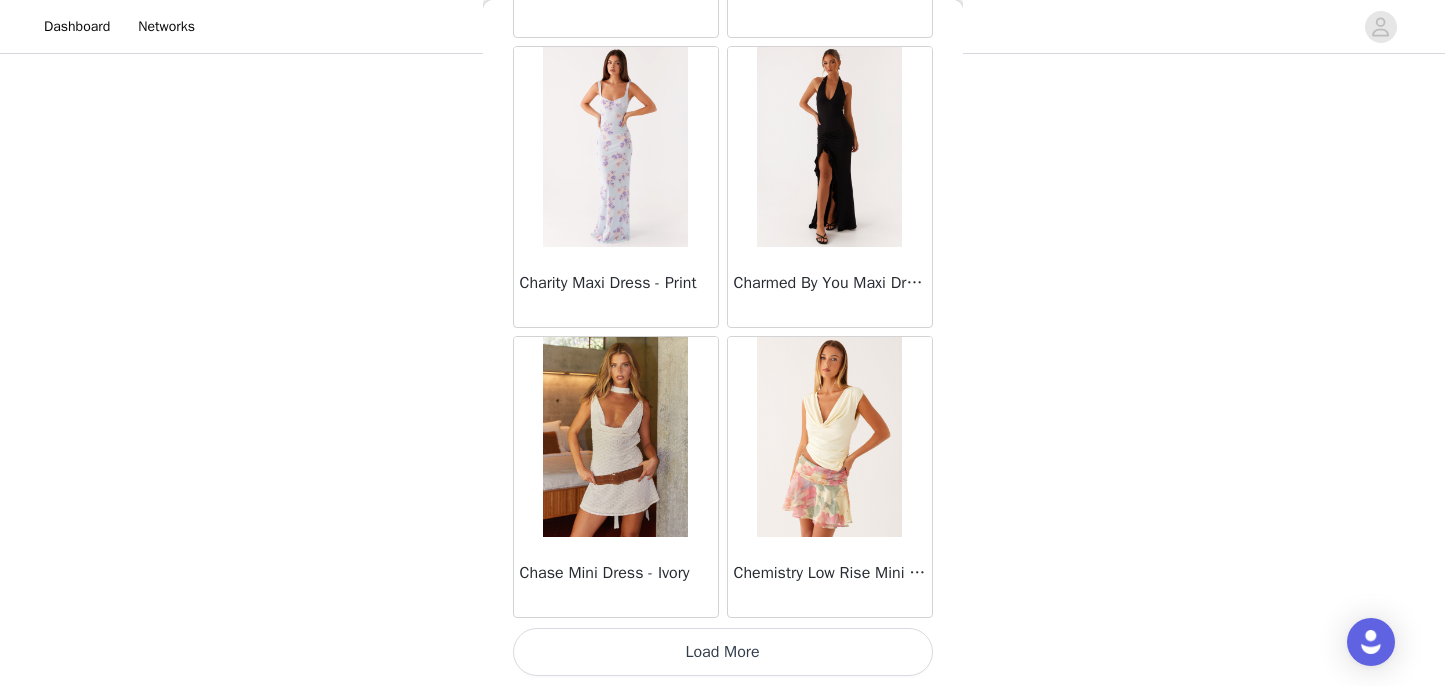 click on "Load More" at bounding box center (723, 652) 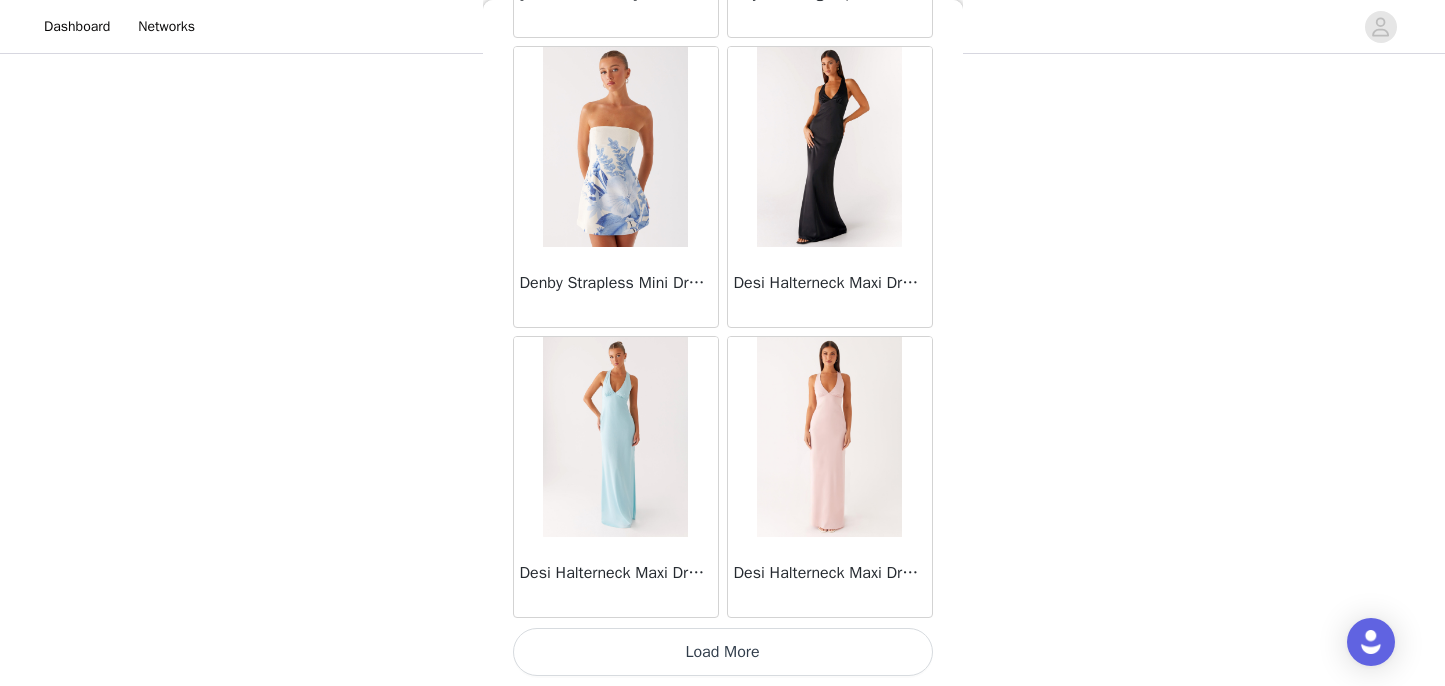 scroll, scrollTop: 16874, scrollLeft: 0, axis: vertical 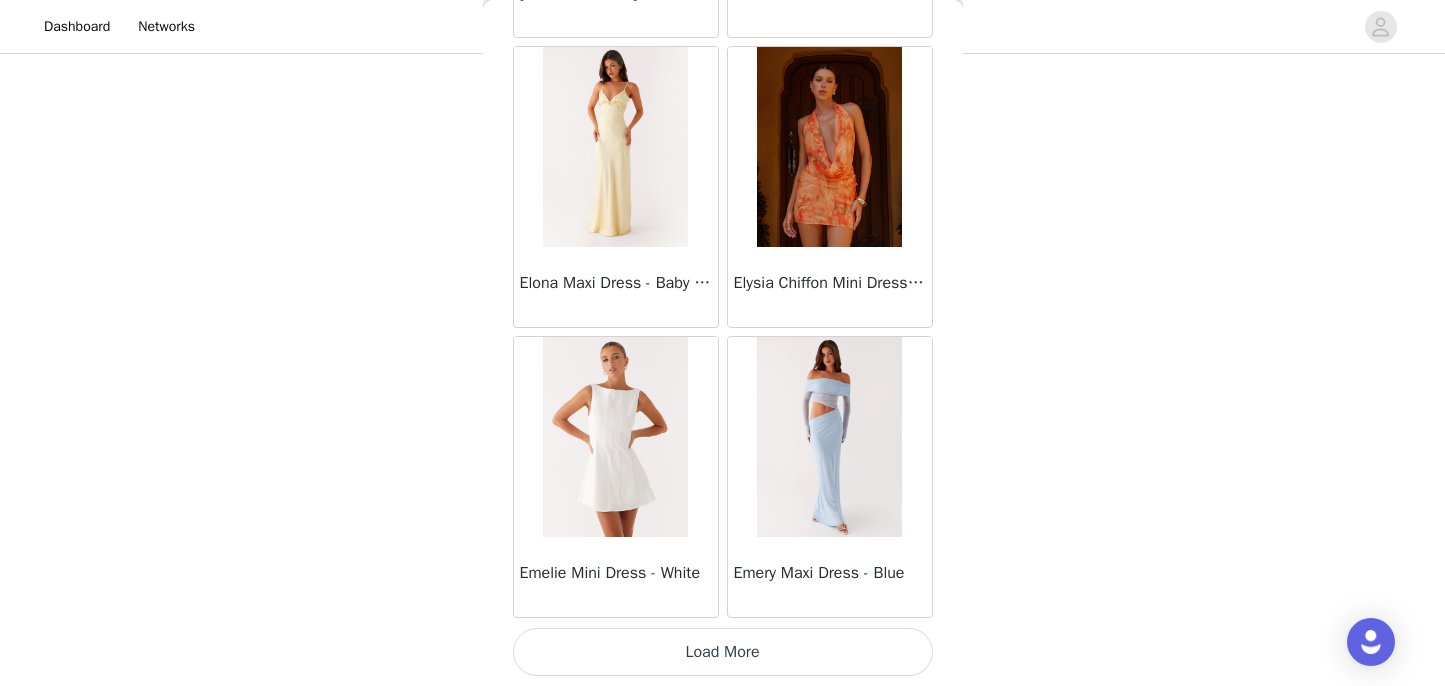 click on "Load More" at bounding box center [723, 652] 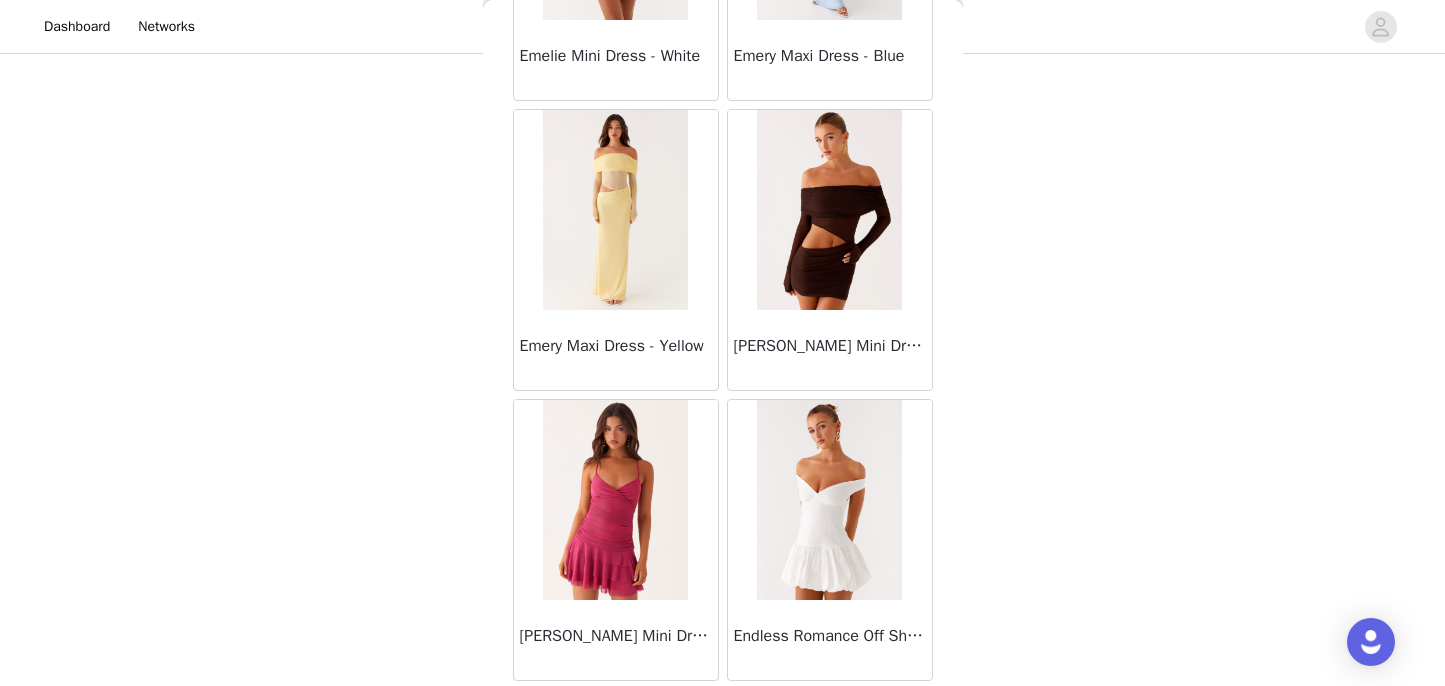 scroll, scrollTop: 20791, scrollLeft: 0, axis: vertical 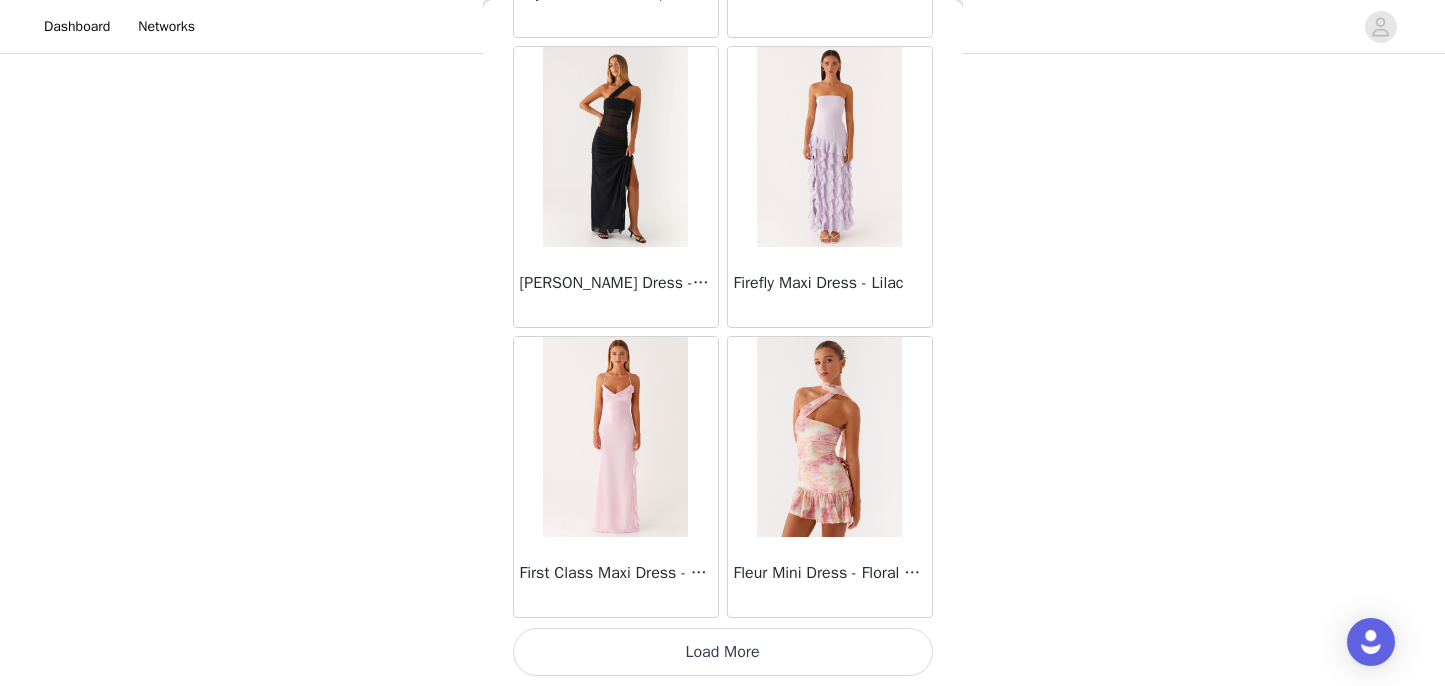 click on "Load More" at bounding box center (723, 652) 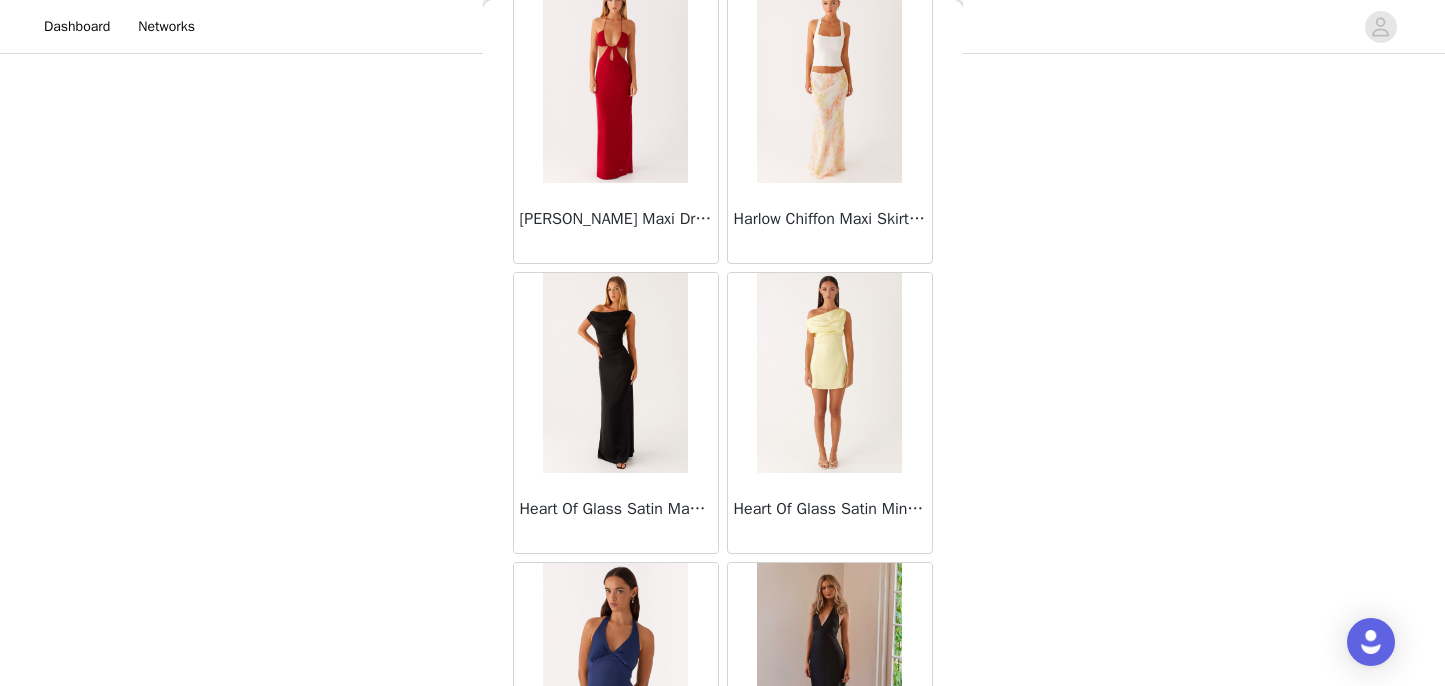 scroll, scrollTop: 25518, scrollLeft: 0, axis: vertical 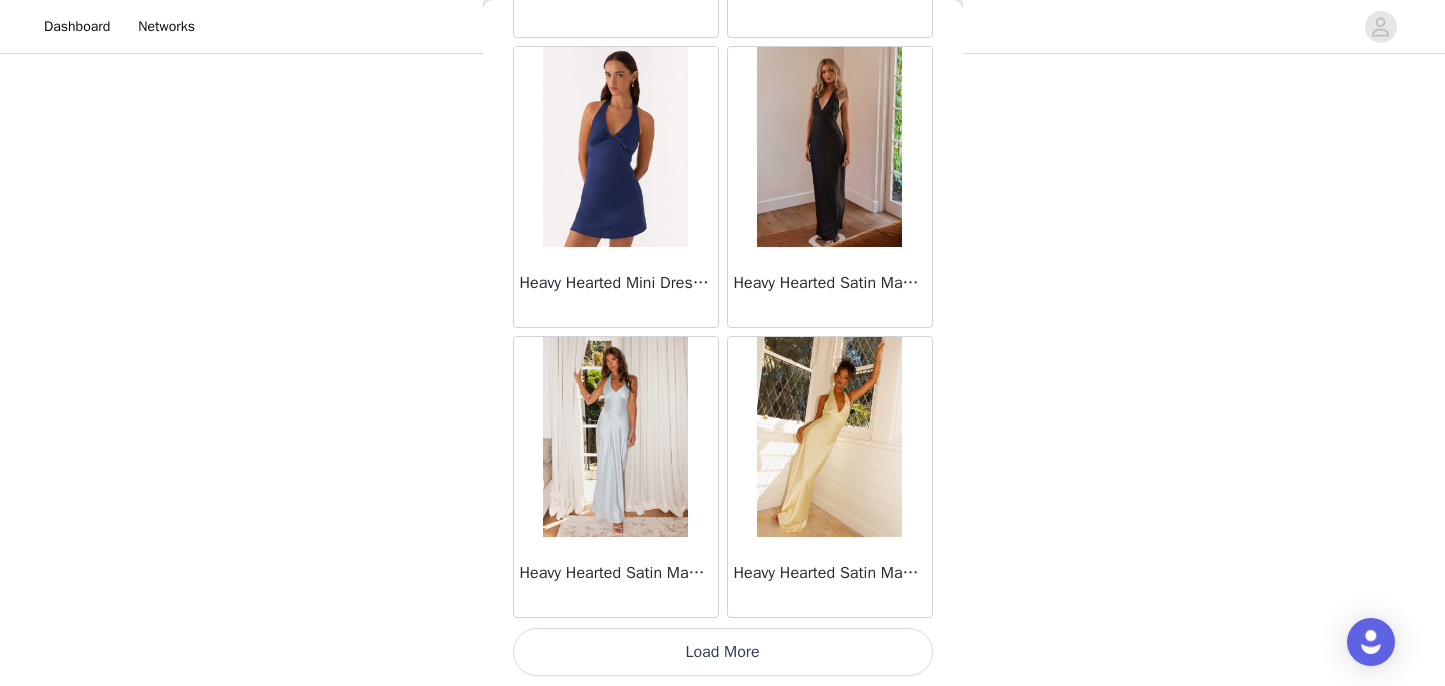 click on "Load More" at bounding box center (723, 652) 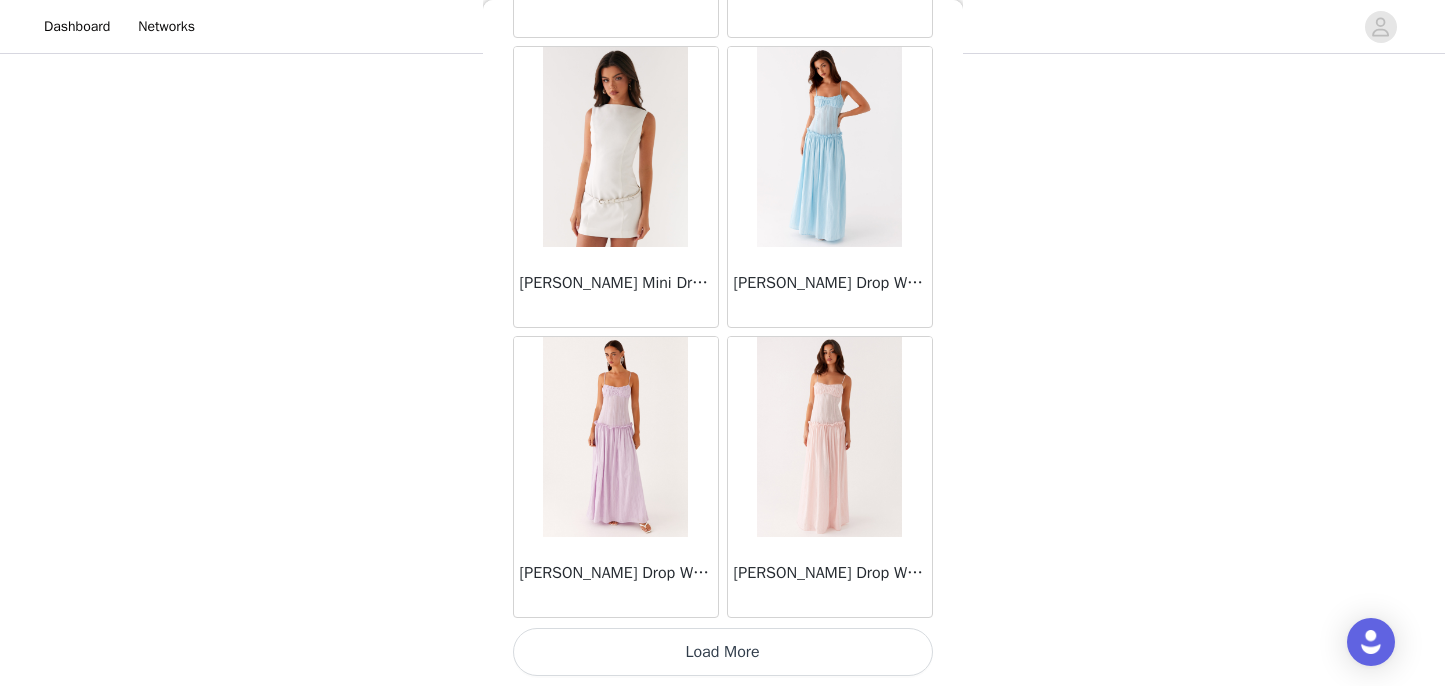 scroll, scrollTop: 28474, scrollLeft: 0, axis: vertical 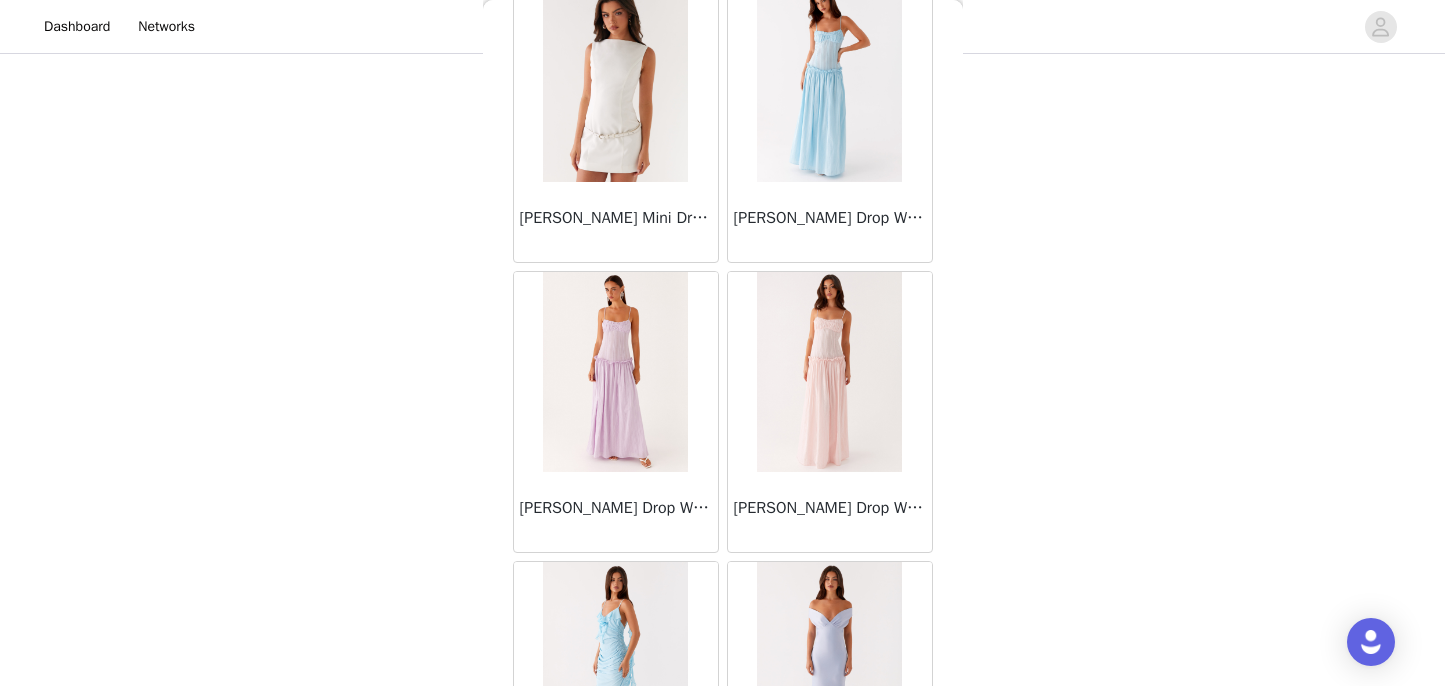 click at bounding box center (829, 372) 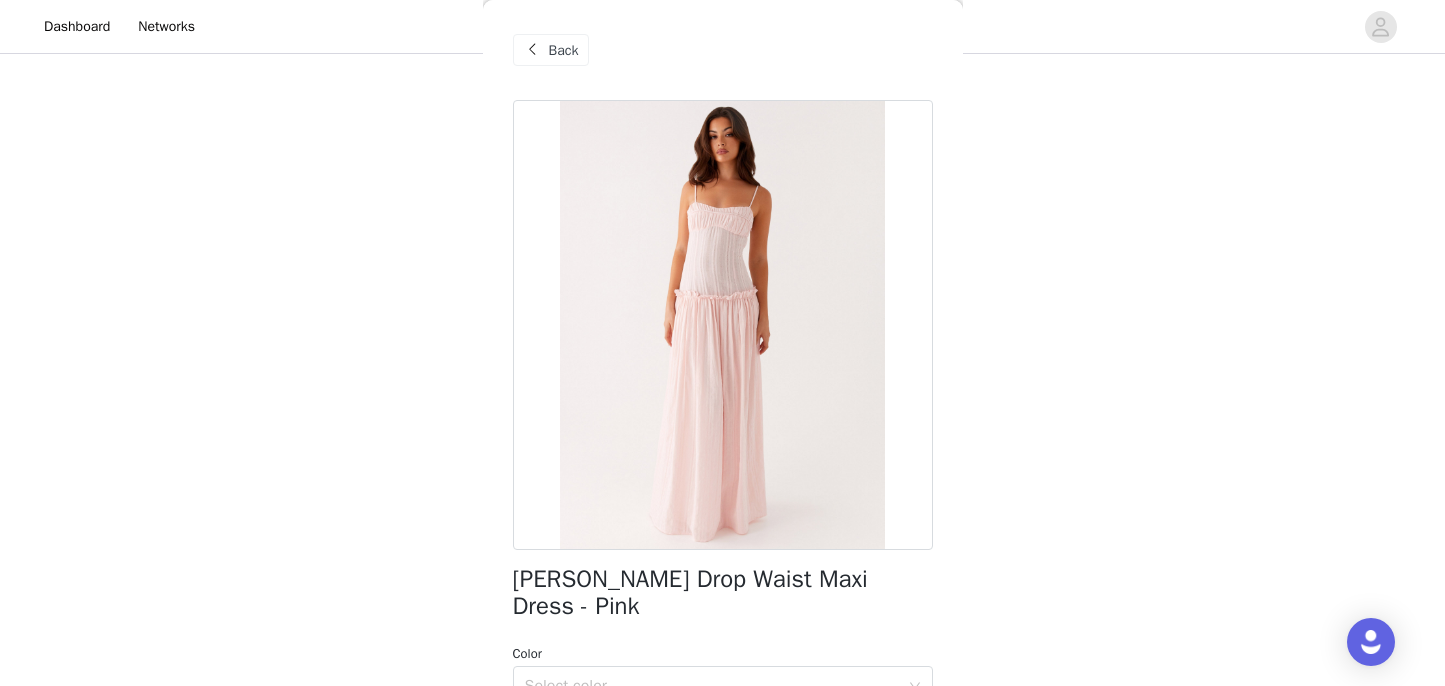 scroll, scrollTop: 0, scrollLeft: 0, axis: both 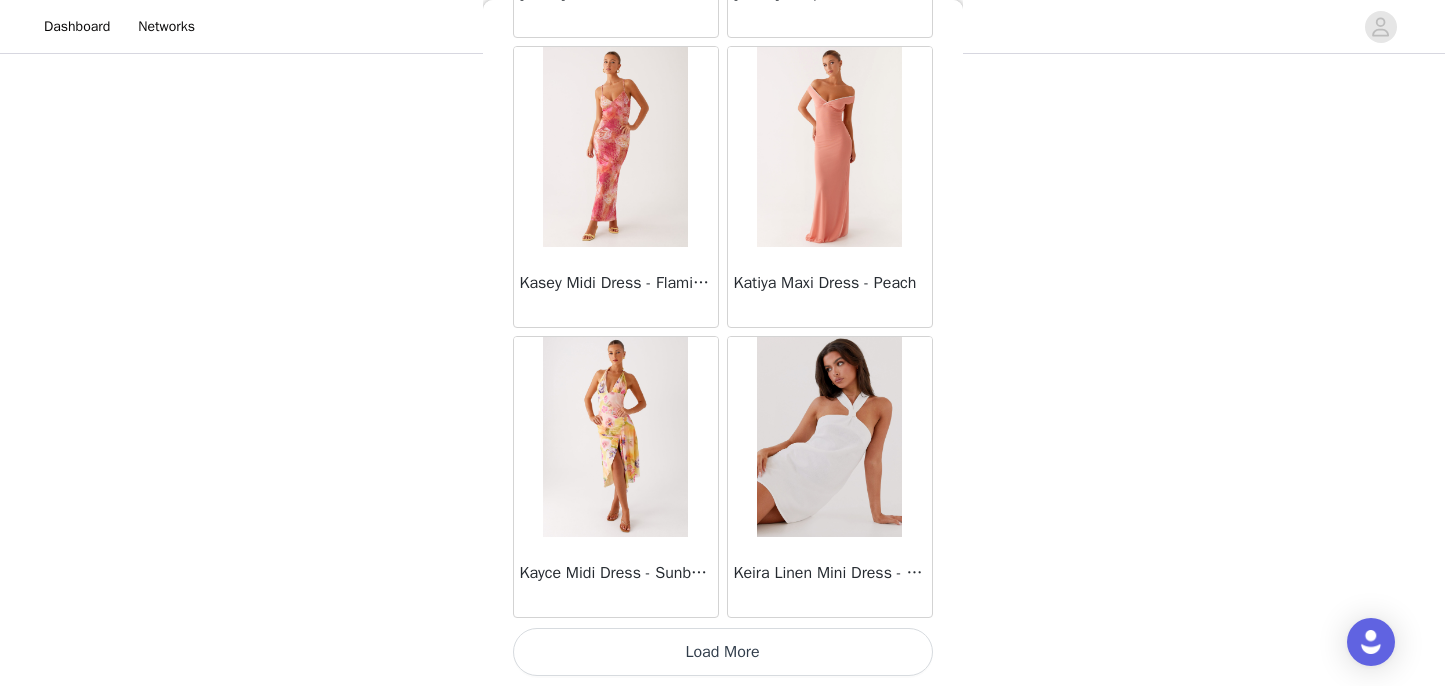 click on "Load More" at bounding box center (723, 652) 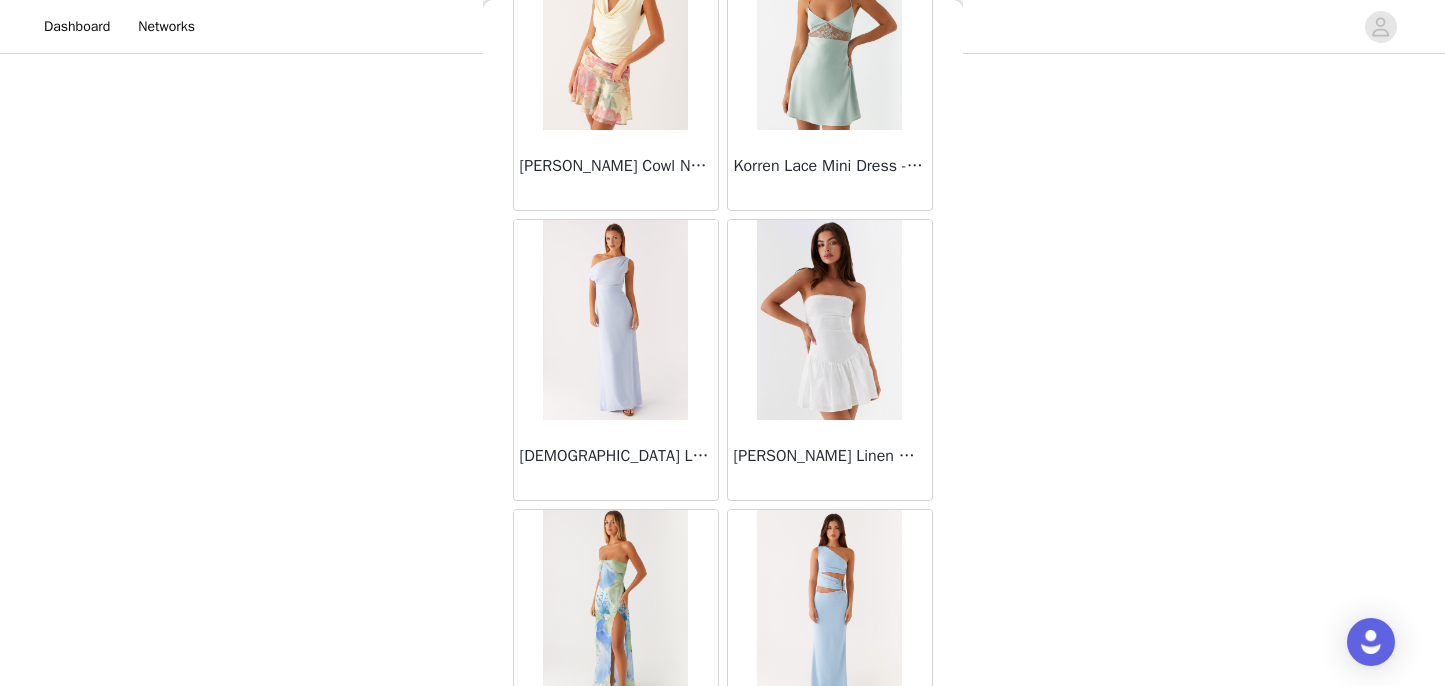 scroll, scrollTop: 34345, scrollLeft: 0, axis: vertical 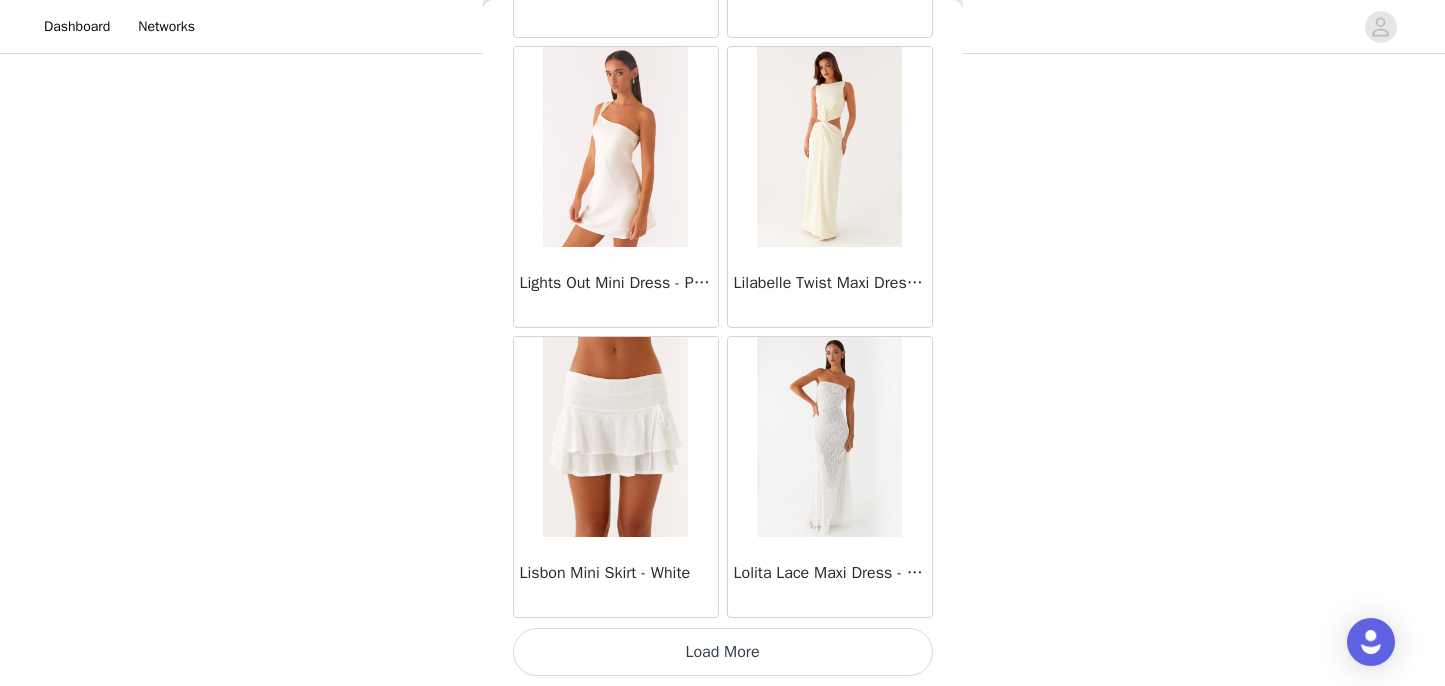 click on "Load More" at bounding box center [723, 652] 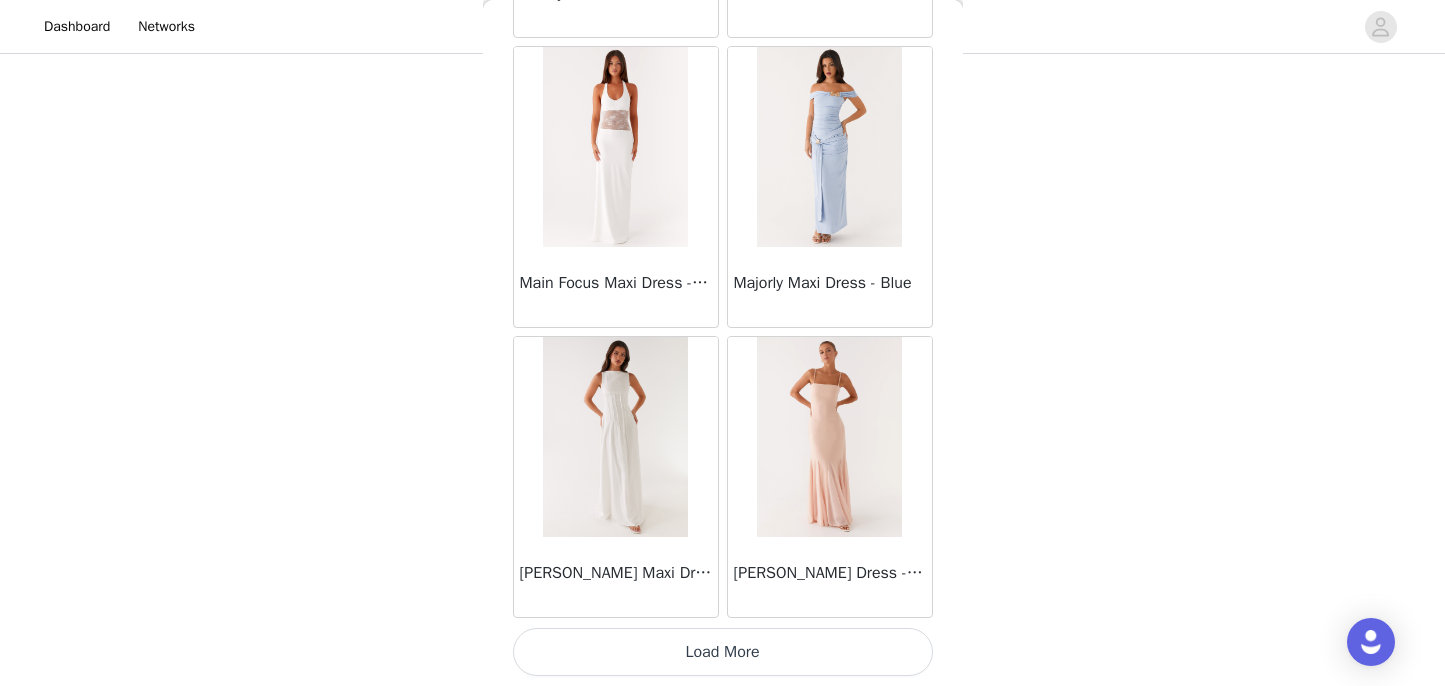 scroll, scrollTop: 37174, scrollLeft: 0, axis: vertical 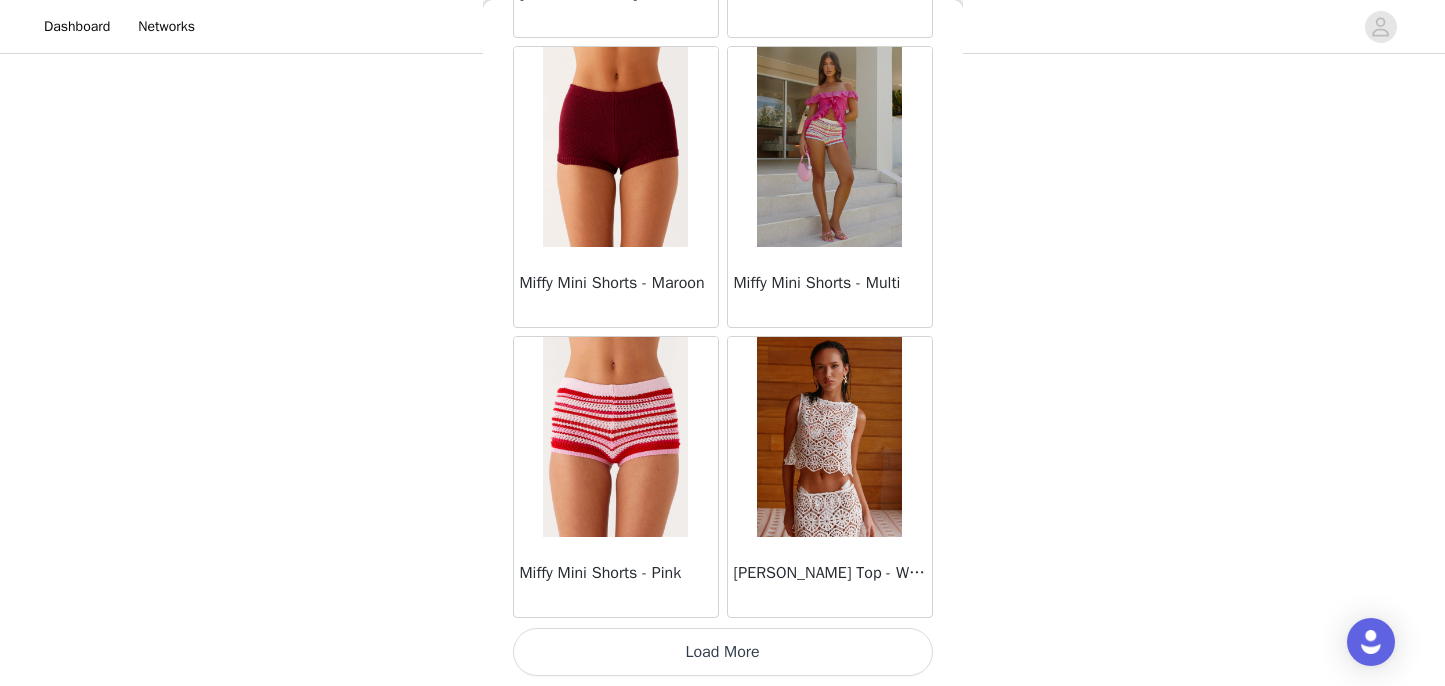 click on "Load More" at bounding box center (723, 652) 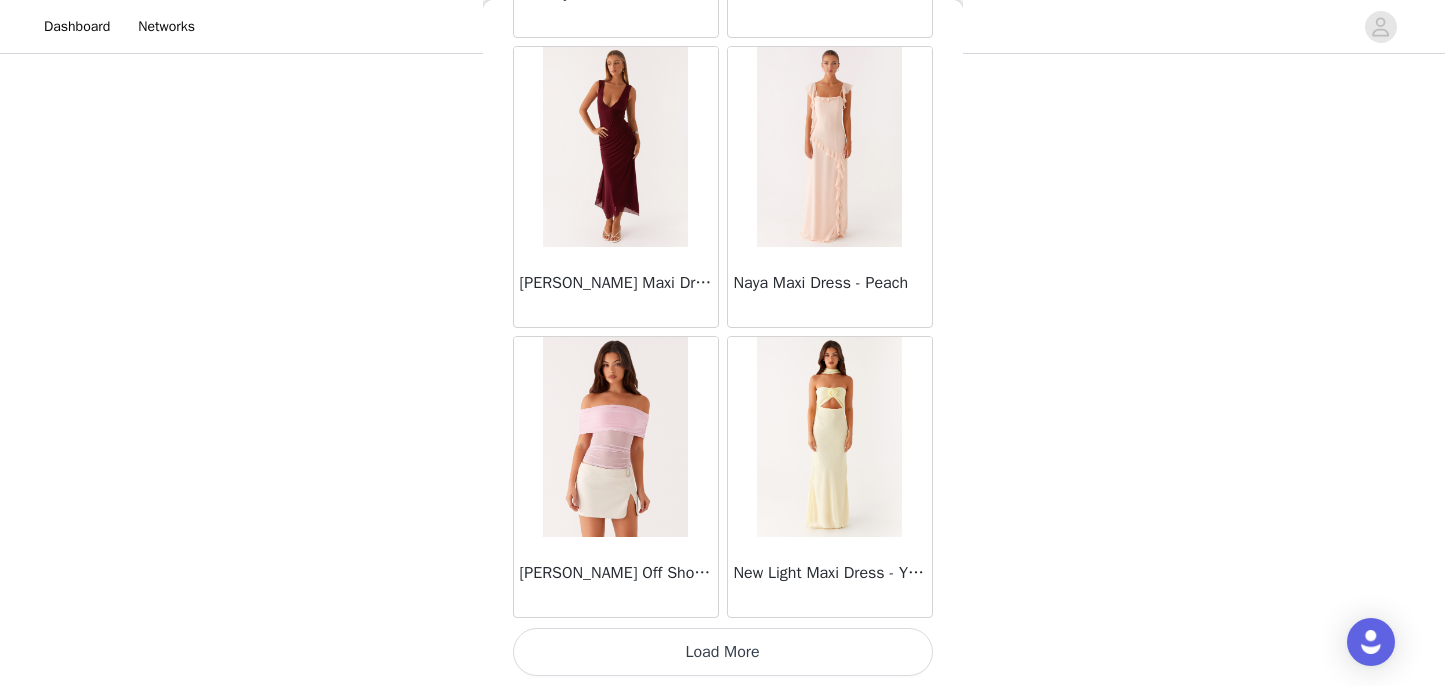 scroll, scrollTop: 42974, scrollLeft: 0, axis: vertical 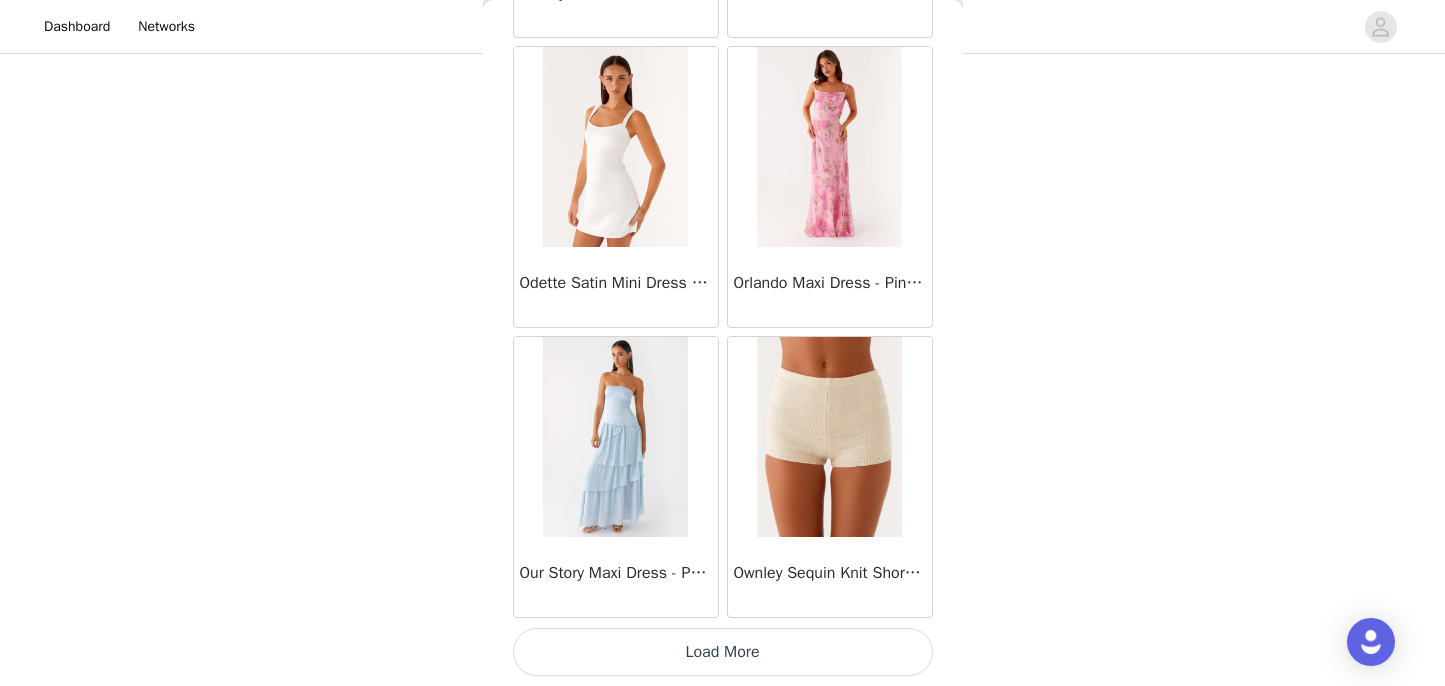 click on "Load More" at bounding box center (723, 652) 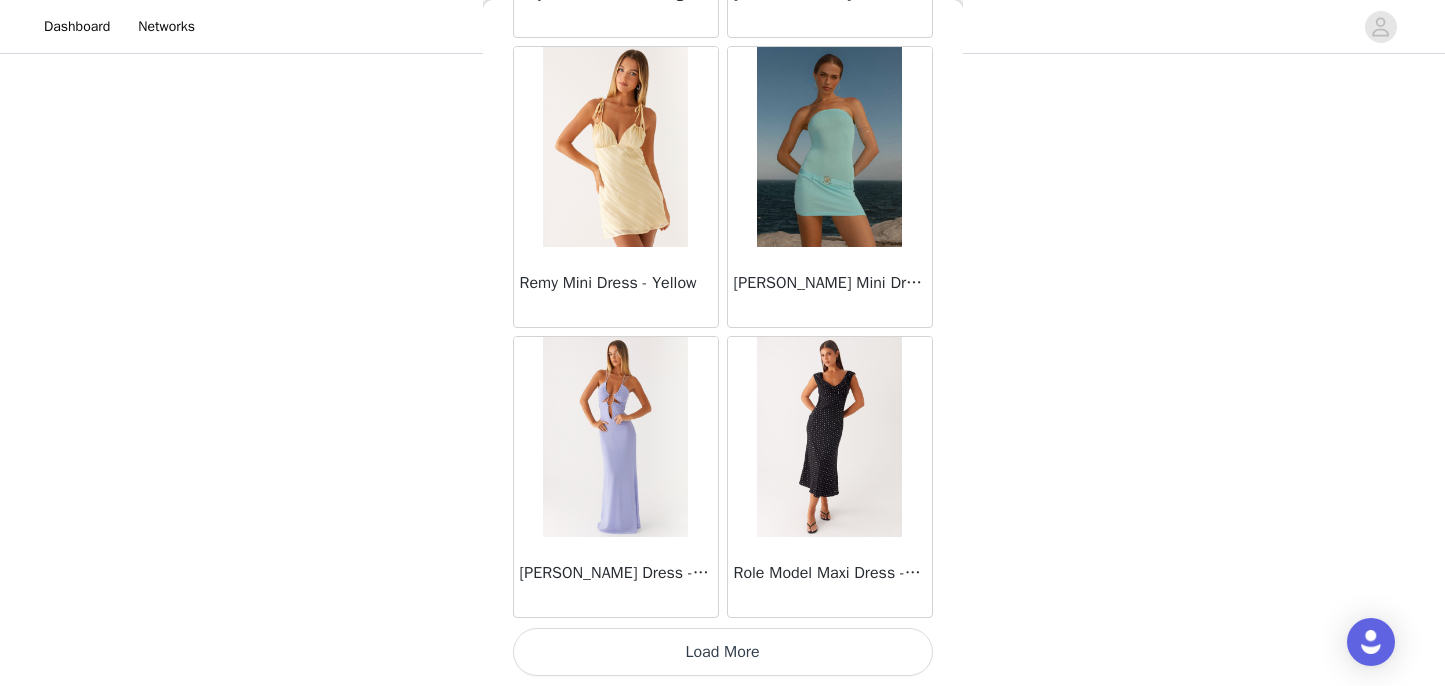 scroll, scrollTop: 48774, scrollLeft: 0, axis: vertical 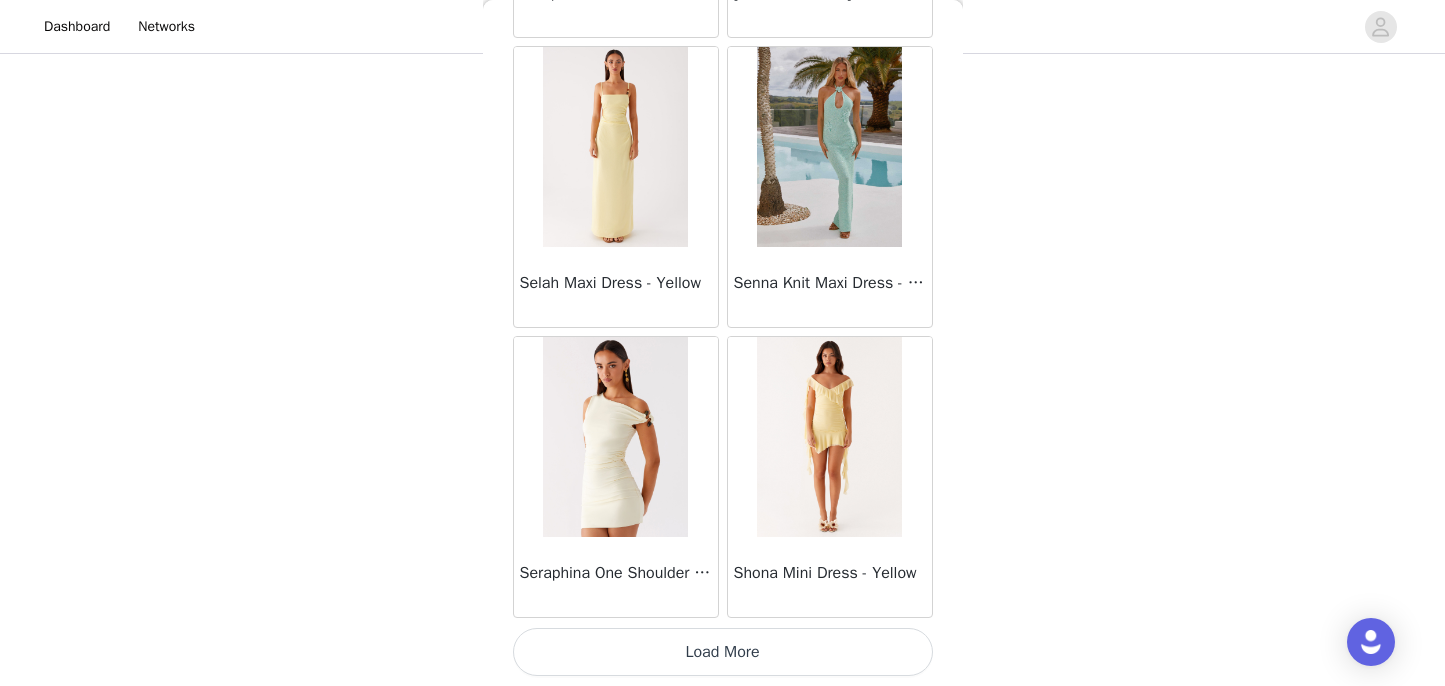click on "Load More" at bounding box center (723, 652) 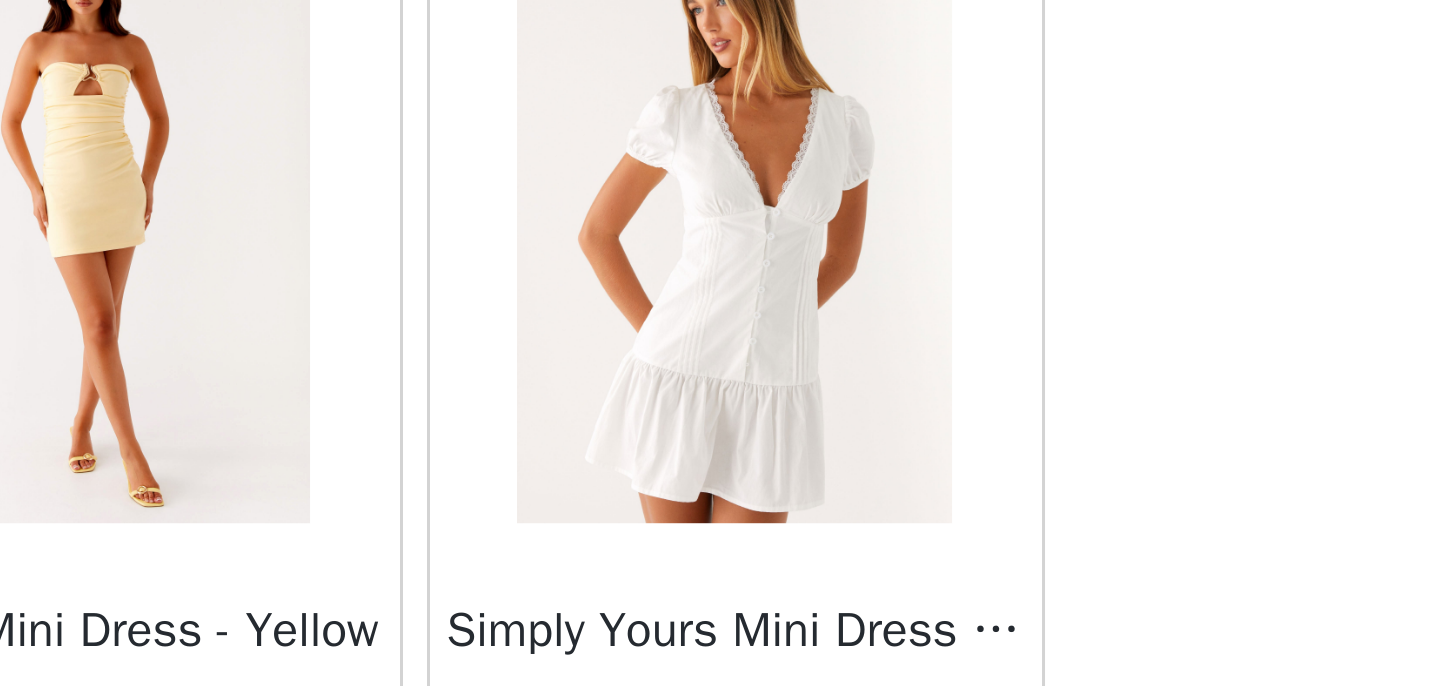 scroll, scrollTop: 52251, scrollLeft: 0, axis: vertical 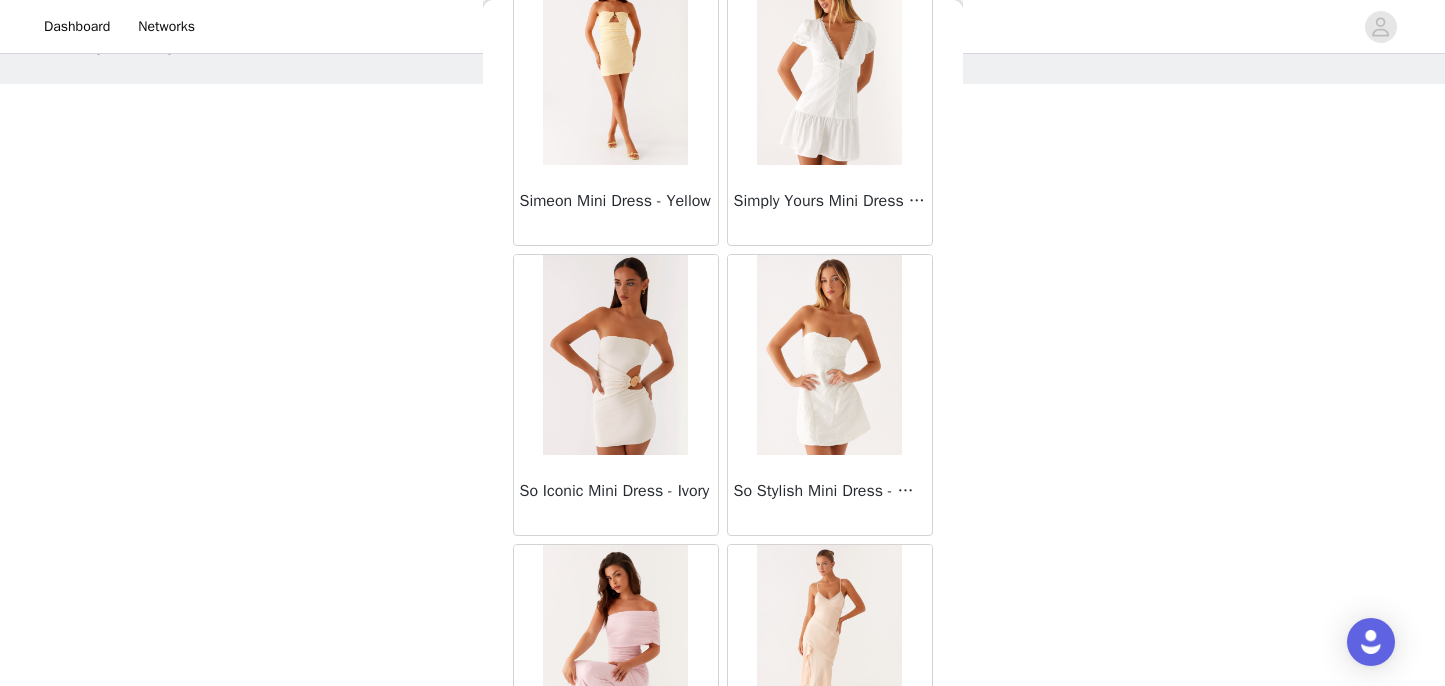 click at bounding box center [829, 65] 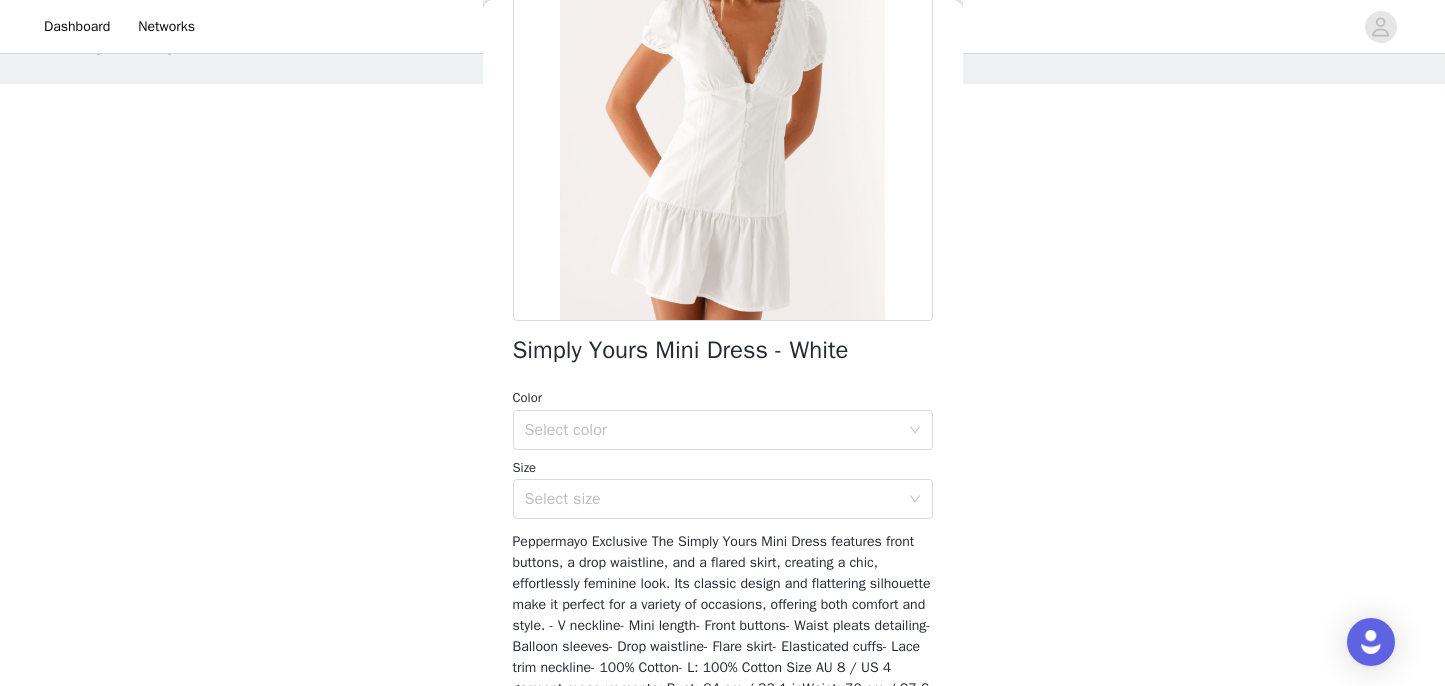scroll, scrollTop: 229, scrollLeft: 0, axis: vertical 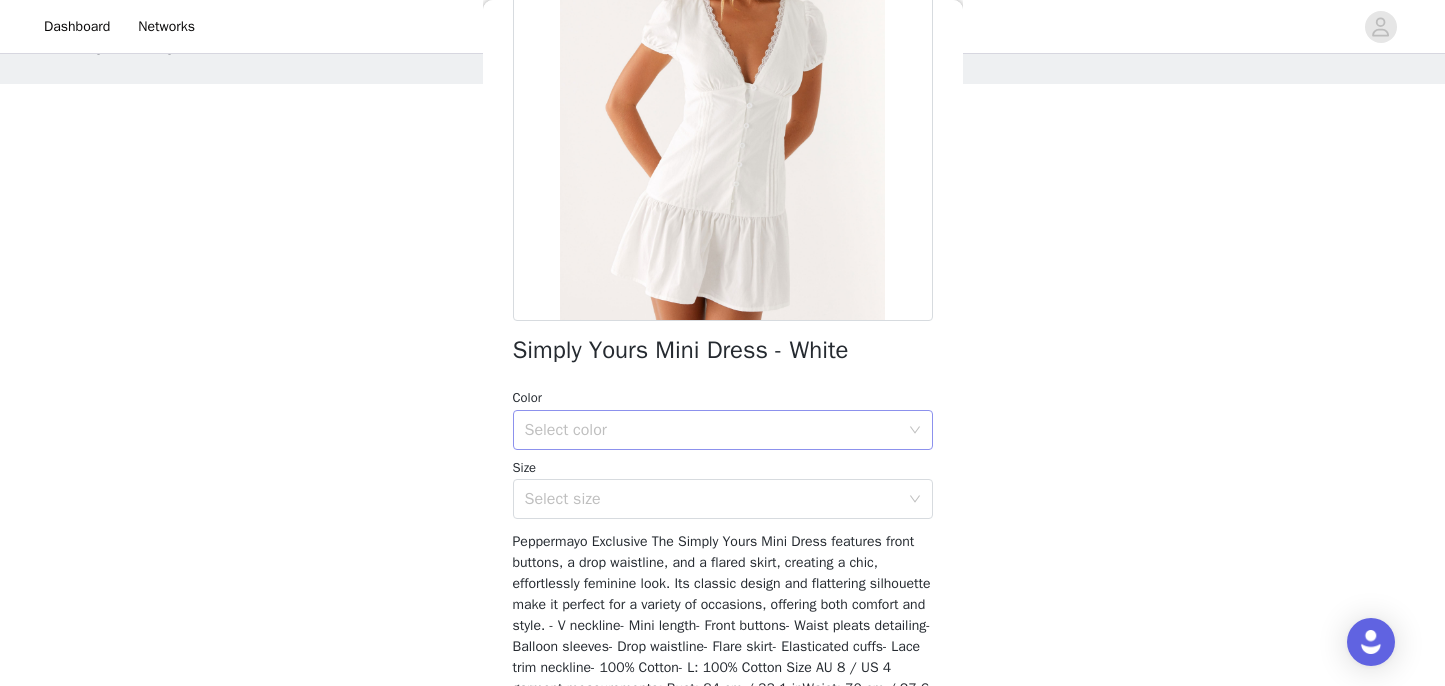 click on "Select color" at bounding box center (716, 430) 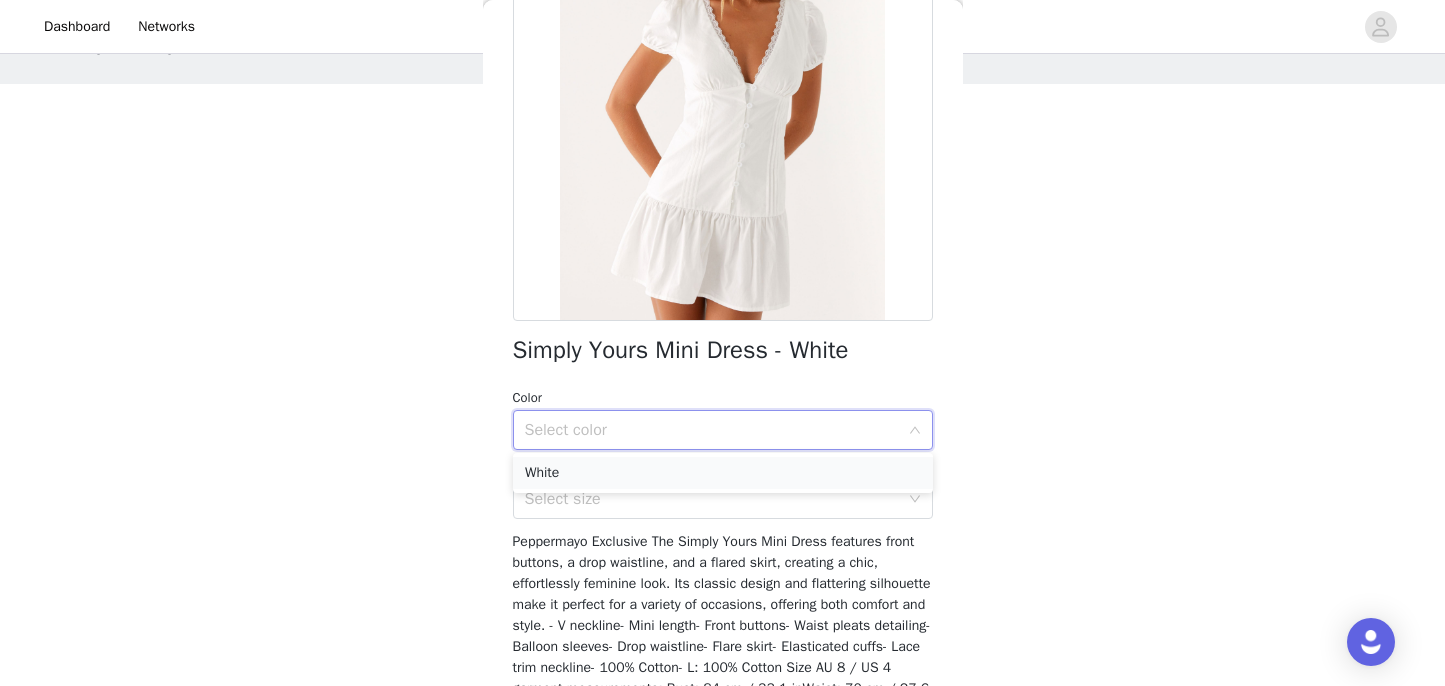 click on "White" at bounding box center (723, 473) 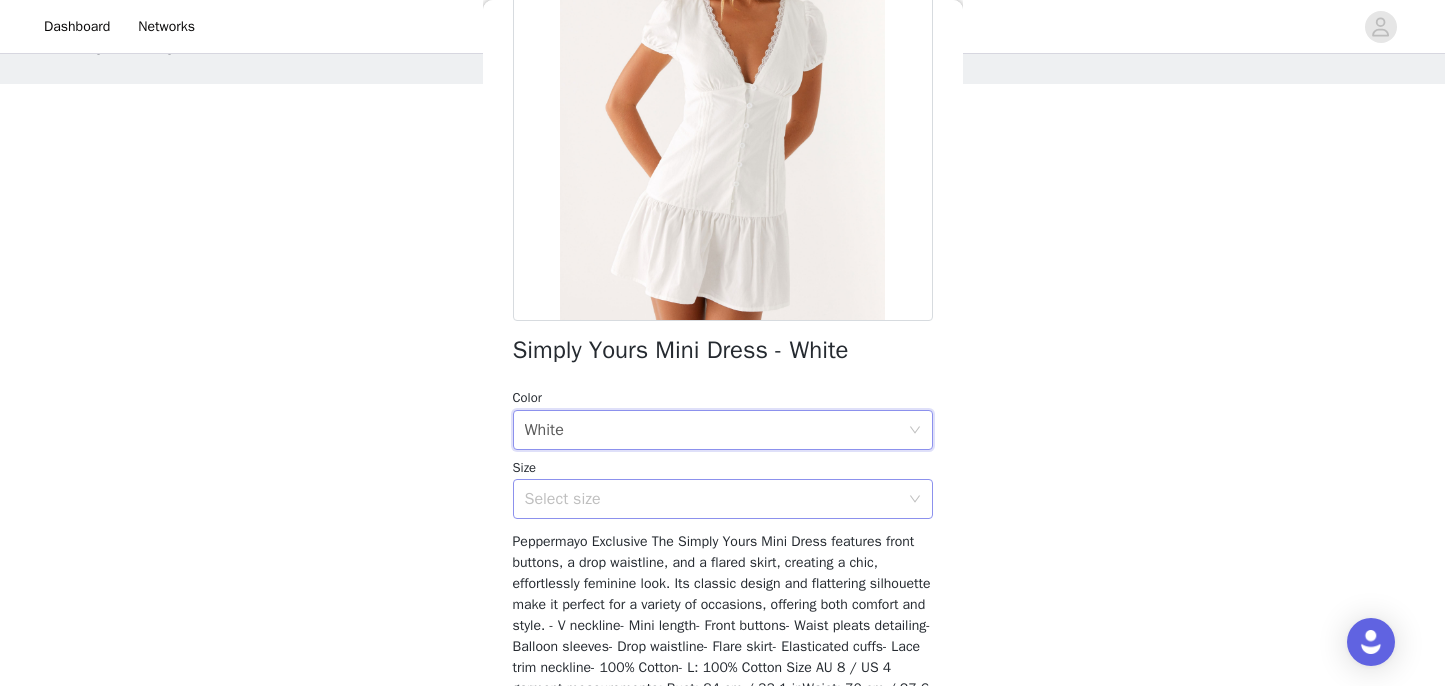 click on "Select size" at bounding box center [712, 499] 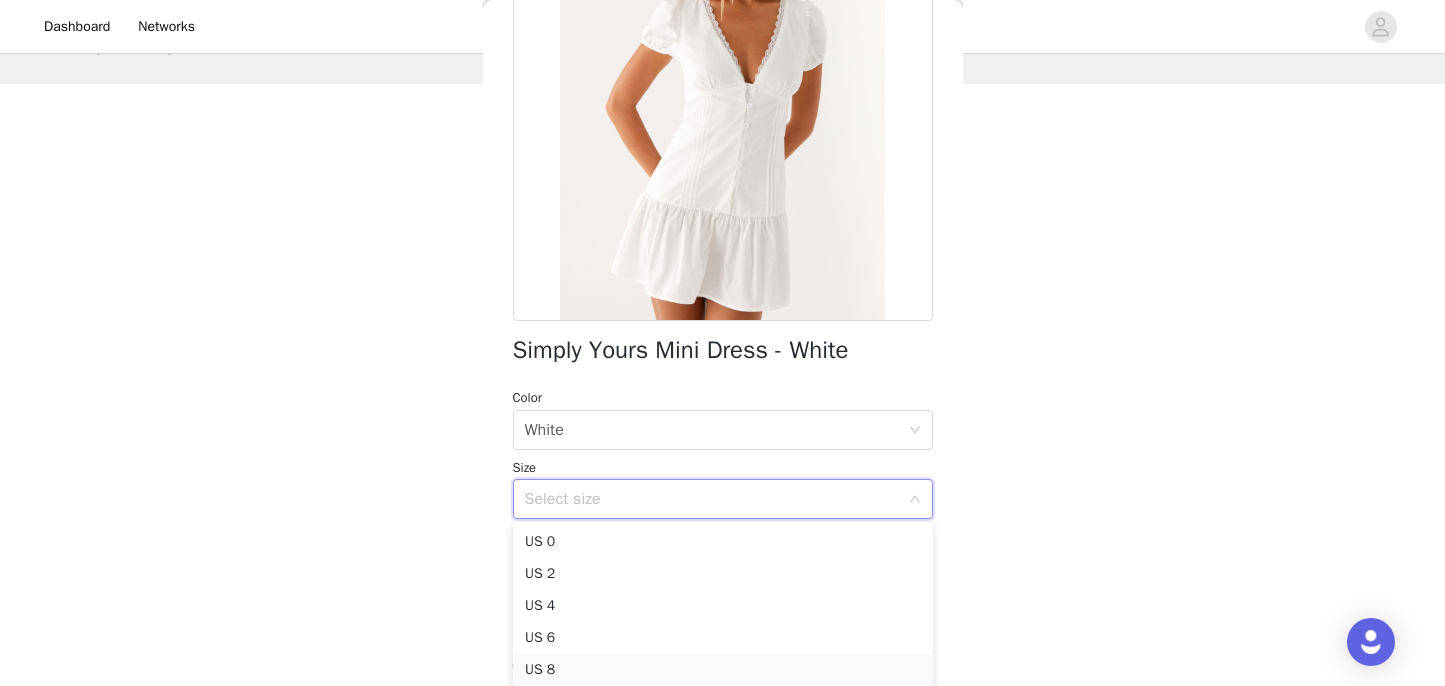 click on "US 8" at bounding box center [723, 670] 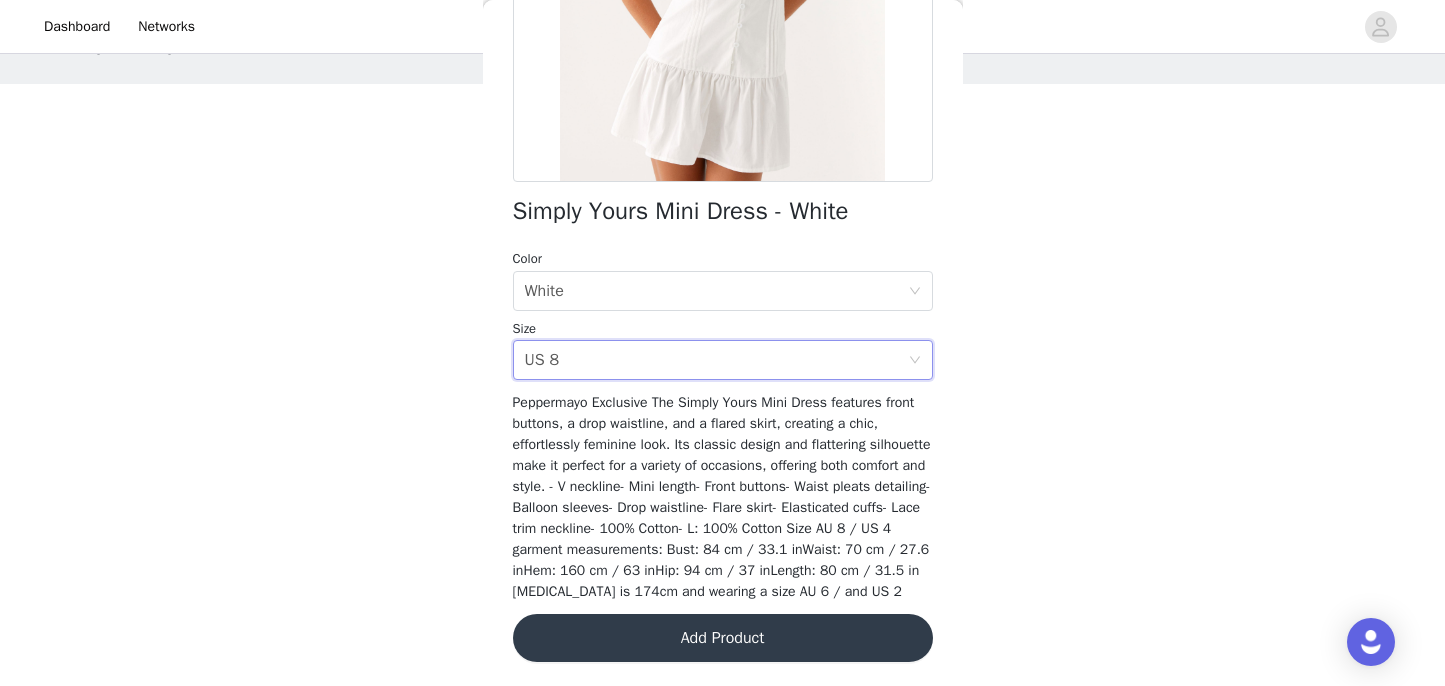 scroll, scrollTop: 388, scrollLeft: 0, axis: vertical 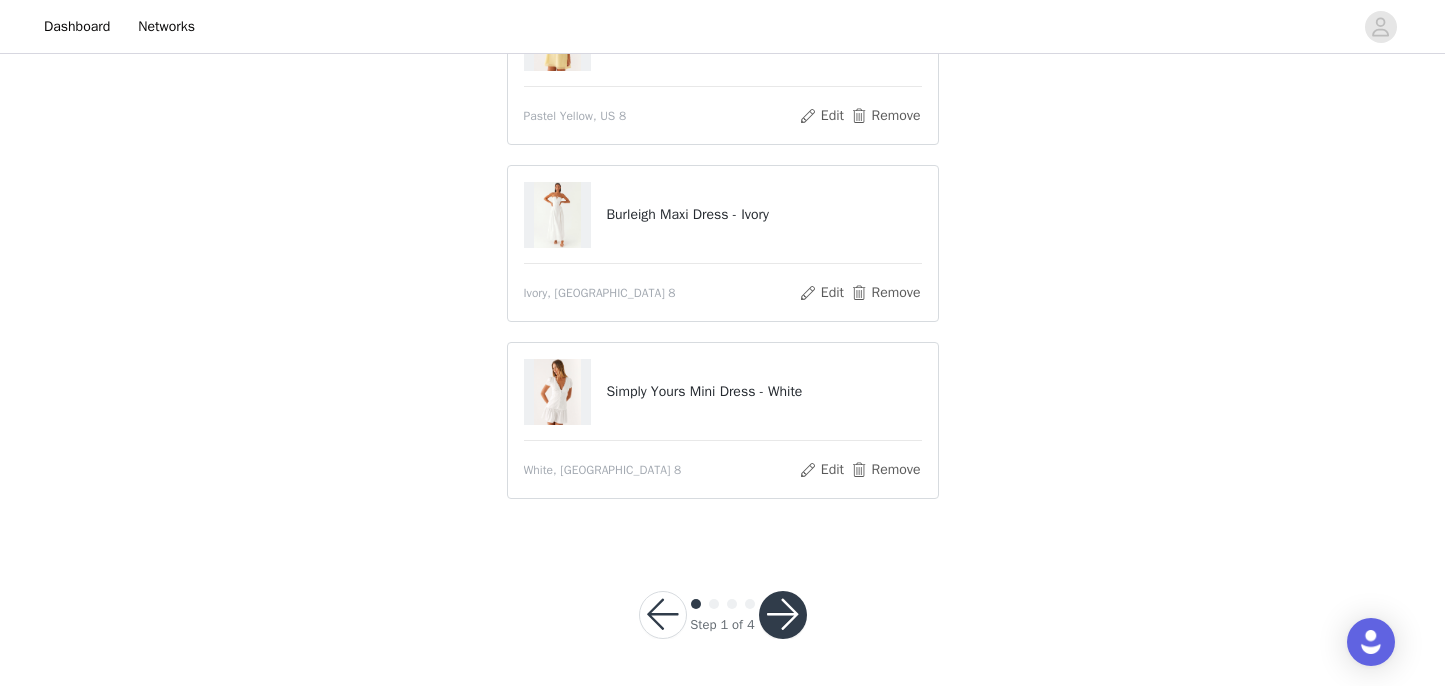 click at bounding box center (783, 615) 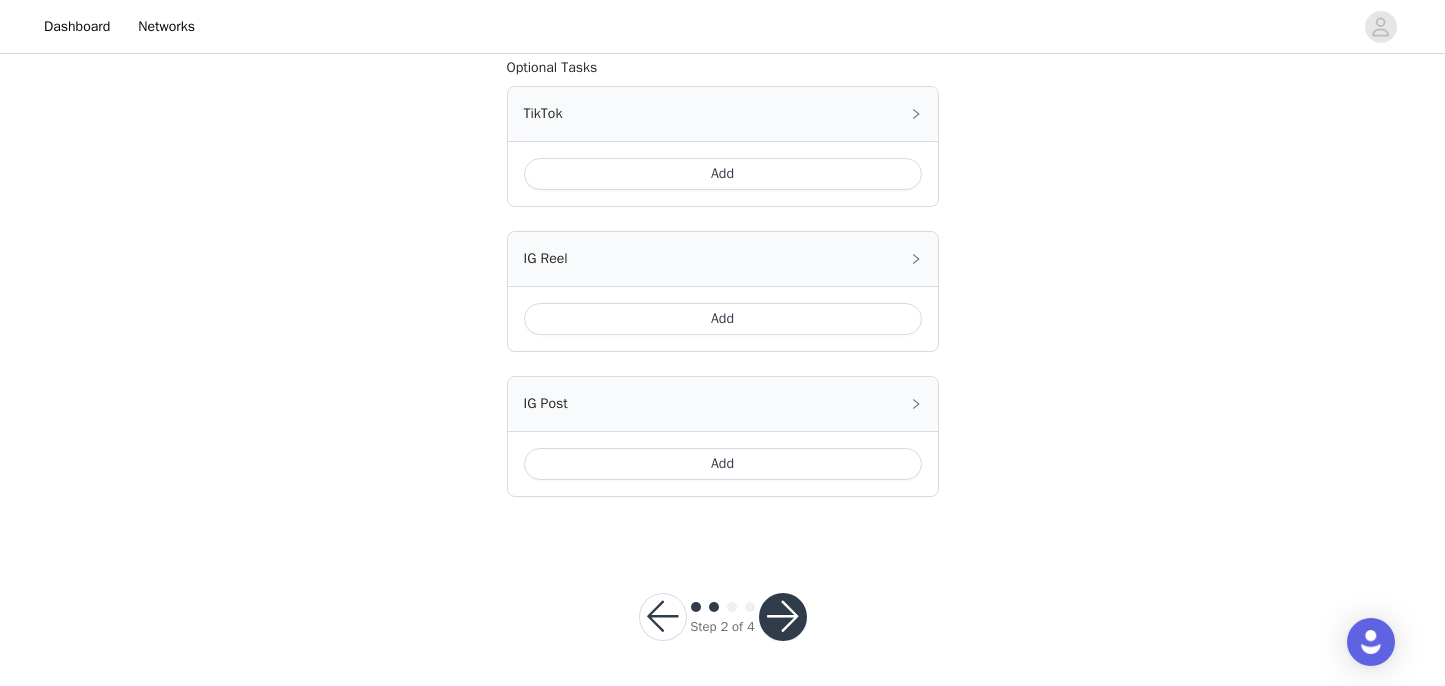 scroll, scrollTop: 1258, scrollLeft: 0, axis: vertical 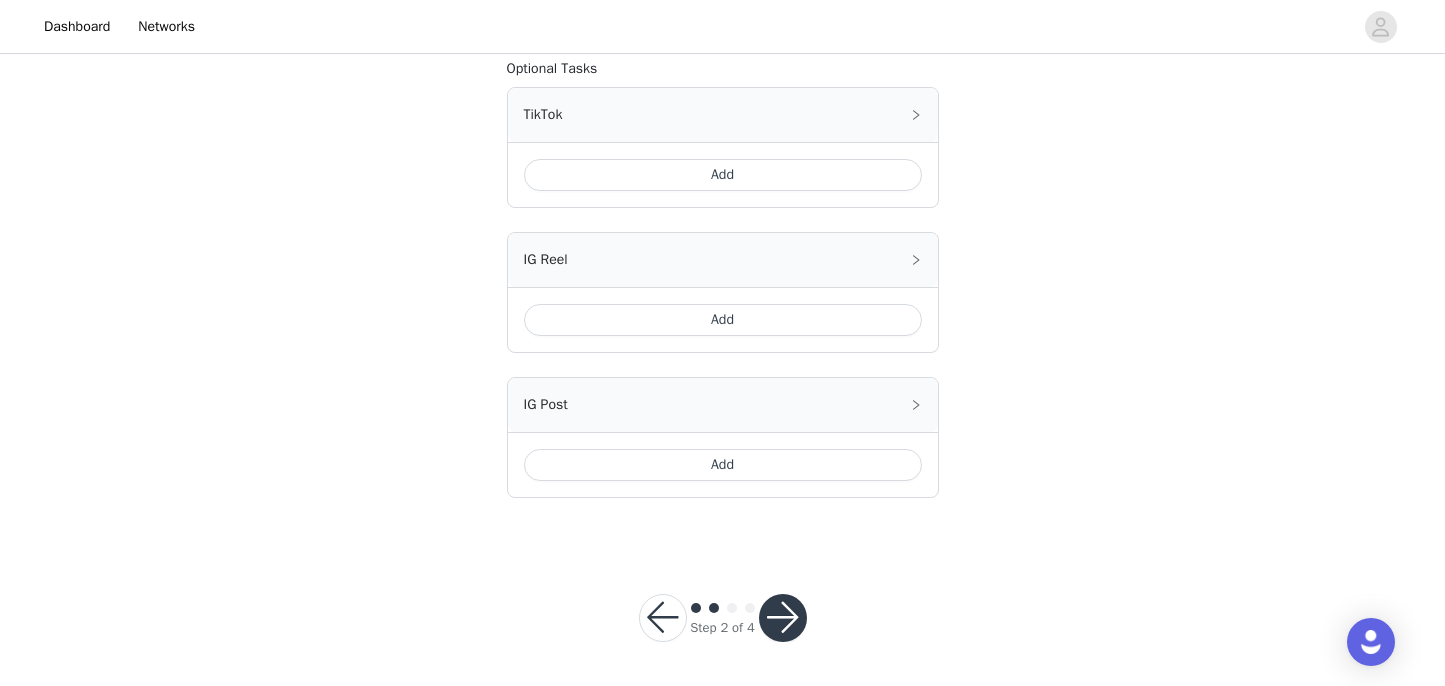 click at bounding box center (783, 618) 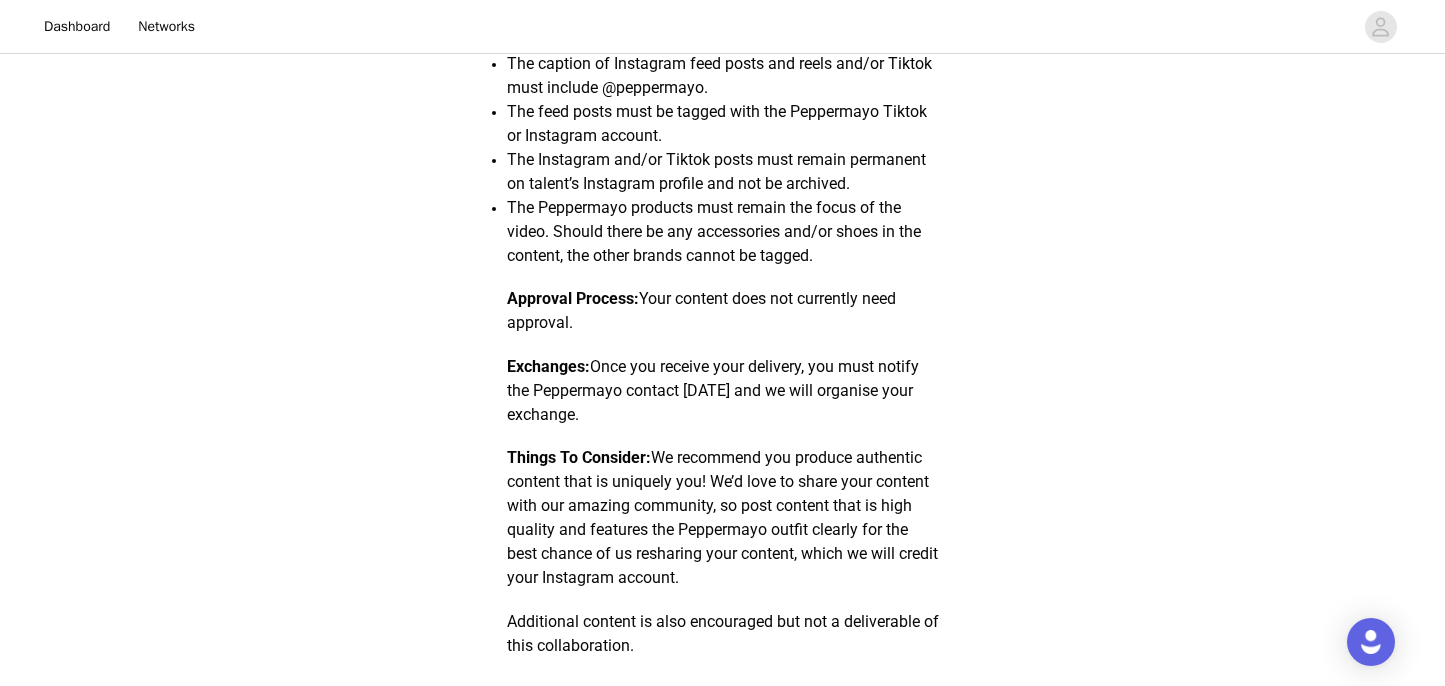 scroll, scrollTop: 1079, scrollLeft: 0, axis: vertical 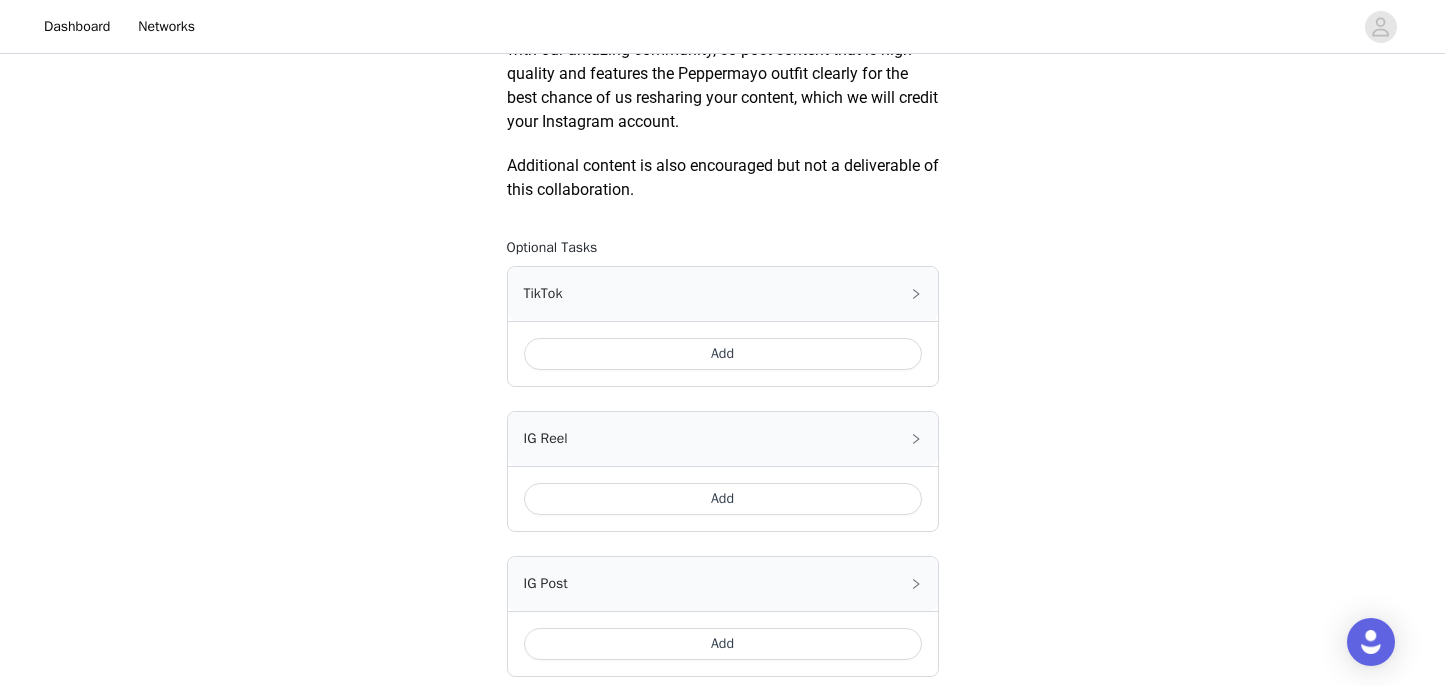click on "Add" at bounding box center [723, 354] 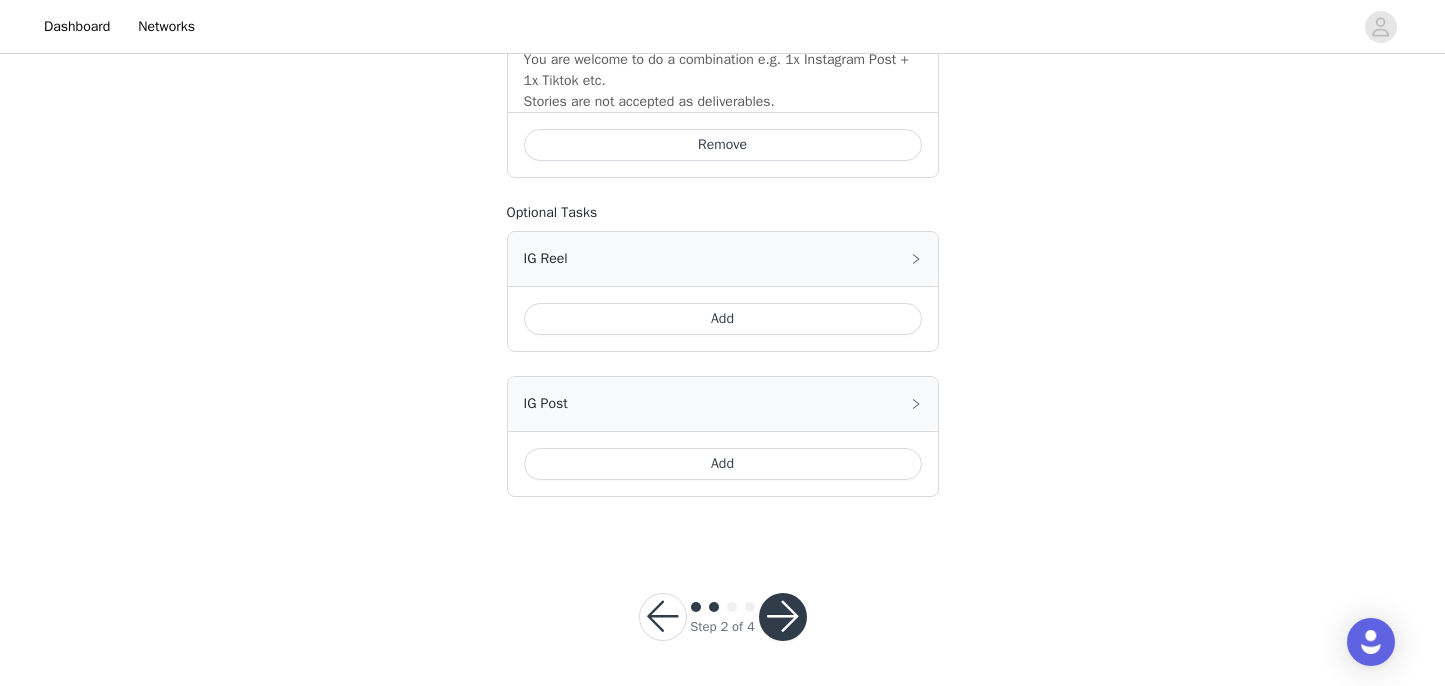 scroll, scrollTop: 1614, scrollLeft: 0, axis: vertical 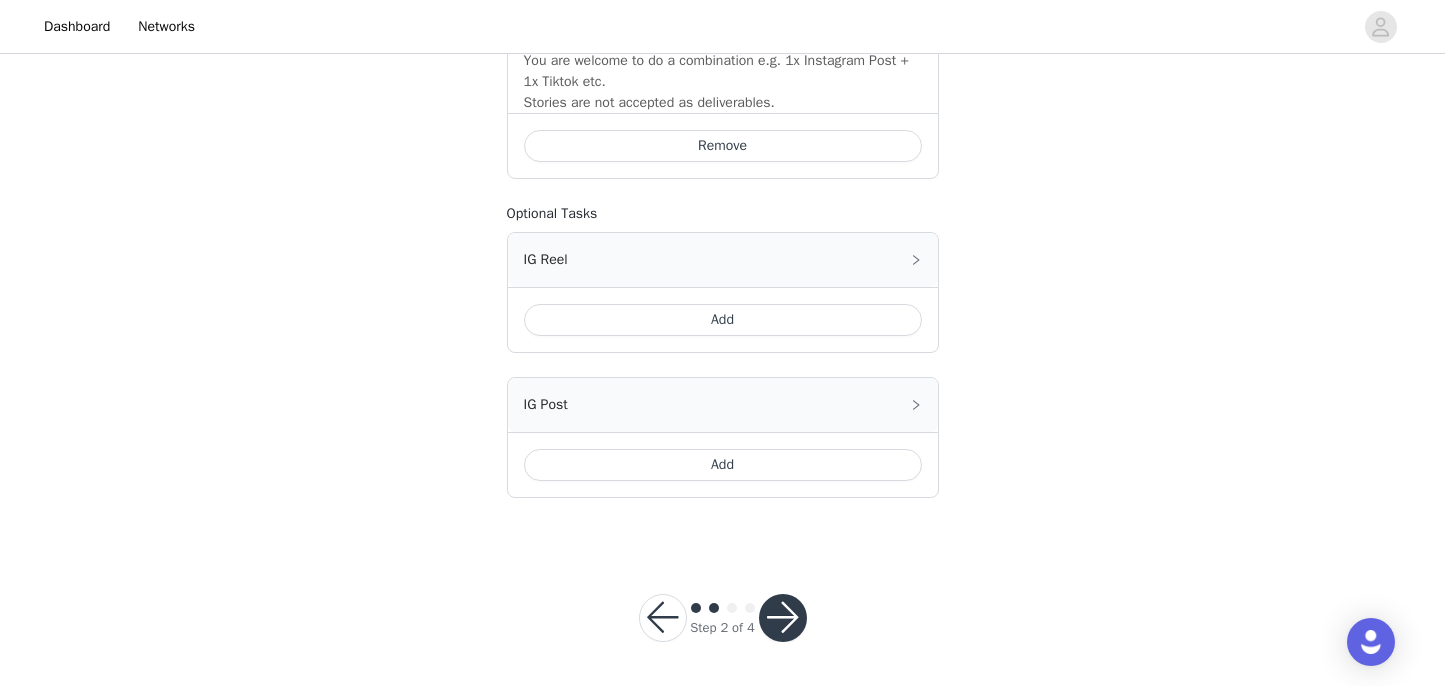 click at bounding box center [783, 618] 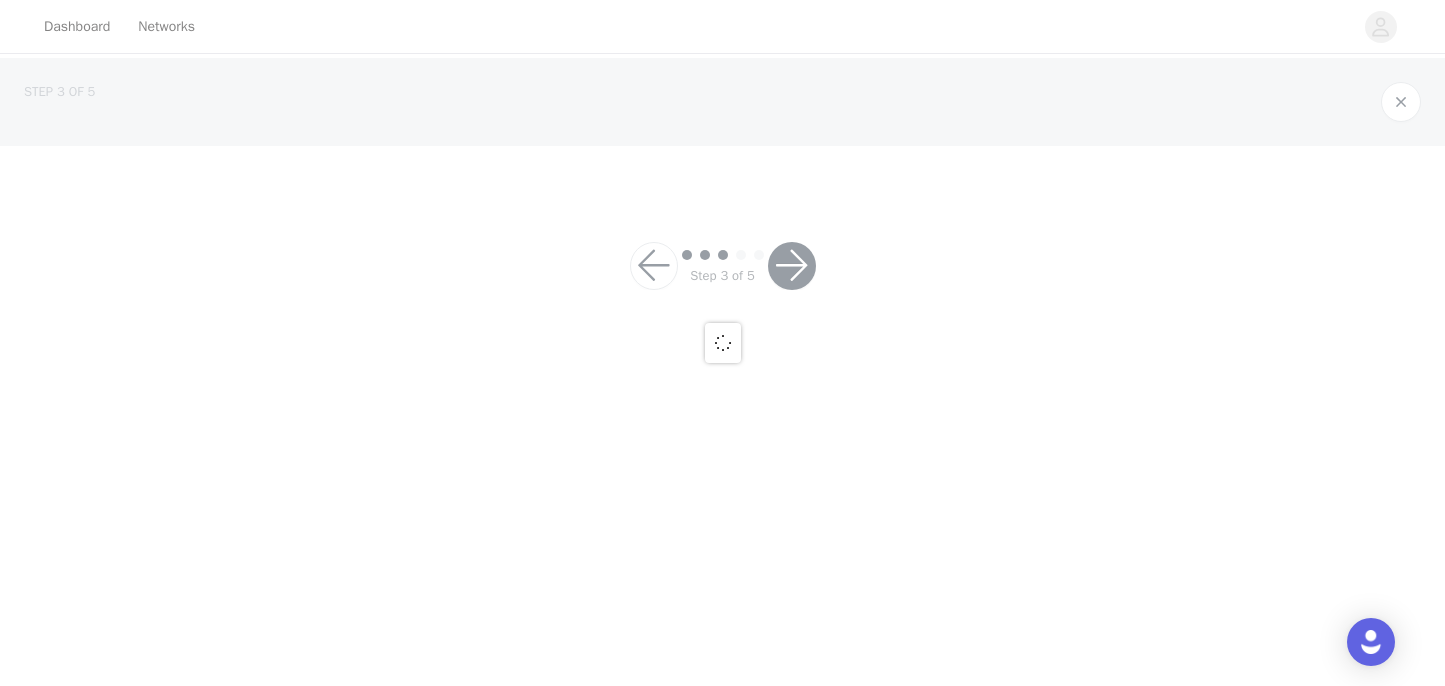 scroll, scrollTop: 0, scrollLeft: 0, axis: both 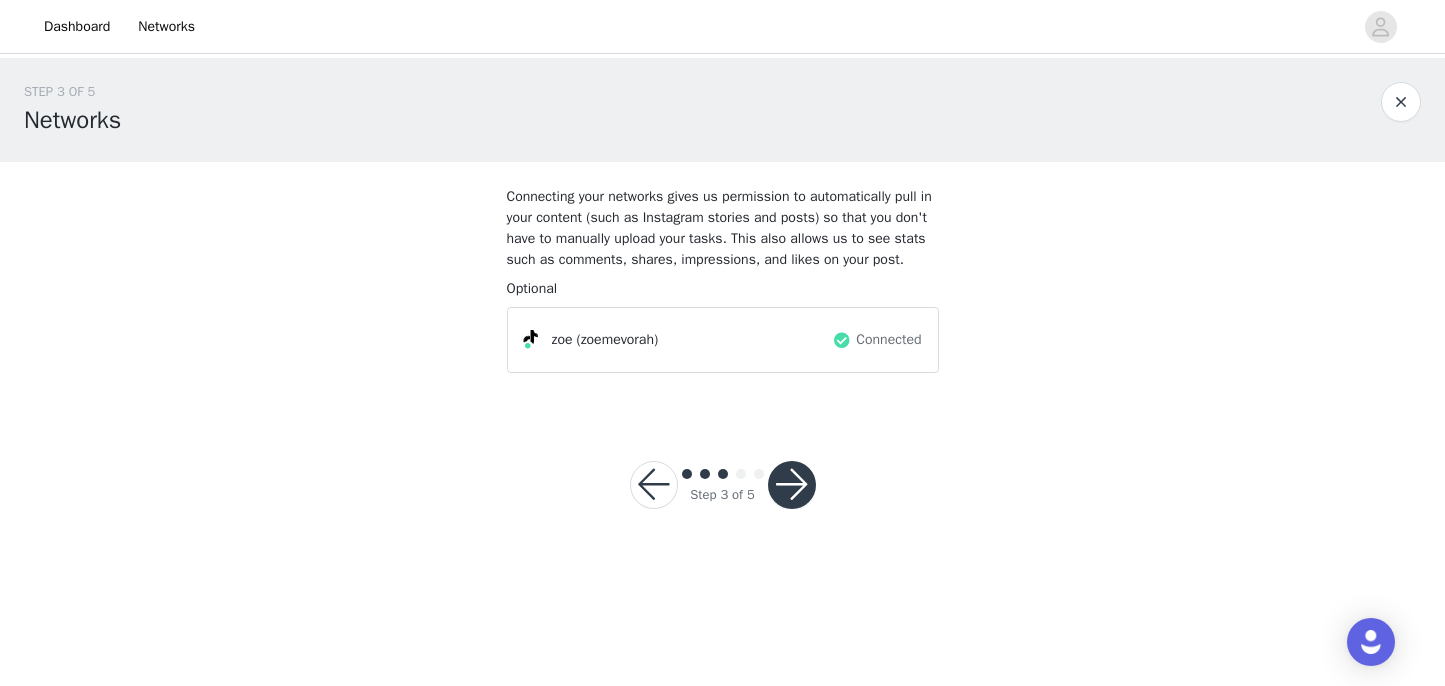 click at bounding box center (792, 485) 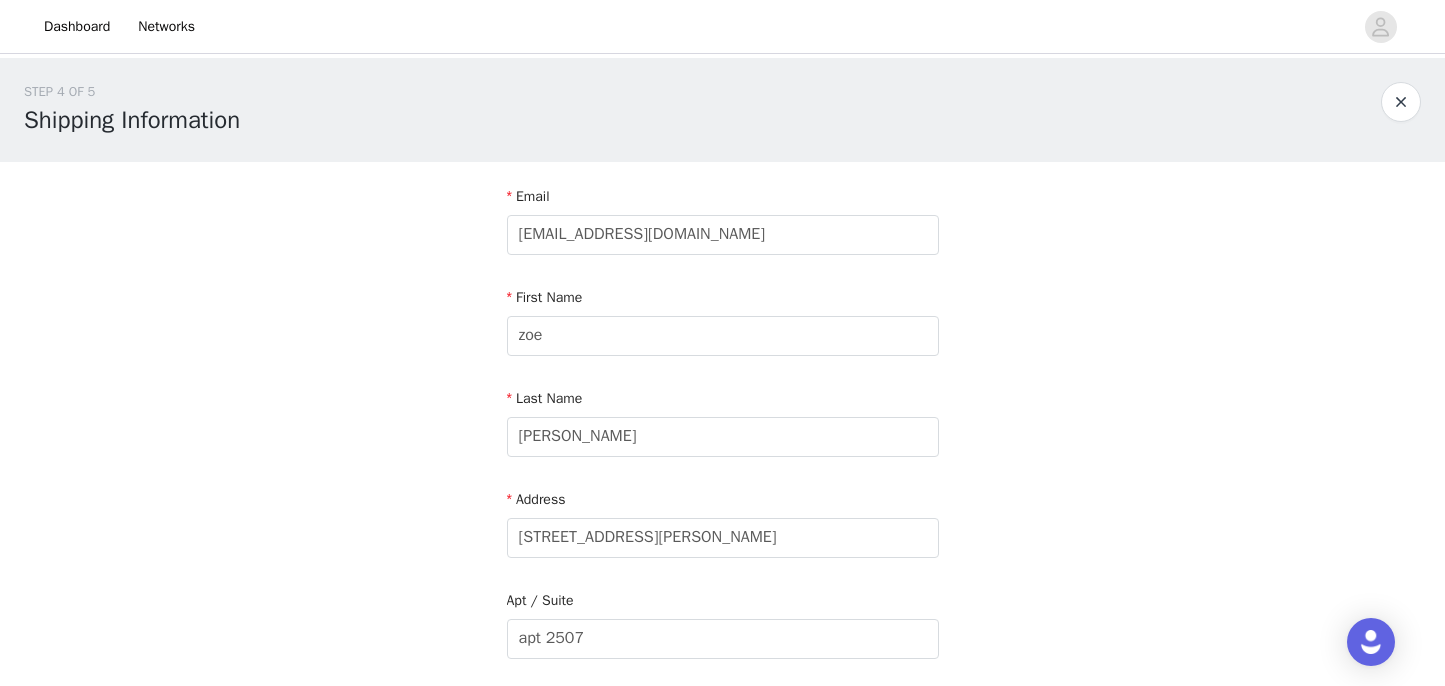 scroll, scrollTop: 166, scrollLeft: 0, axis: vertical 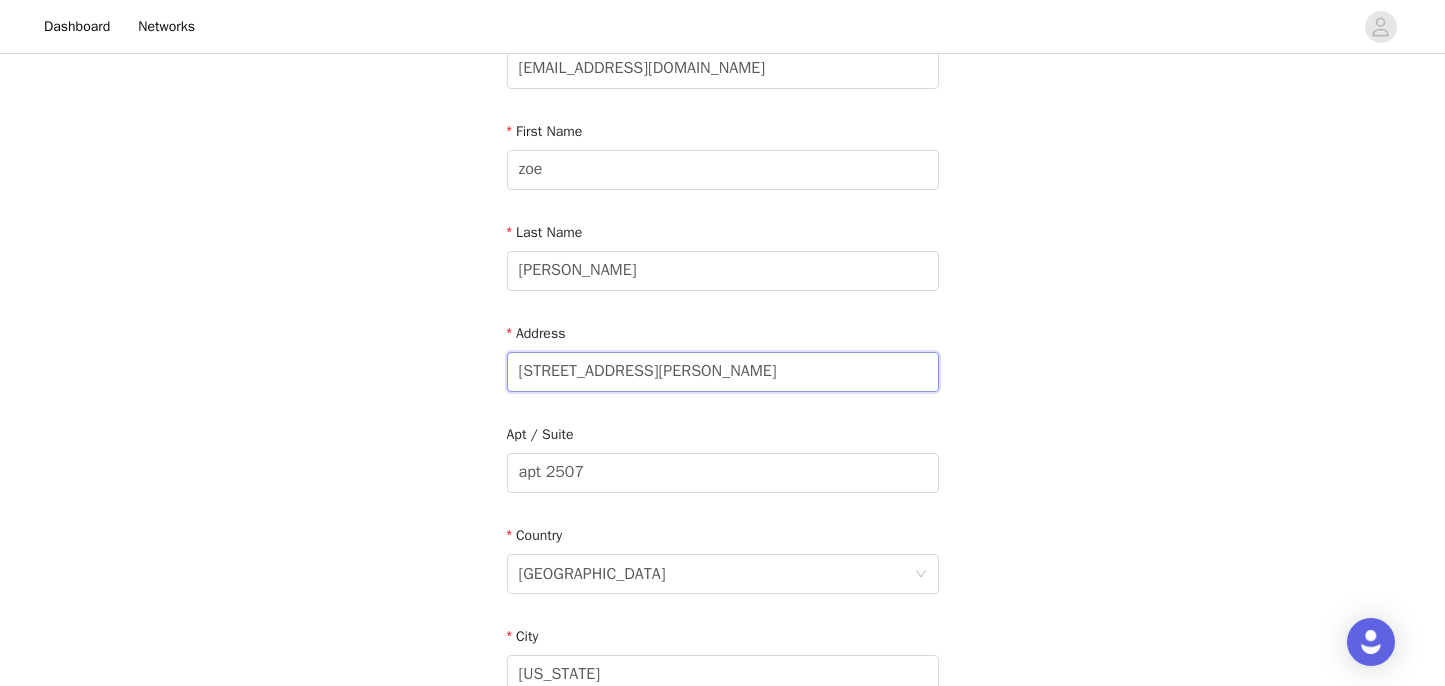 click on "[STREET_ADDRESS][PERSON_NAME]" at bounding box center (723, 372) 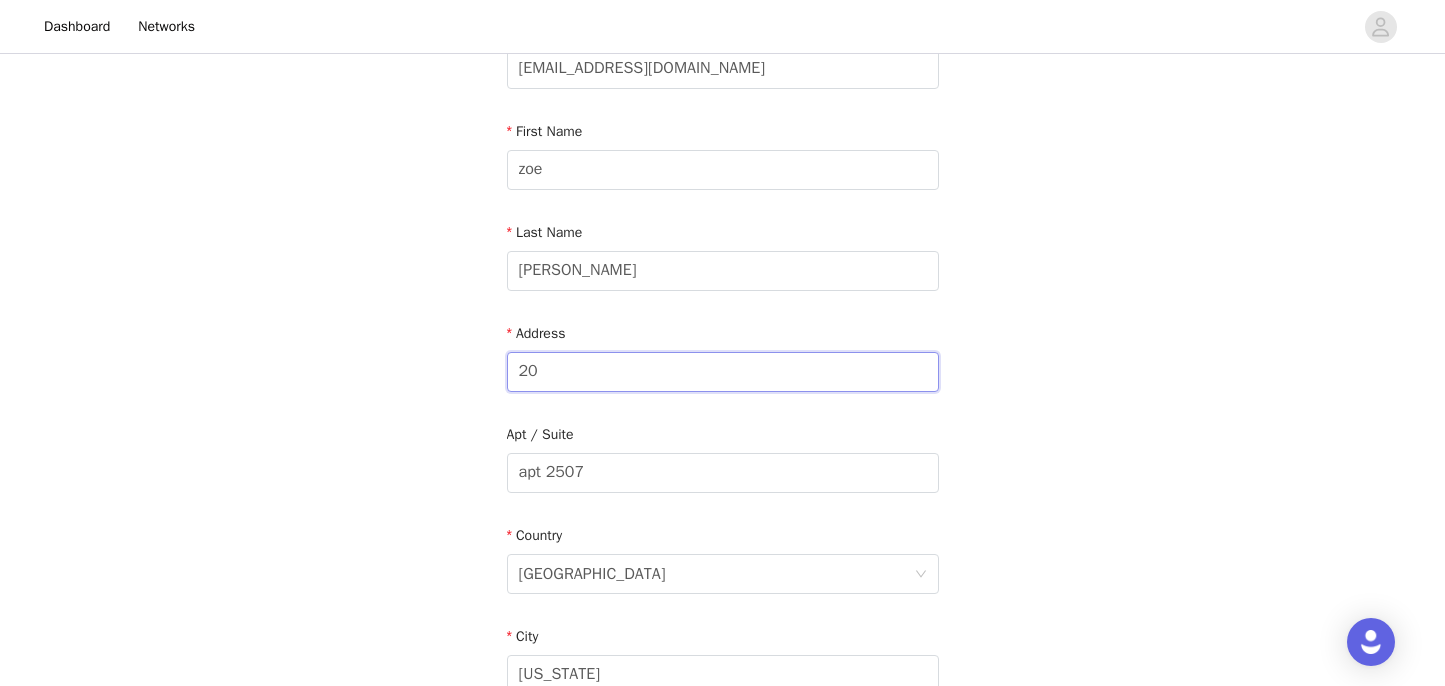 type on "2" 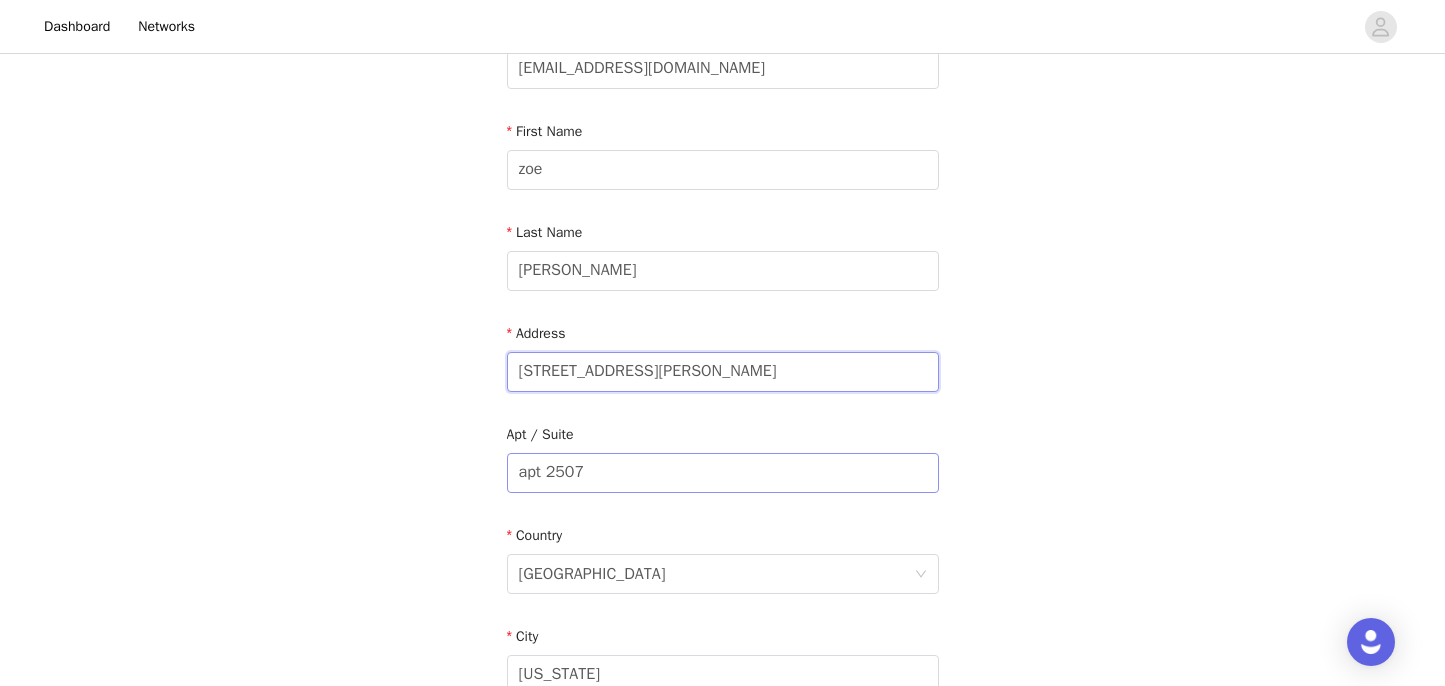 type on "[STREET_ADDRESS][PERSON_NAME]" 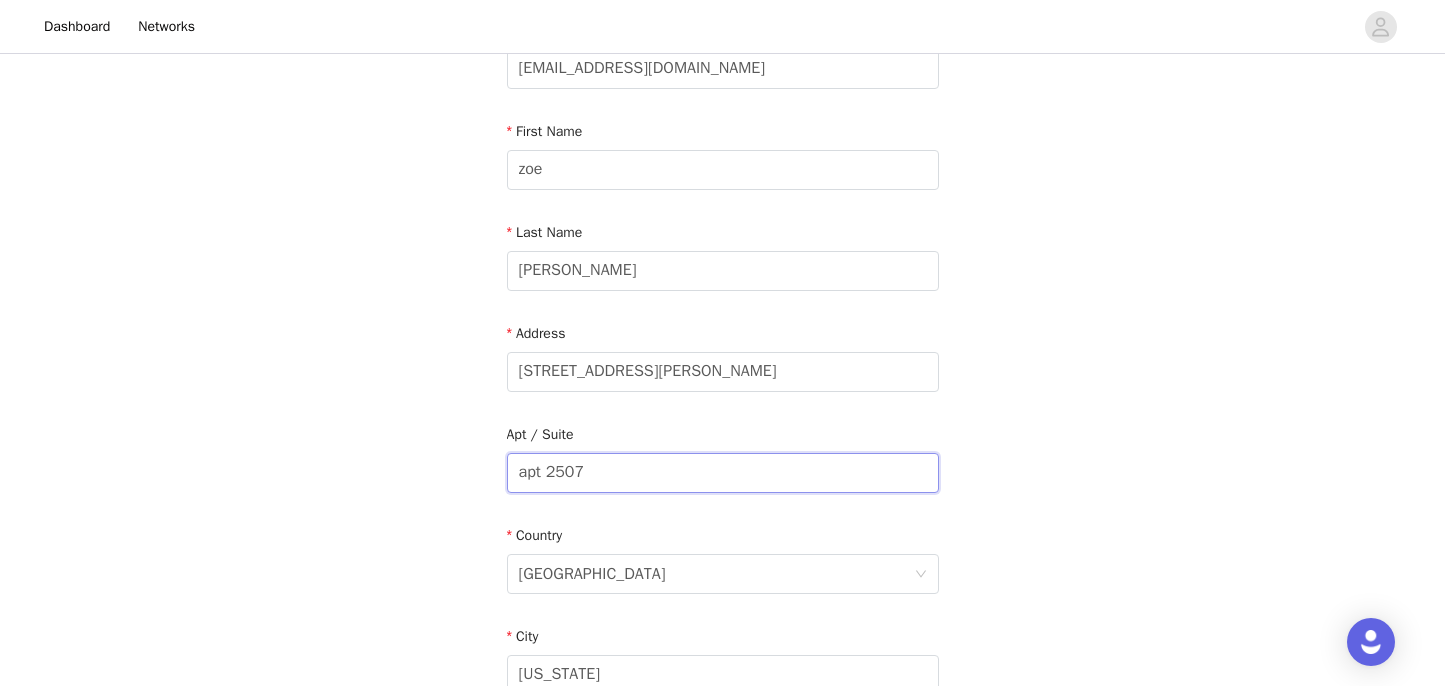 click on "apt 2507" at bounding box center (723, 473) 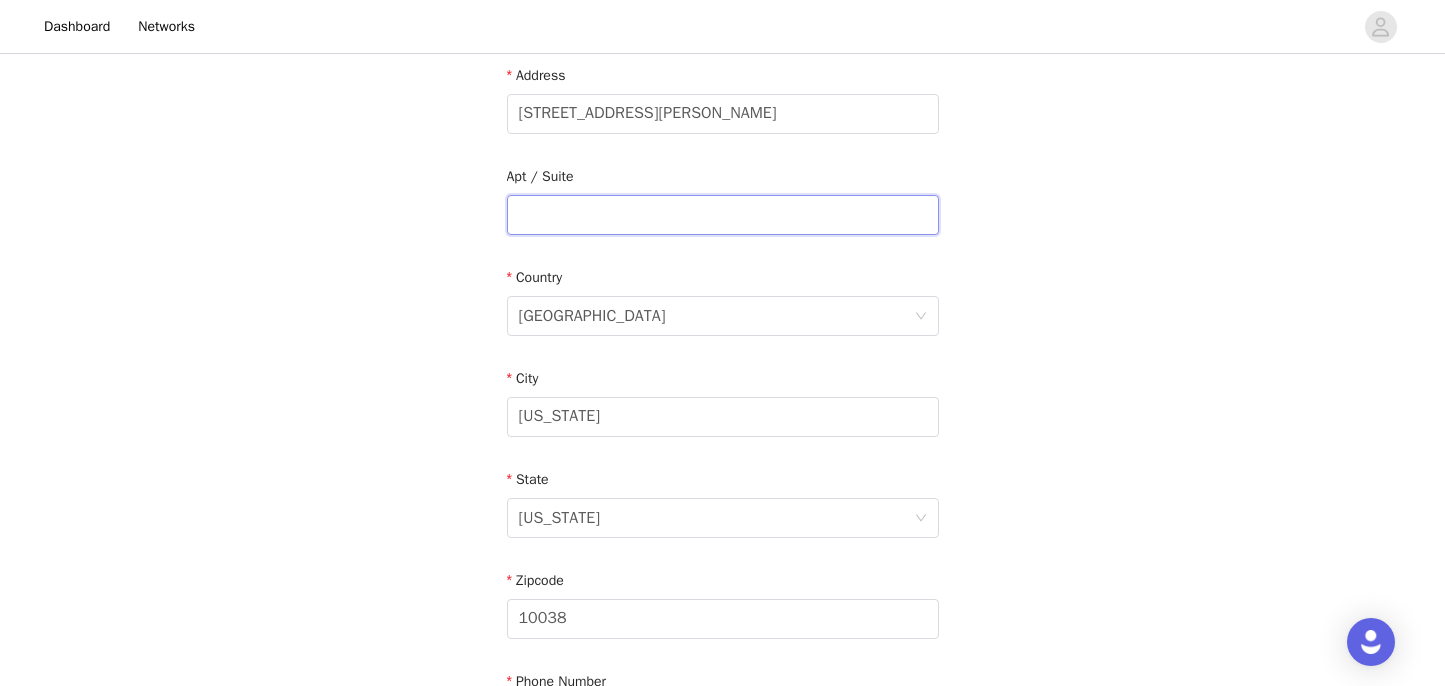 scroll, scrollTop: 428, scrollLeft: 0, axis: vertical 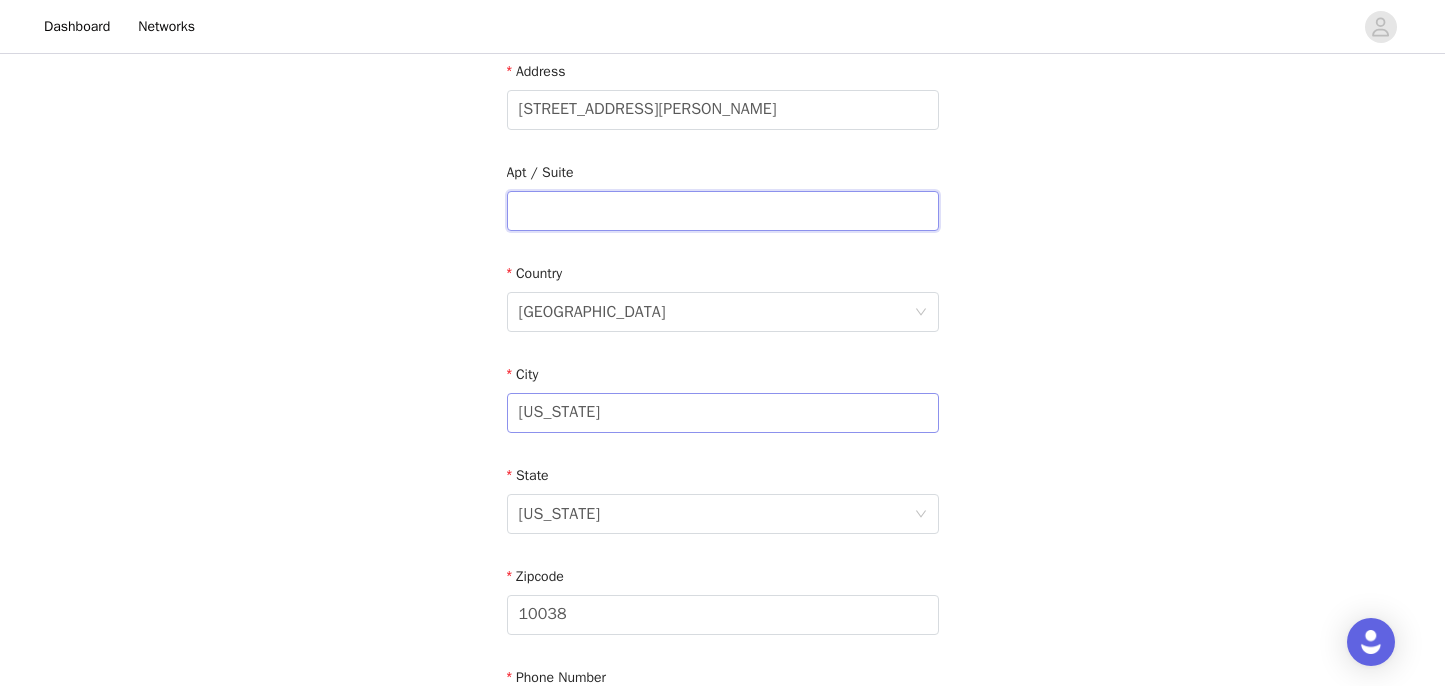 type 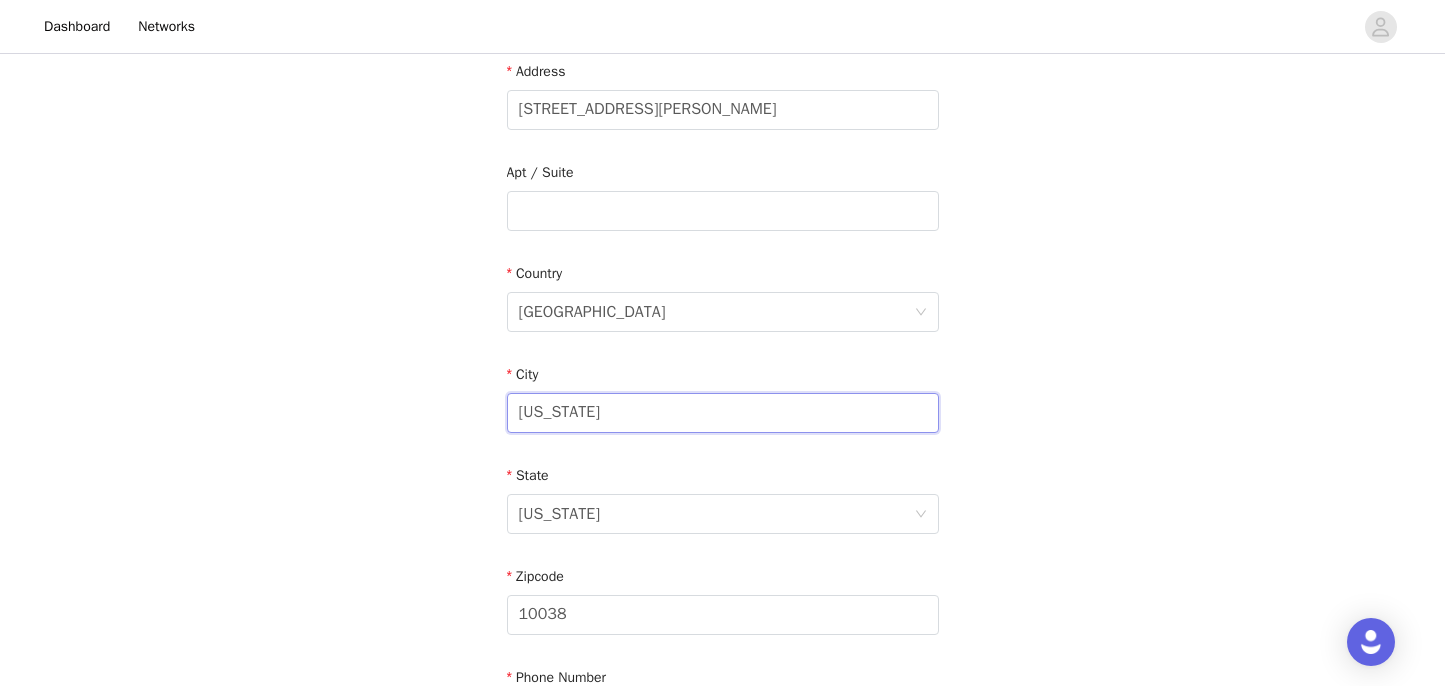 click on "[US_STATE]" at bounding box center [723, 413] 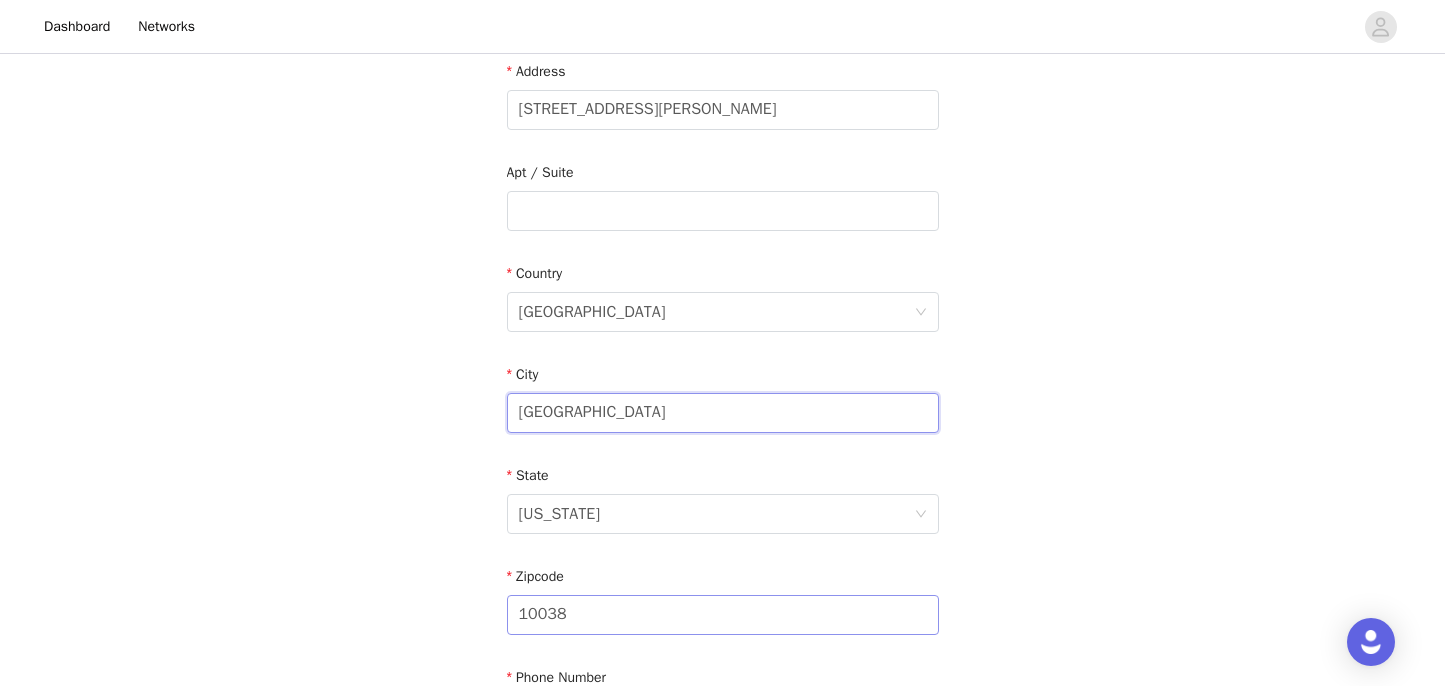 type on "[GEOGRAPHIC_DATA]" 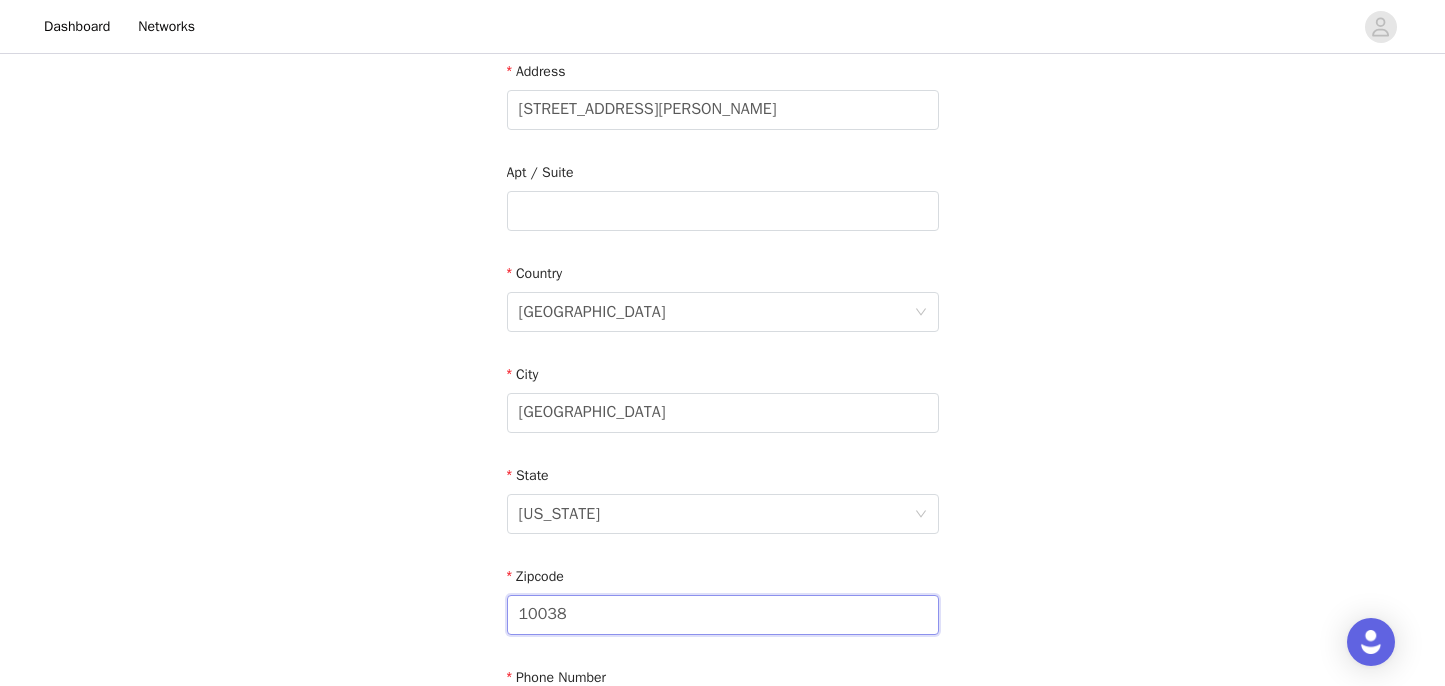 click on "10038" at bounding box center [723, 615] 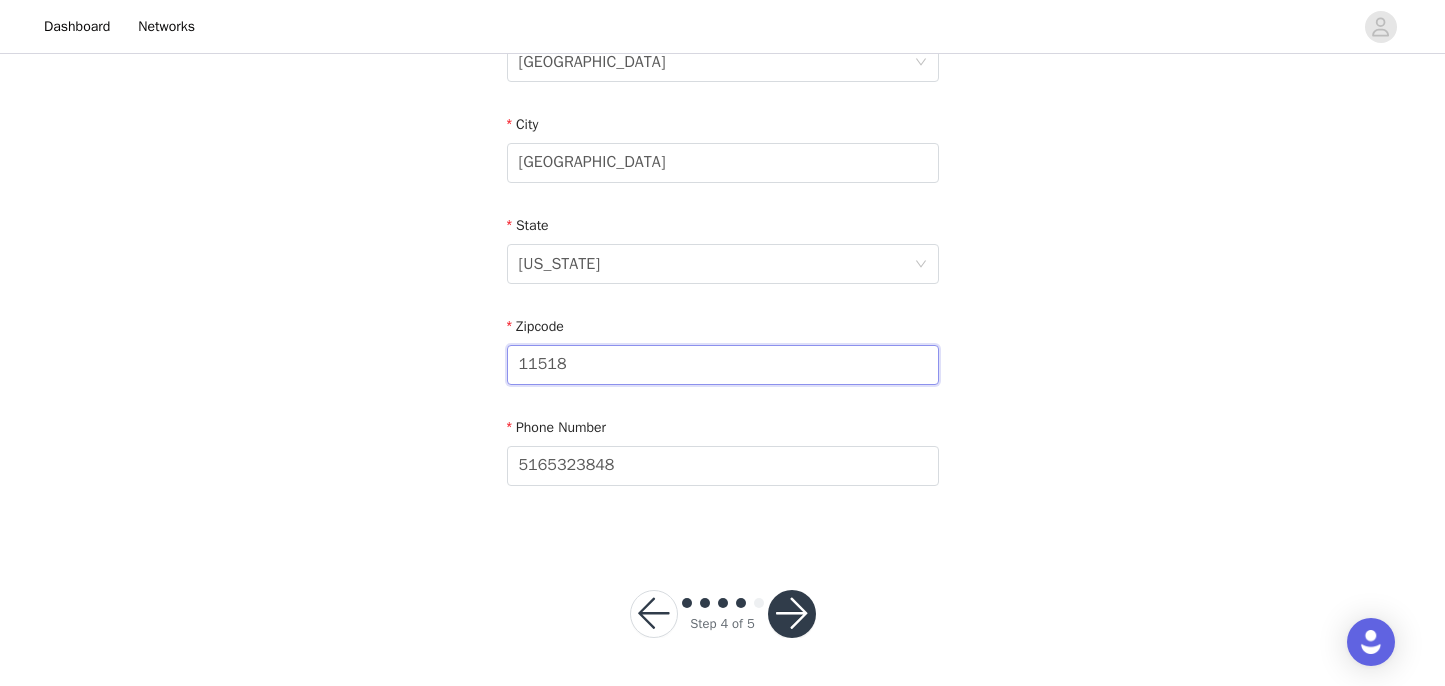 scroll, scrollTop: 677, scrollLeft: 0, axis: vertical 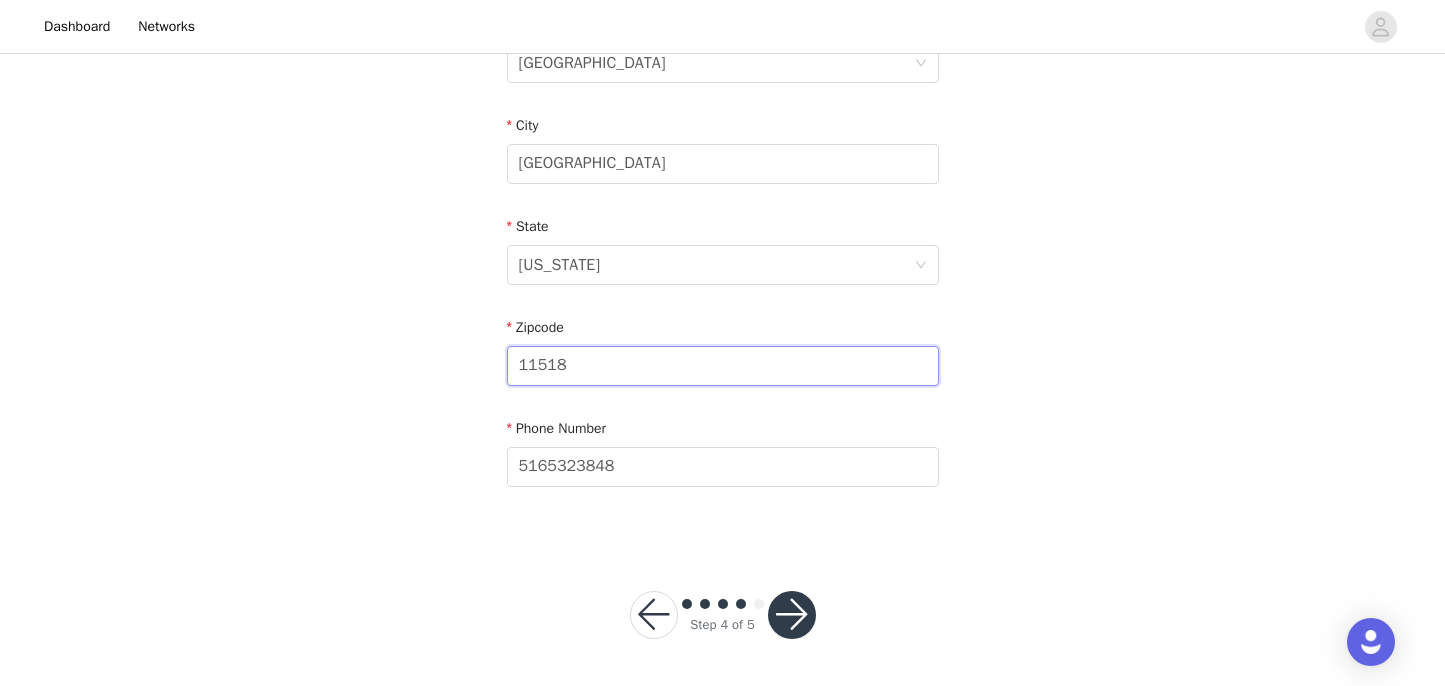 type on "11518" 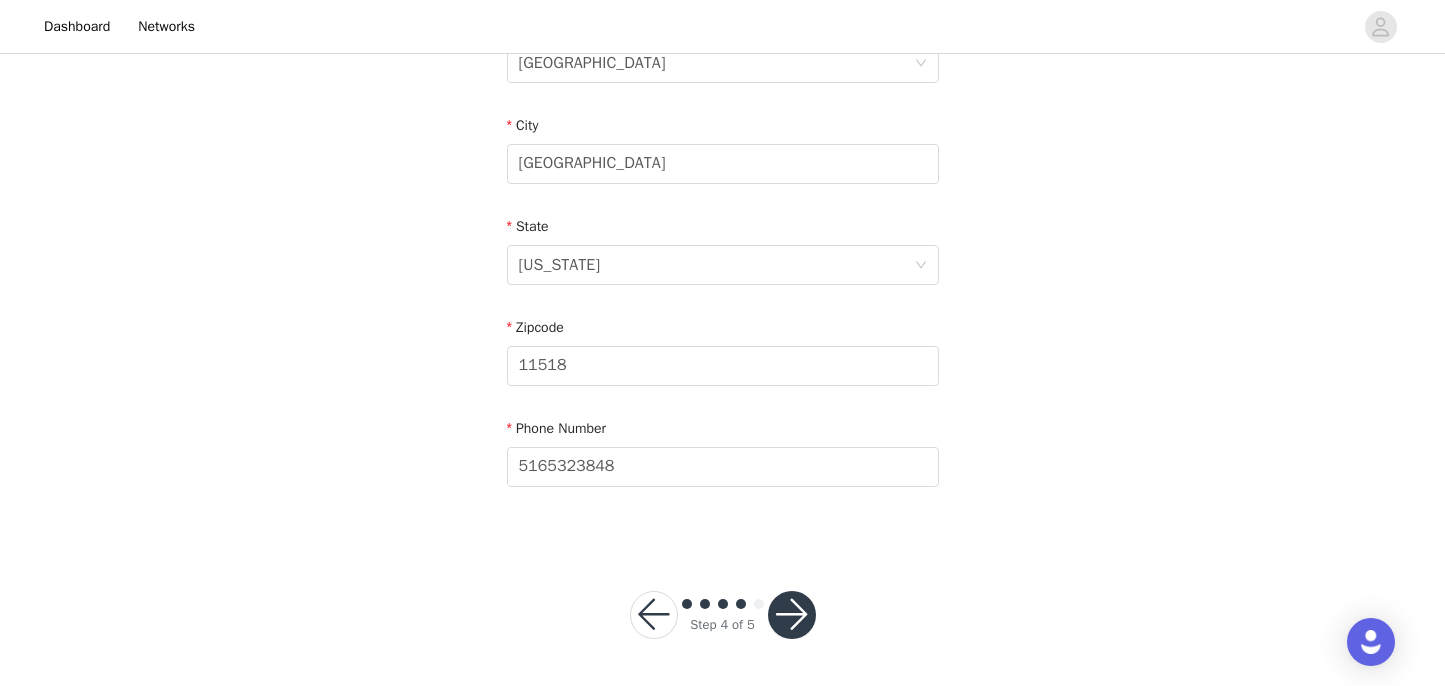 click at bounding box center (792, 615) 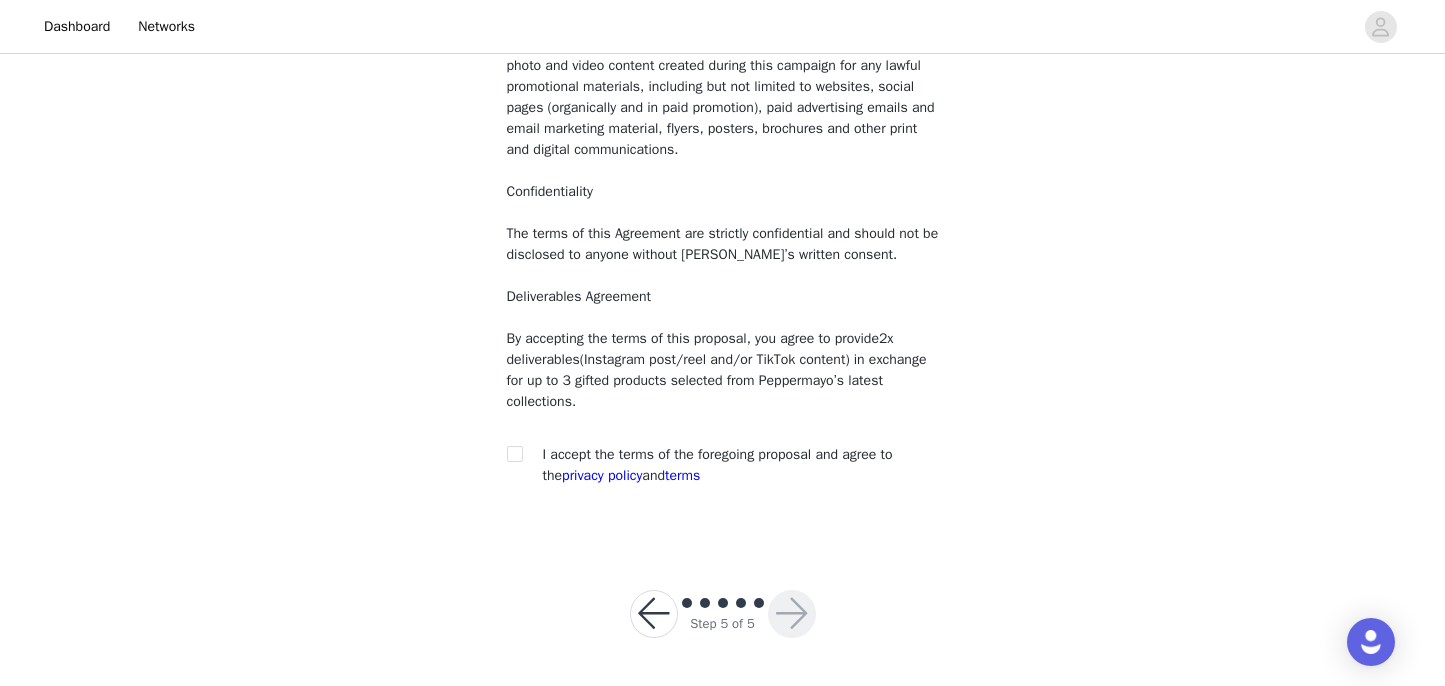 scroll, scrollTop: 238, scrollLeft: 0, axis: vertical 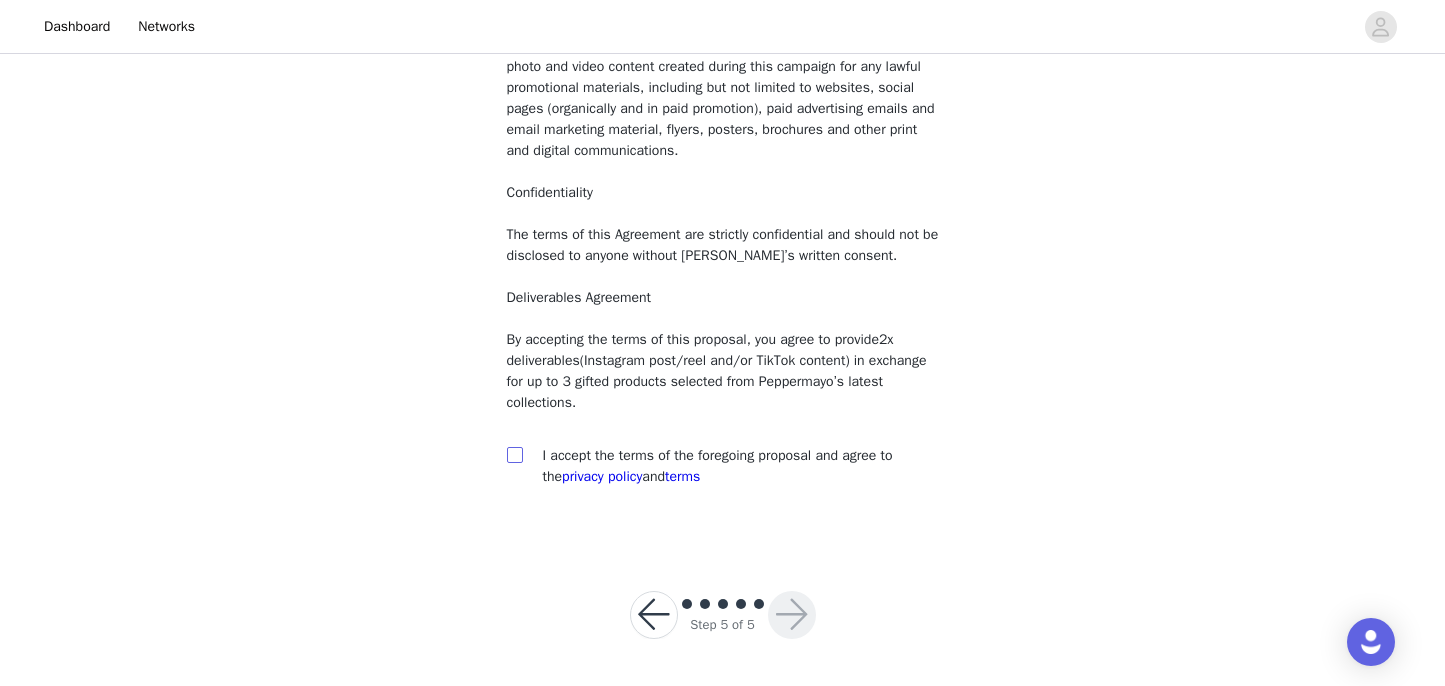 click at bounding box center [514, 454] 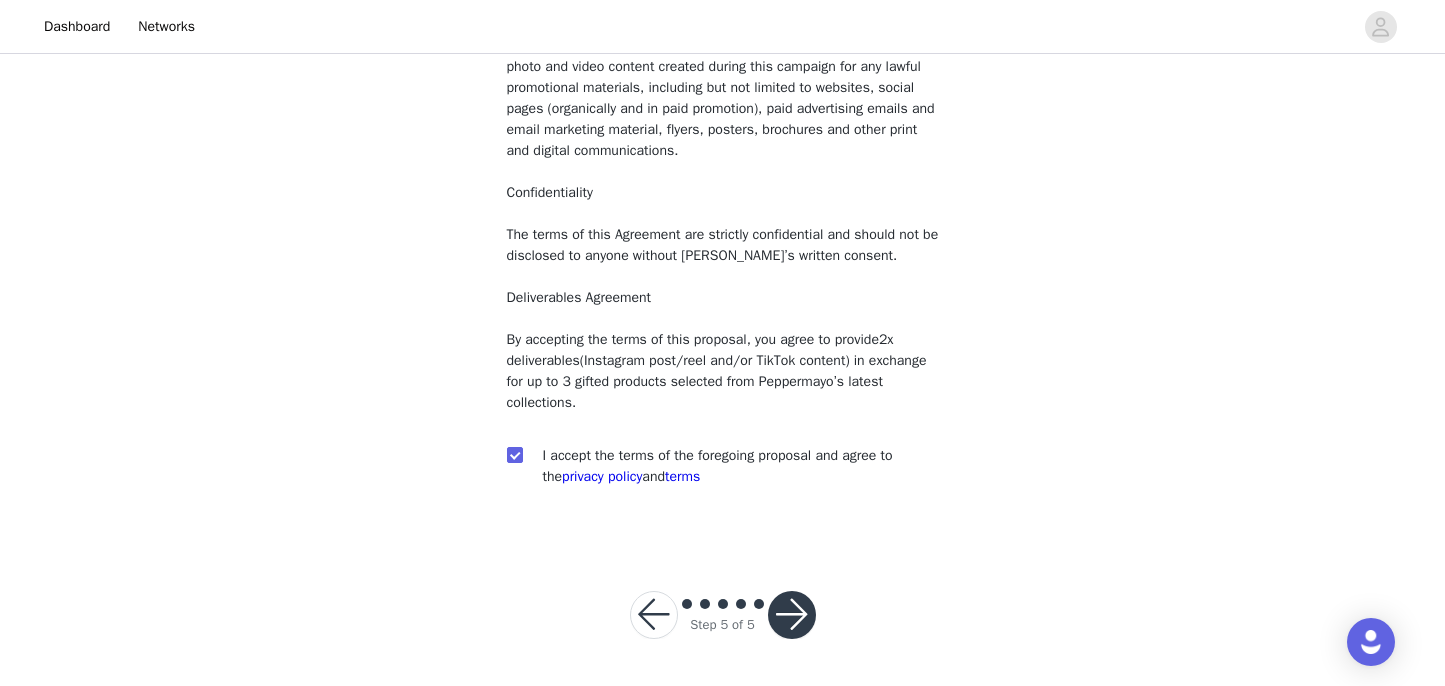 click at bounding box center [792, 615] 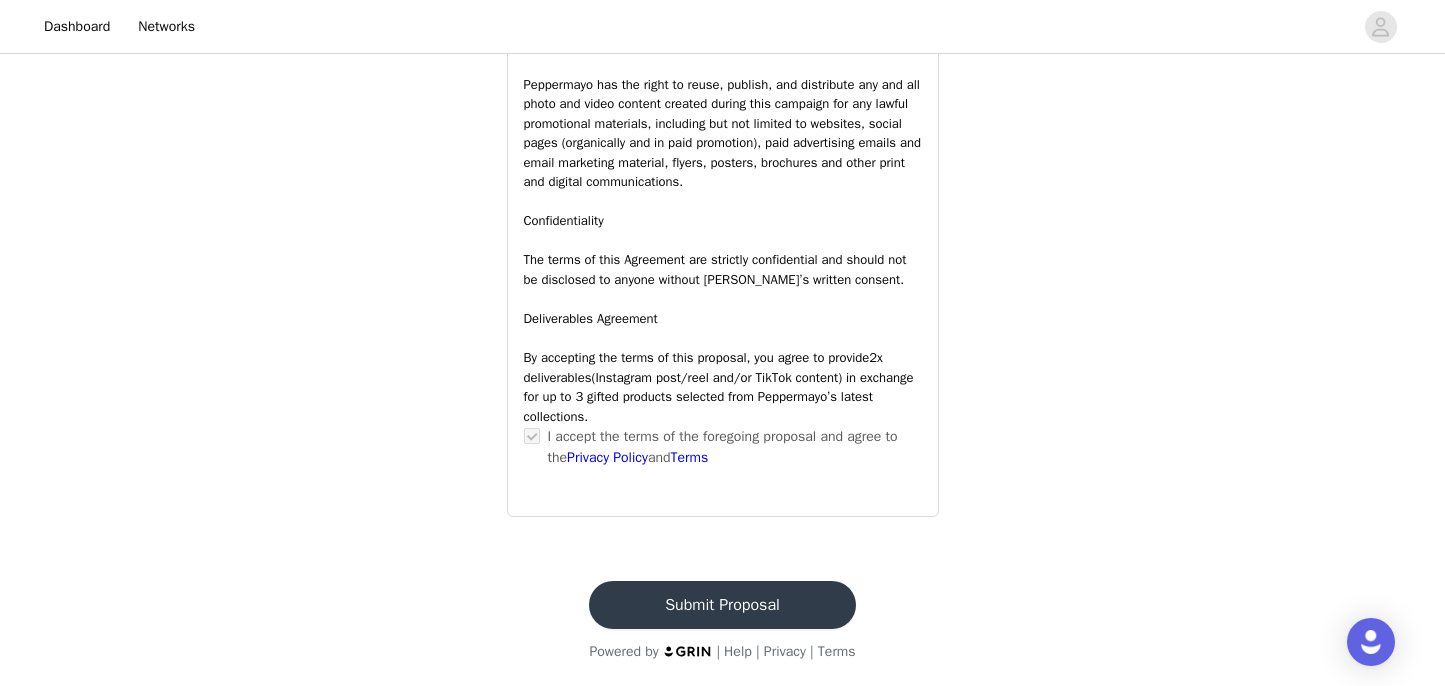 click on "Submit Proposal" at bounding box center [722, 605] 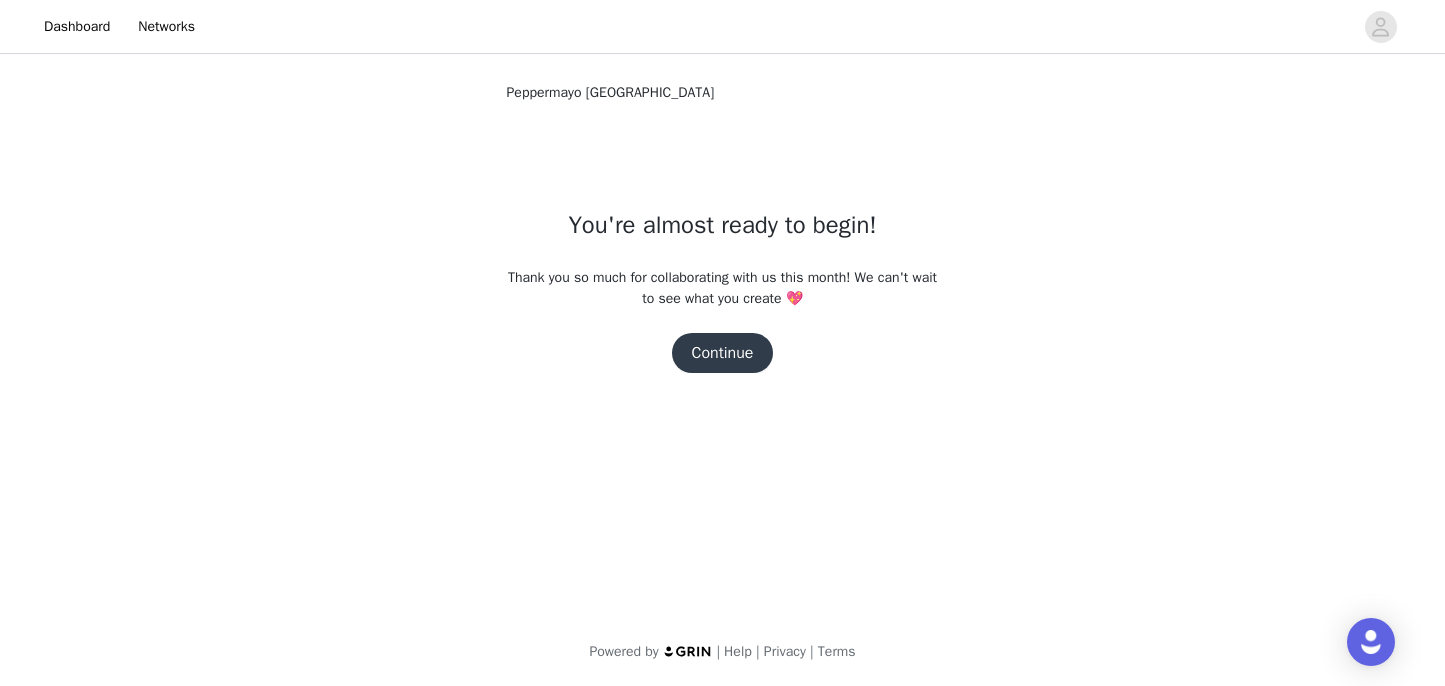 scroll, scrollTop: 0, scrollLeft: 0, axis: both 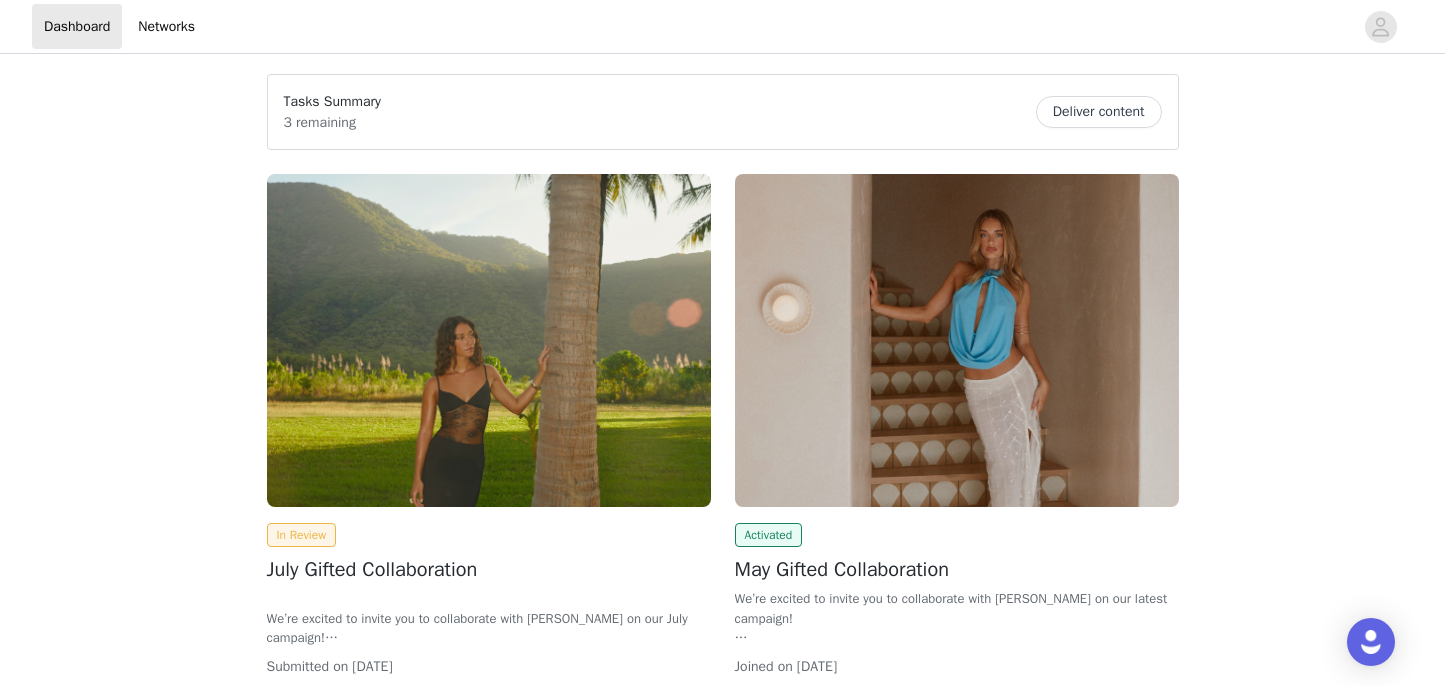 click on "Deliver content" at bounding box center (1099, 112) 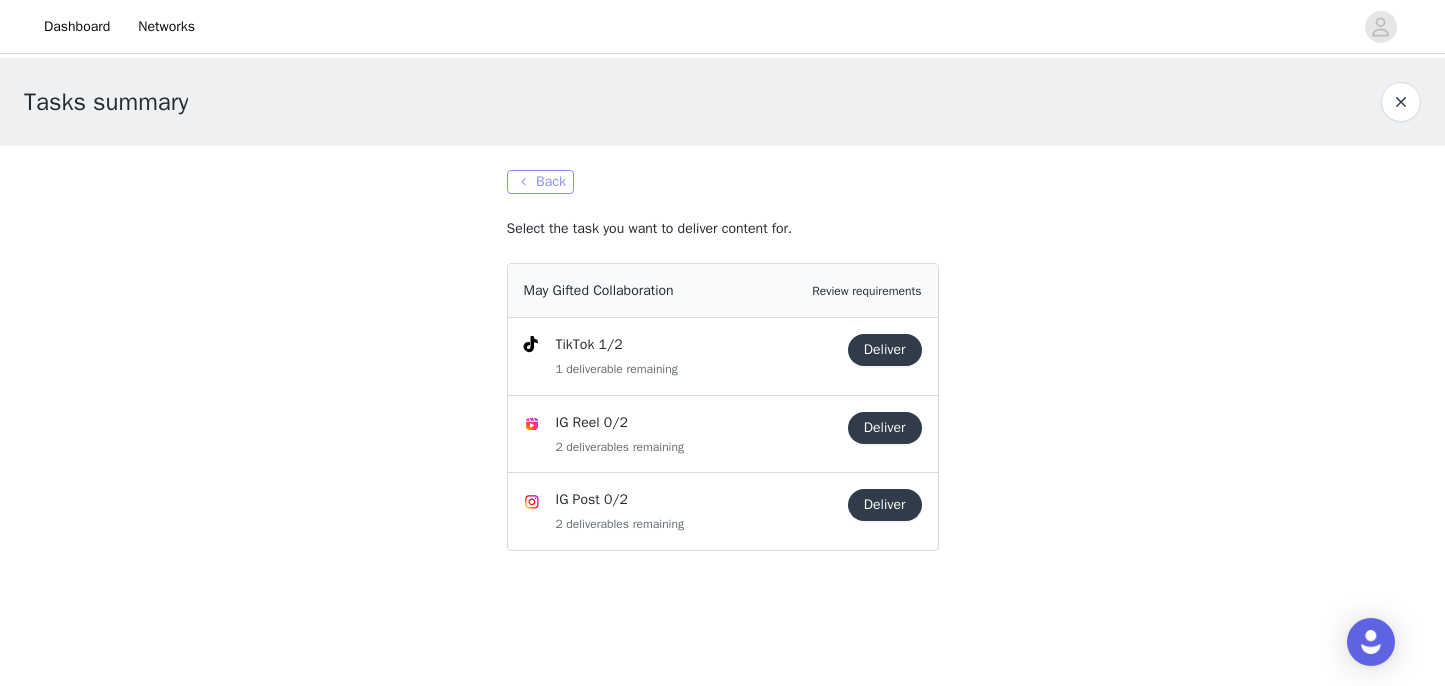 click on "Back" at bounding box center [540, 182] 